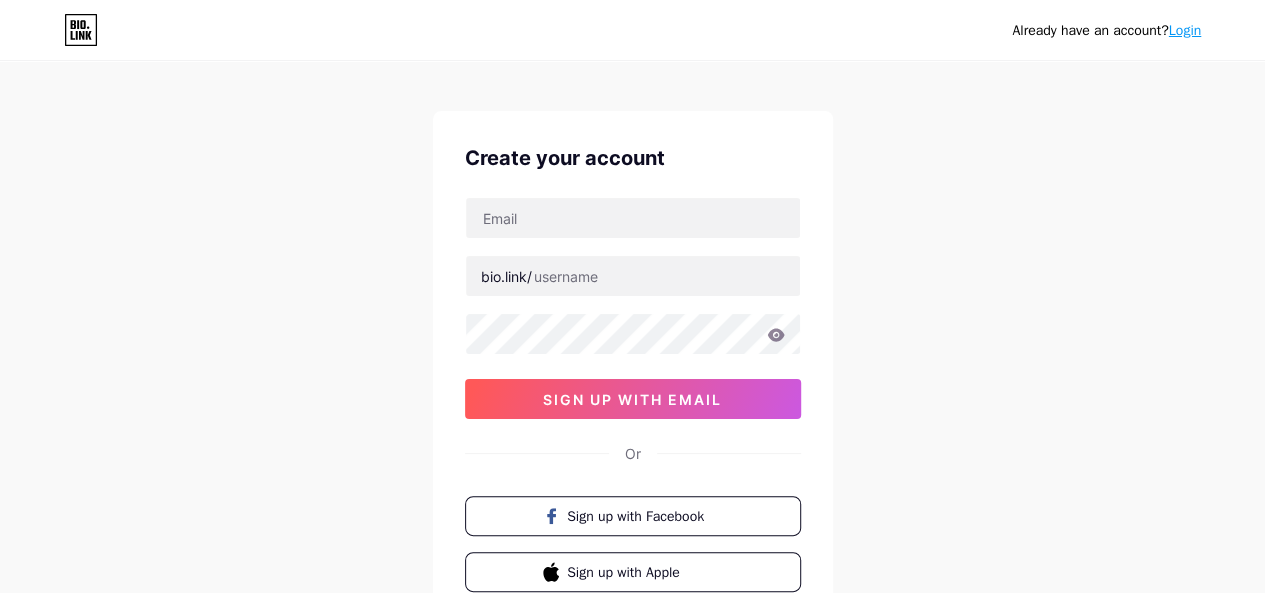 scroll, scrollTop: 9, scrollLeft: 0, axis: vertical 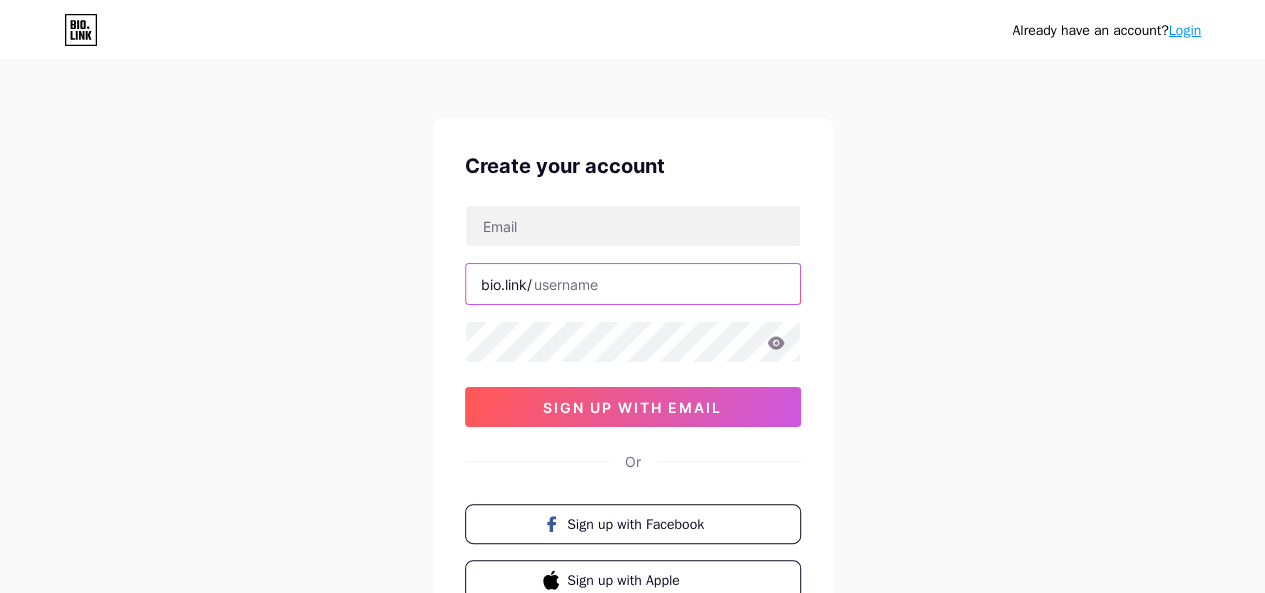 click at bounding box center [633, 284] 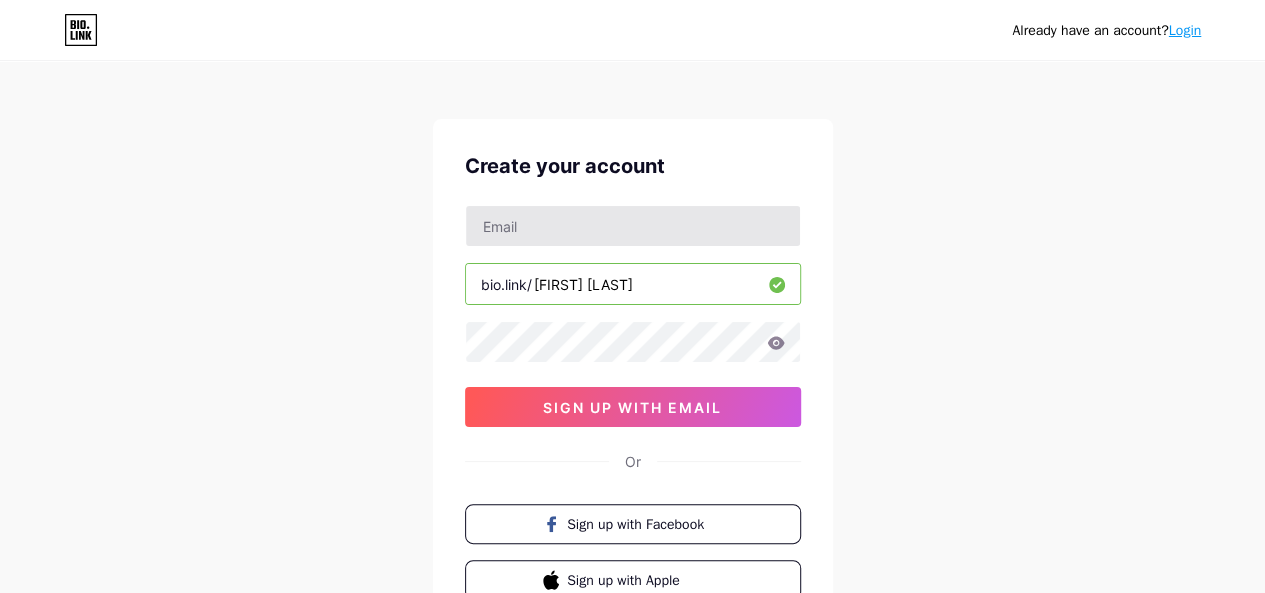 type on "[FIRST] [LAST]" 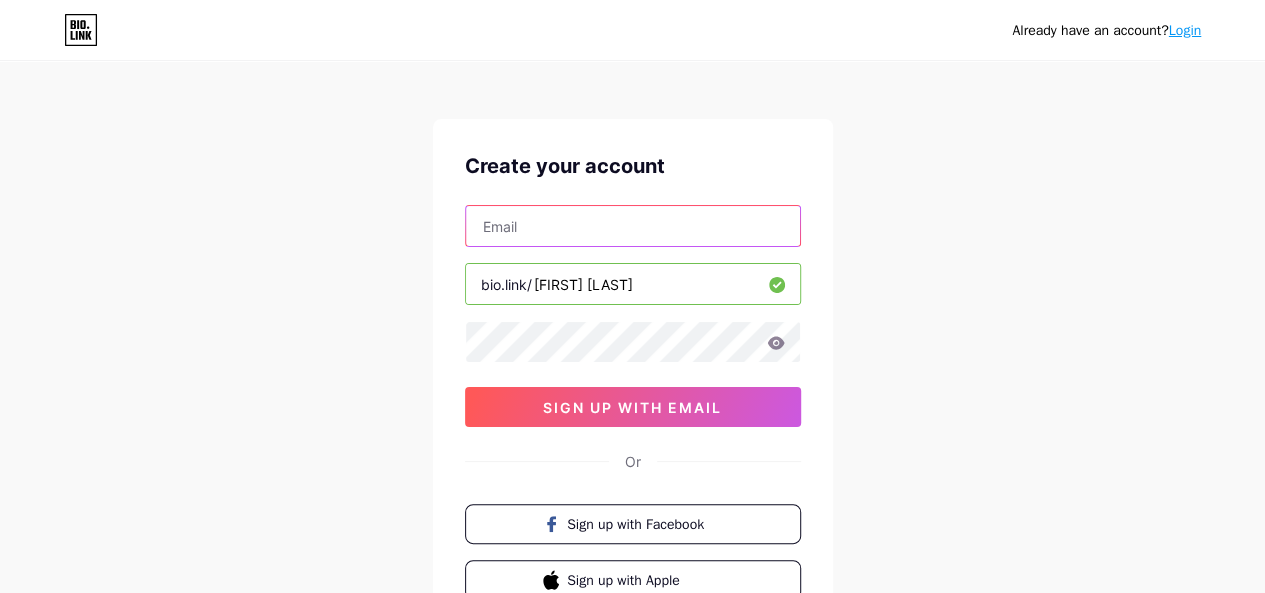 click at bounding box center (633, 226) 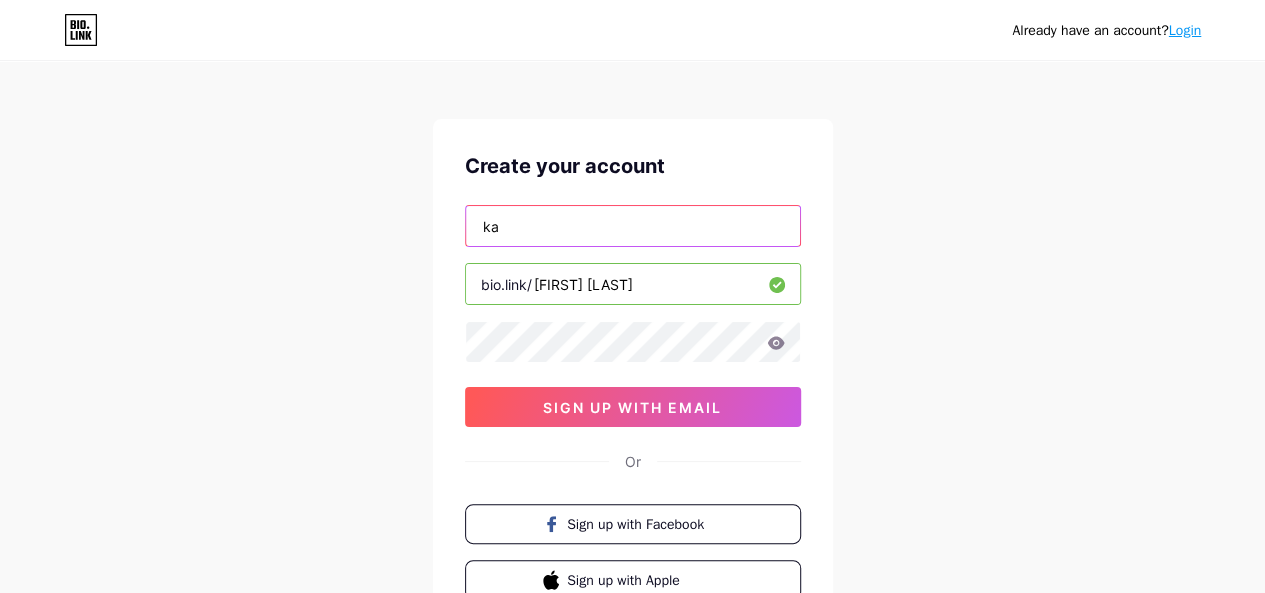 type on "k" 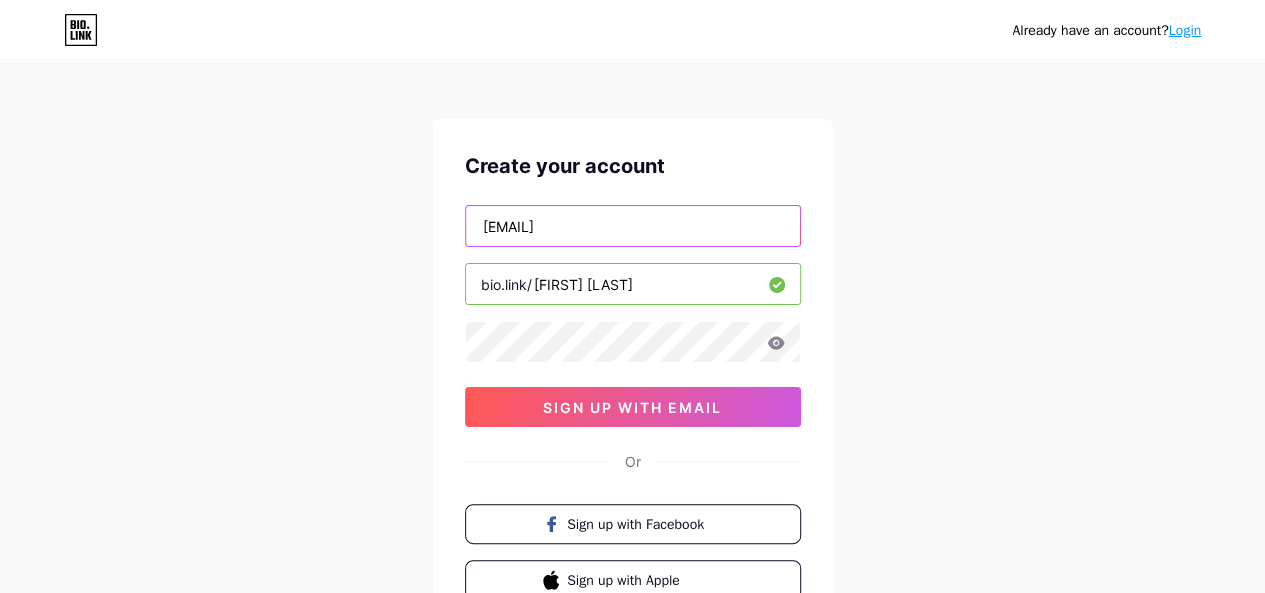 type on "[EMAIL]" 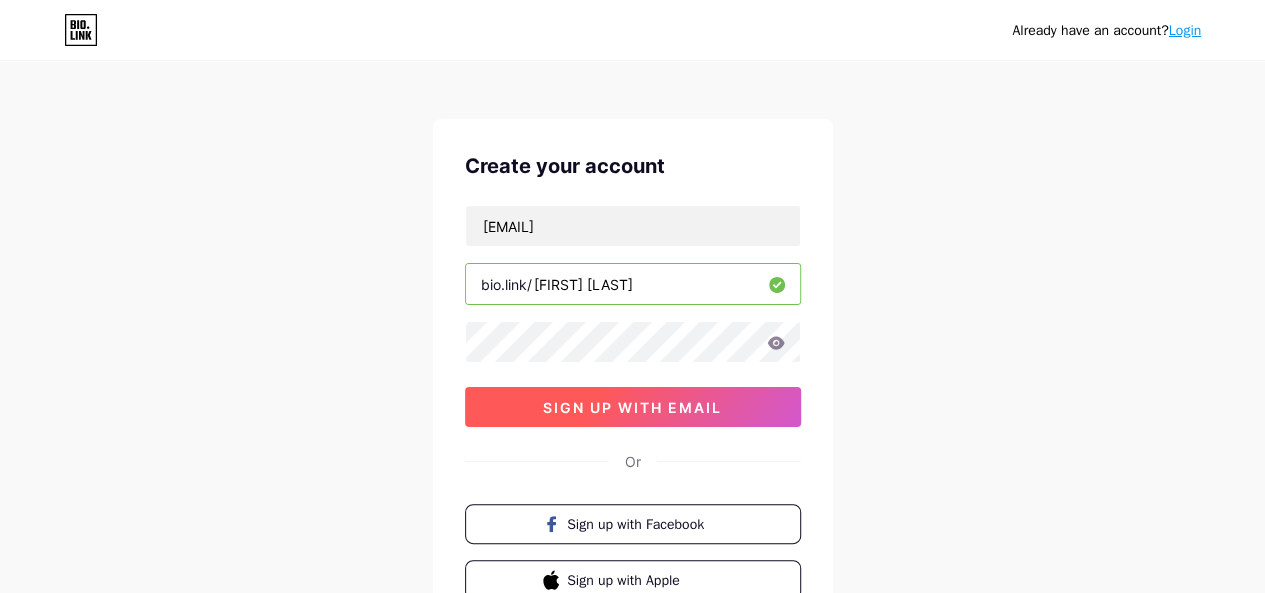 click on "sign up with email" at bounding box center [633, 407] 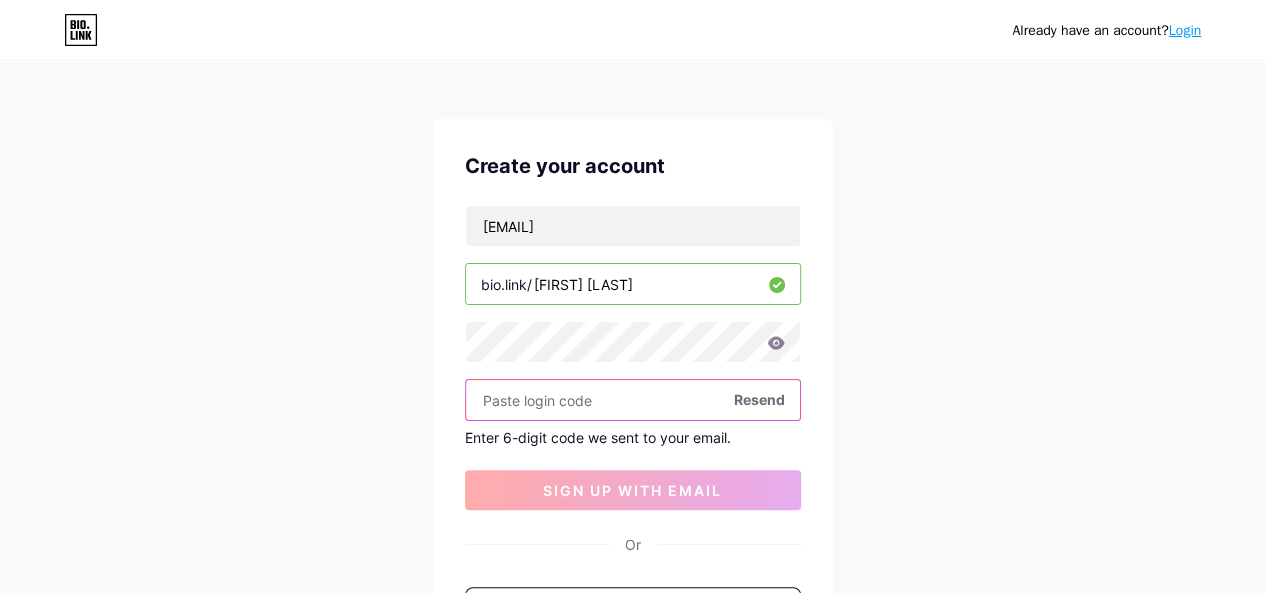 paste on "893268" 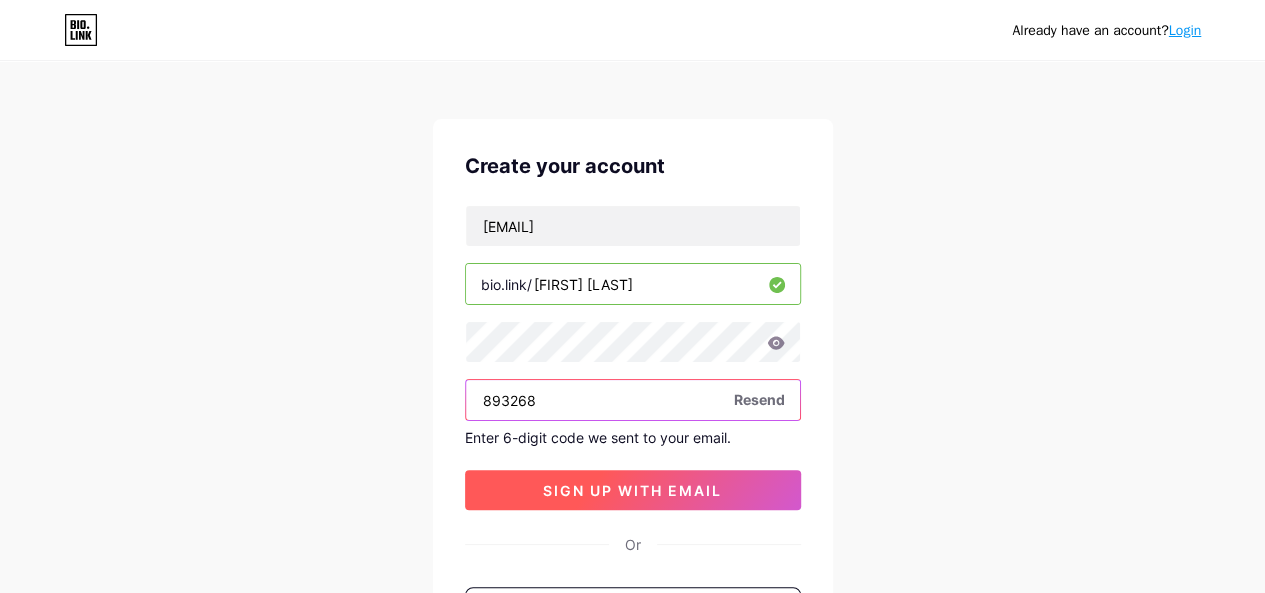 type on "893268" 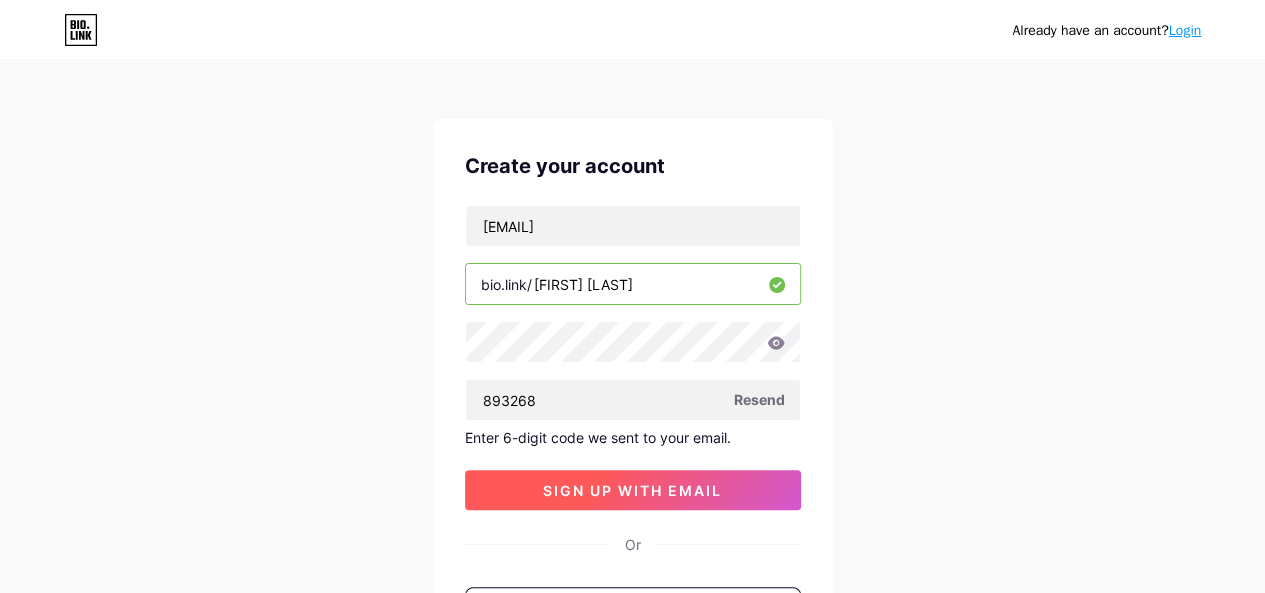 click on "sign up with email" at bounding box center [632, 490] 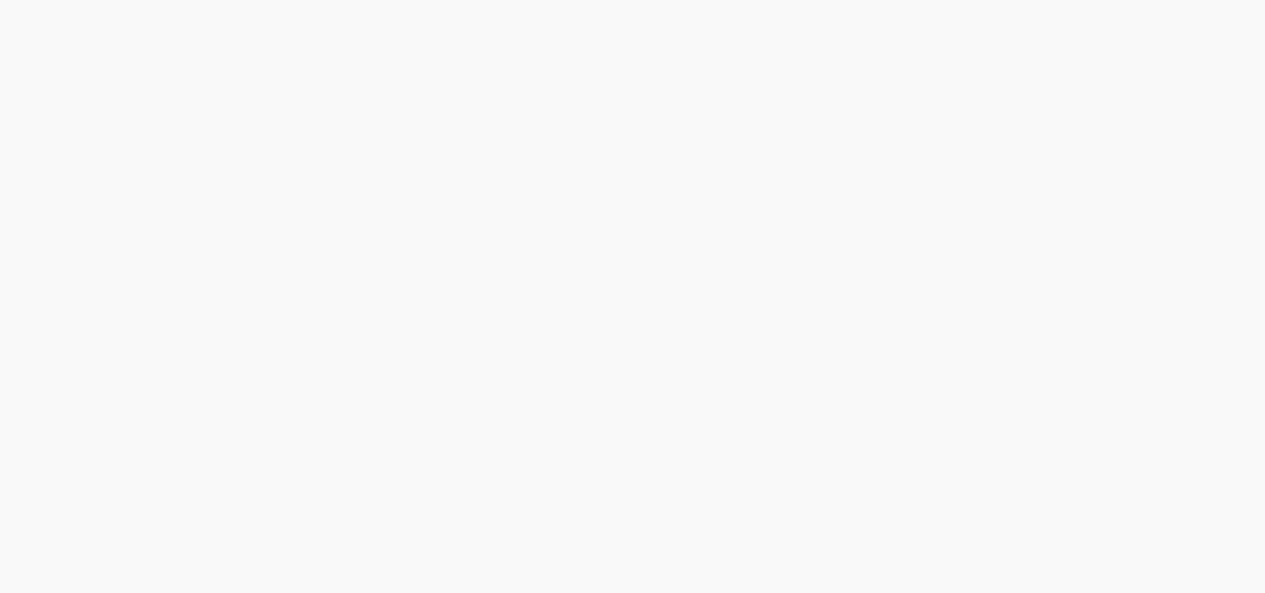 scroll, scrollTop: 0, scrollLeft: 0, axis: both 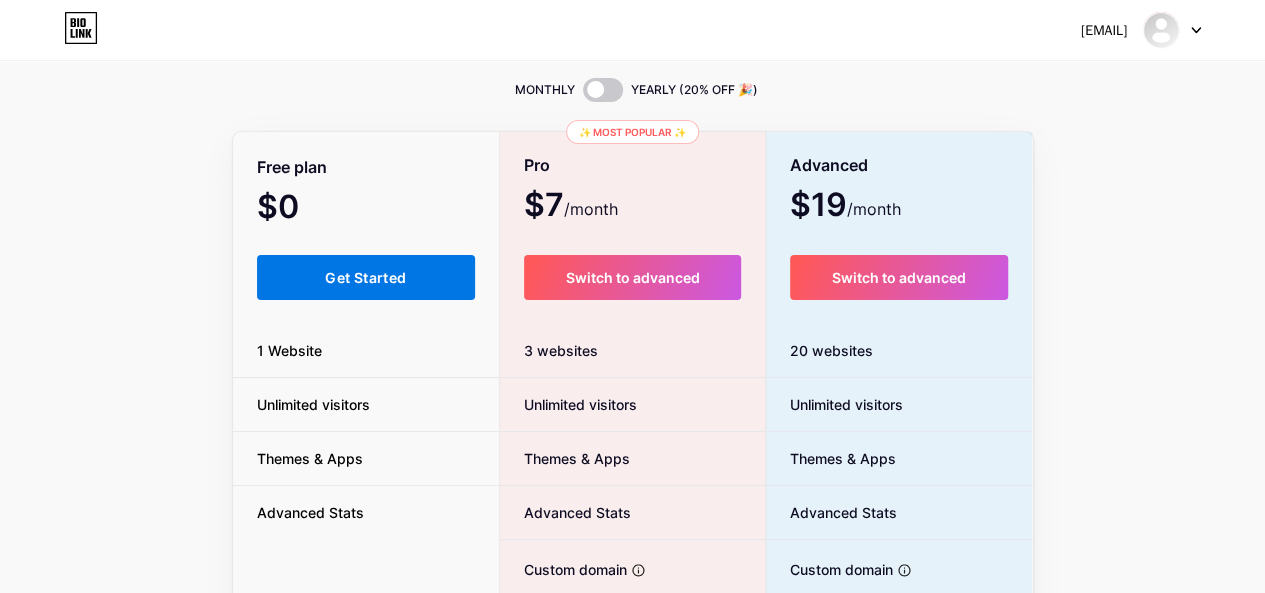 click on "Get Started" at bounding box center (365, 277) 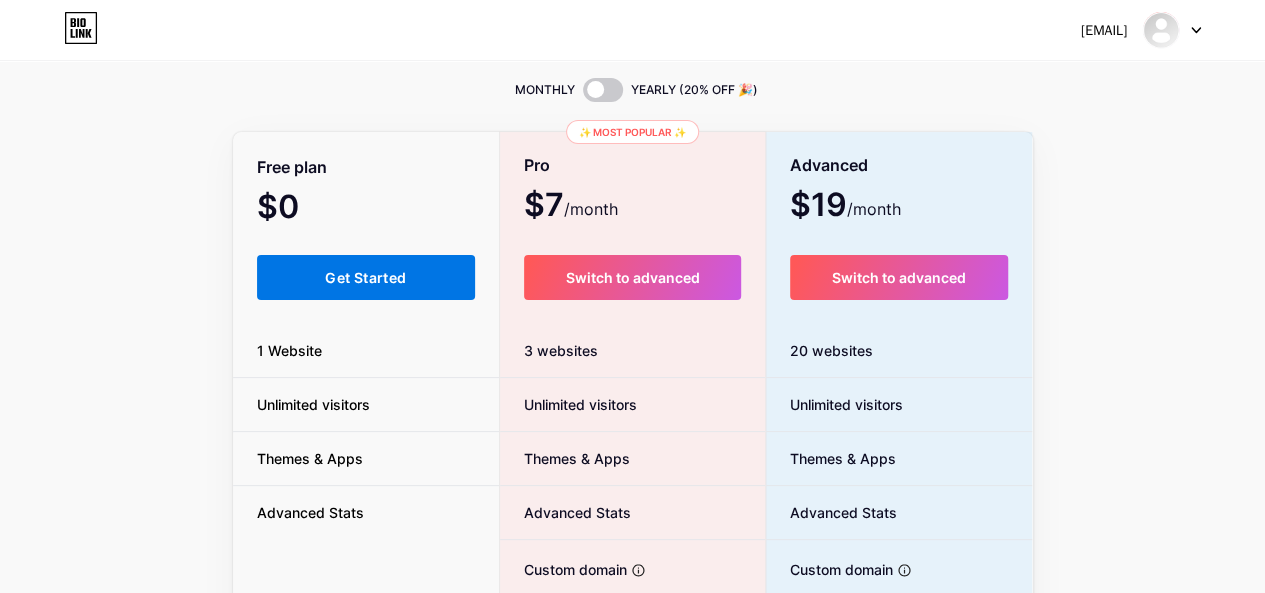 scroll, scrollTop: 0, scrollLeft: 0, axis: both 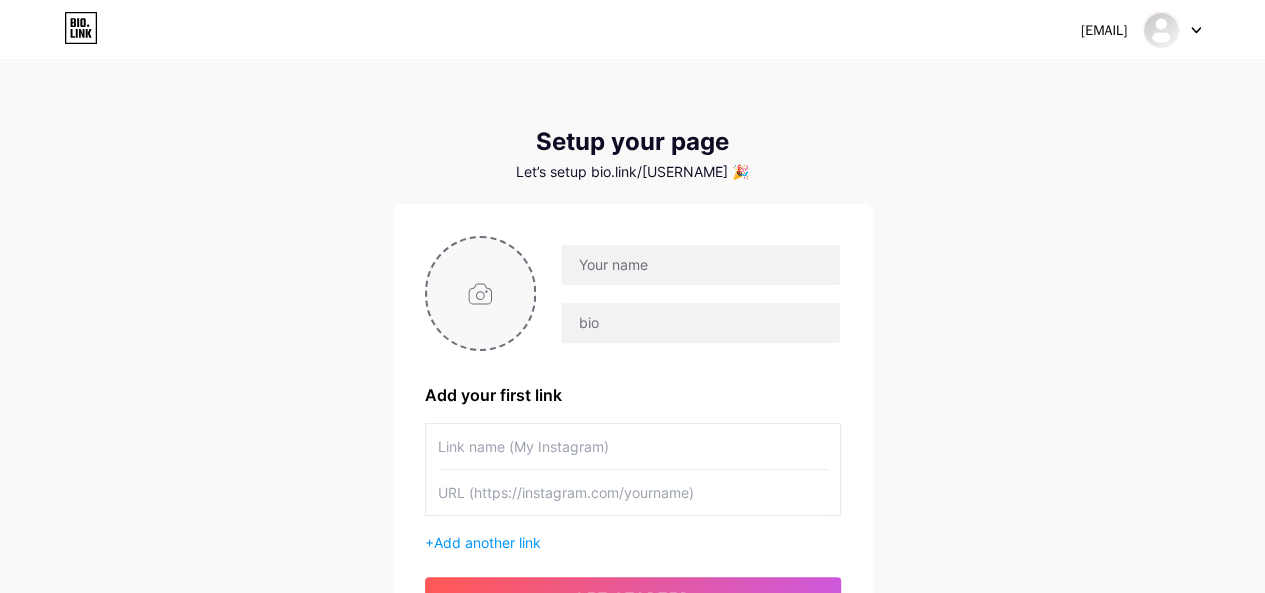 click at bounding box center [481, 293] 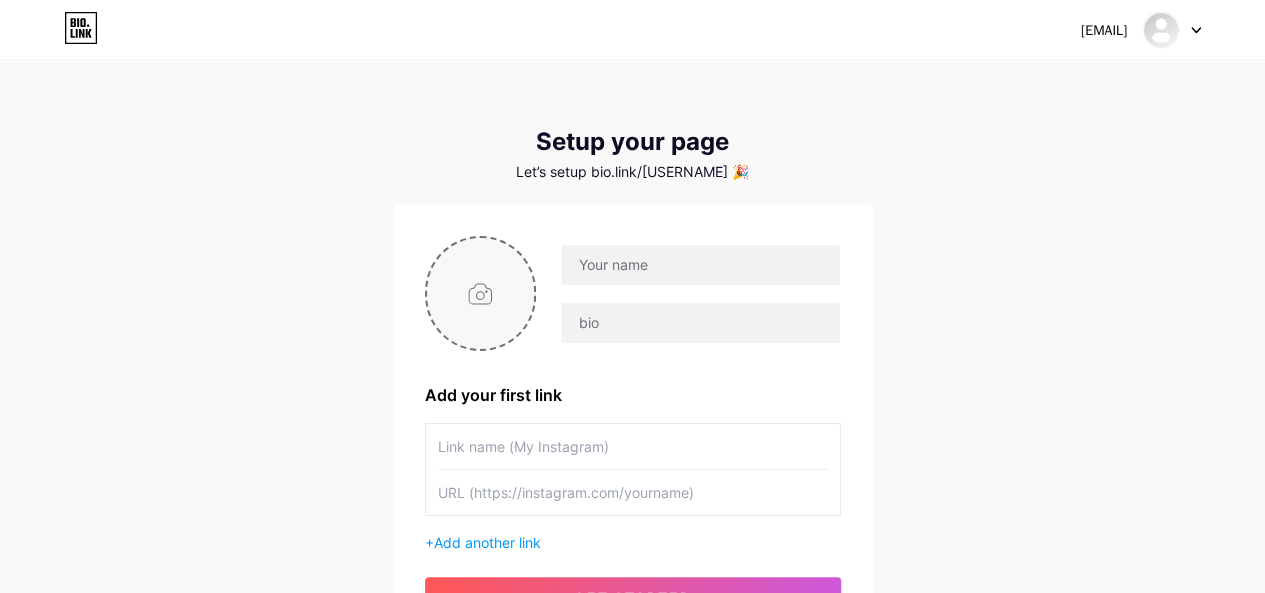 type on "C:\fakepath\1000045685 (1).png" 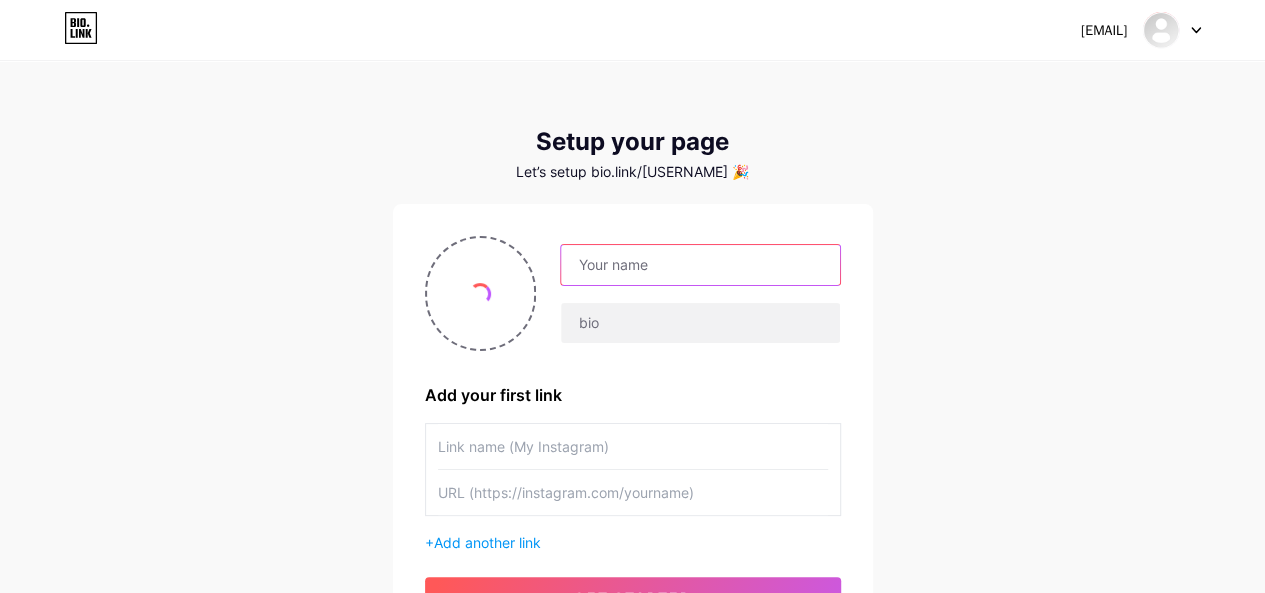 click at bounding box center (700, 265) 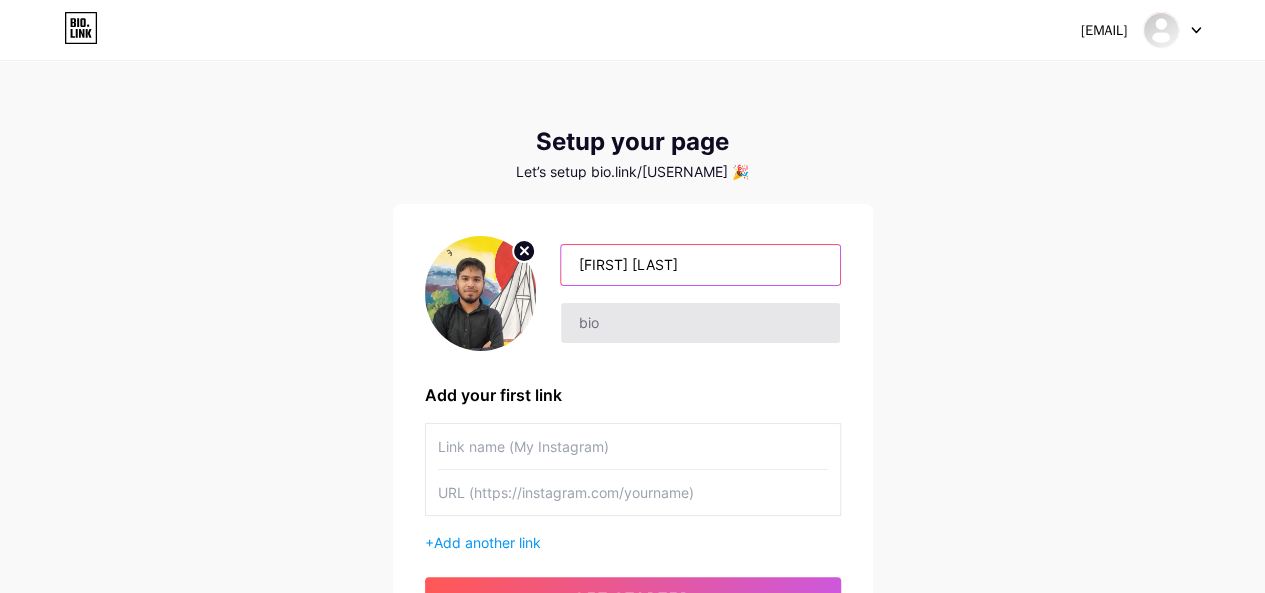 type on "[FIRST] [LAST]" 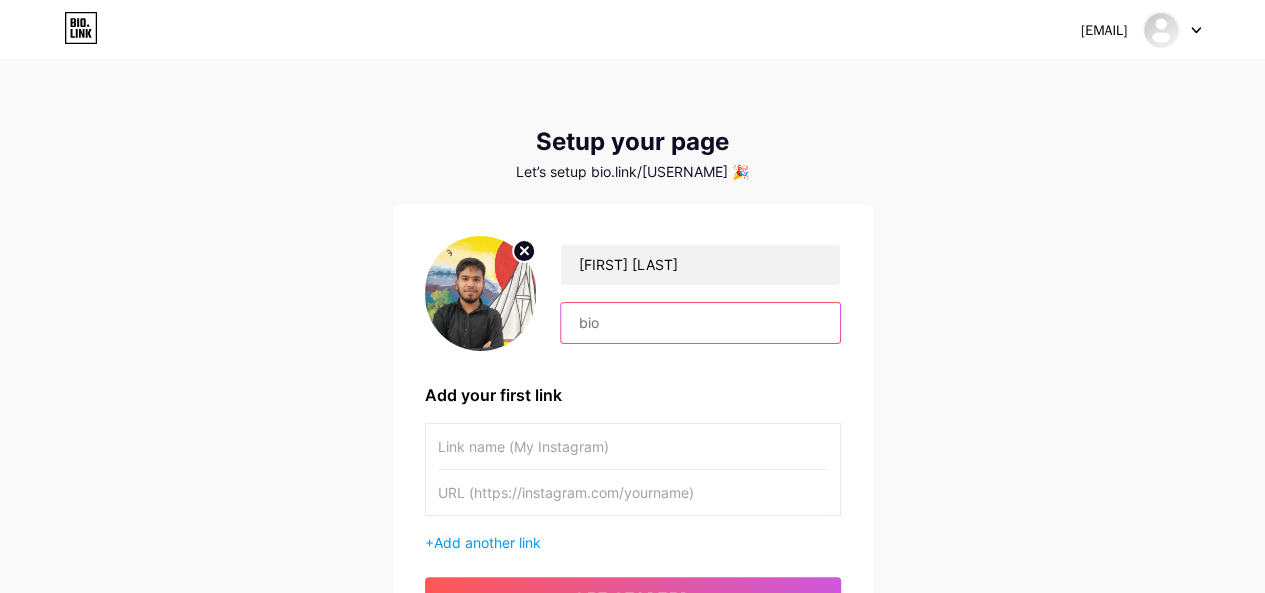 click at bounding box center [700, 323] 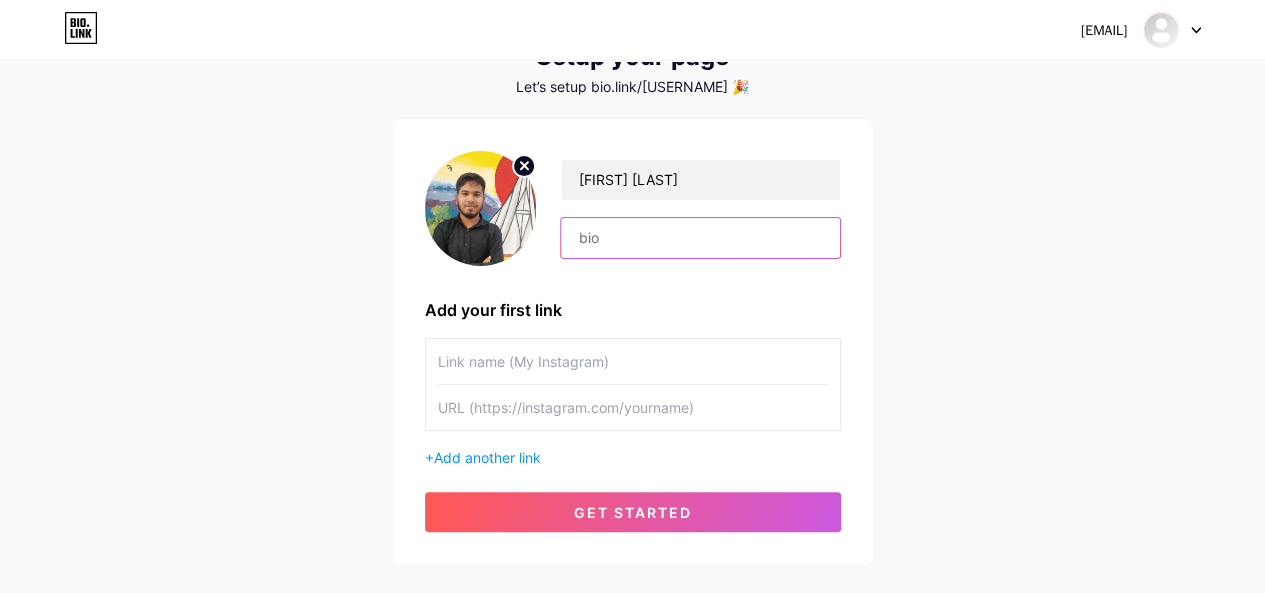 scroll, scrollTop: 80, scrollLeft: 0, axis: vertical 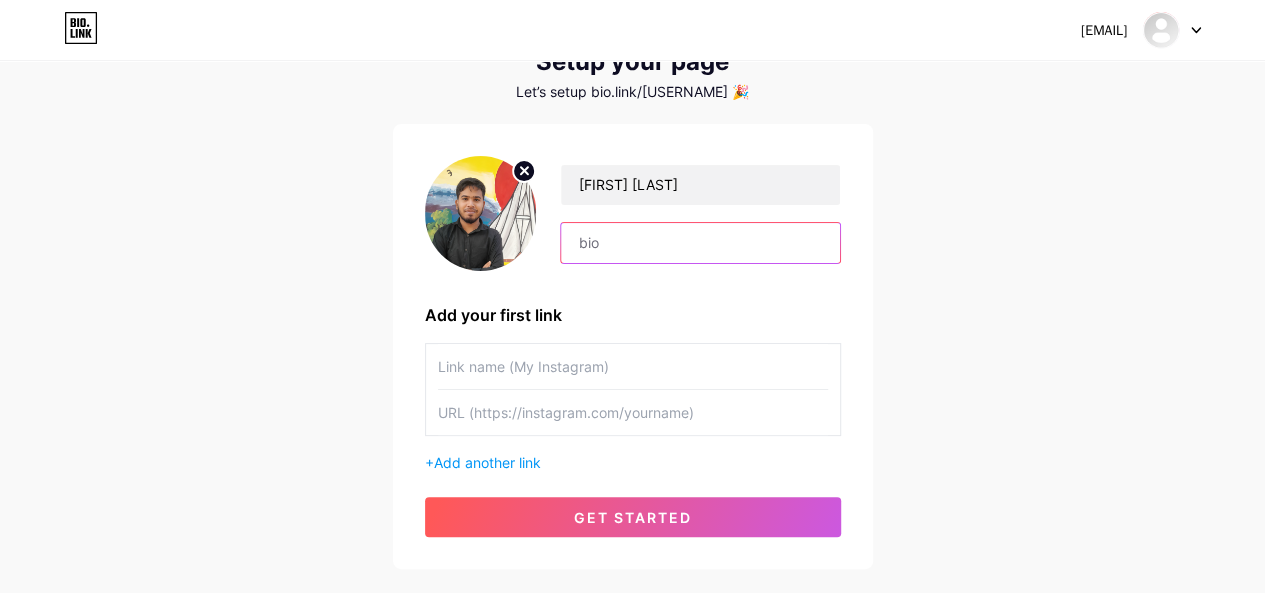 paste on "[FIRST]. [FIRST] [LAST] is a Bangladeshi author, researcher, and peace advocate. He is the founder of Islampidia, a leading digital platform that provides authentic and accessible Islamic knowledge in Bengali and beyond. Passionate about truth, ethics, and social justice, [LAST] writes at the intersection of faith, humanity, and global awareness. Born in [CITY], [REGION], into a family of teachers, he grew up with a deep appreciation for education and knowledge. His passion for writing and exploring religi" 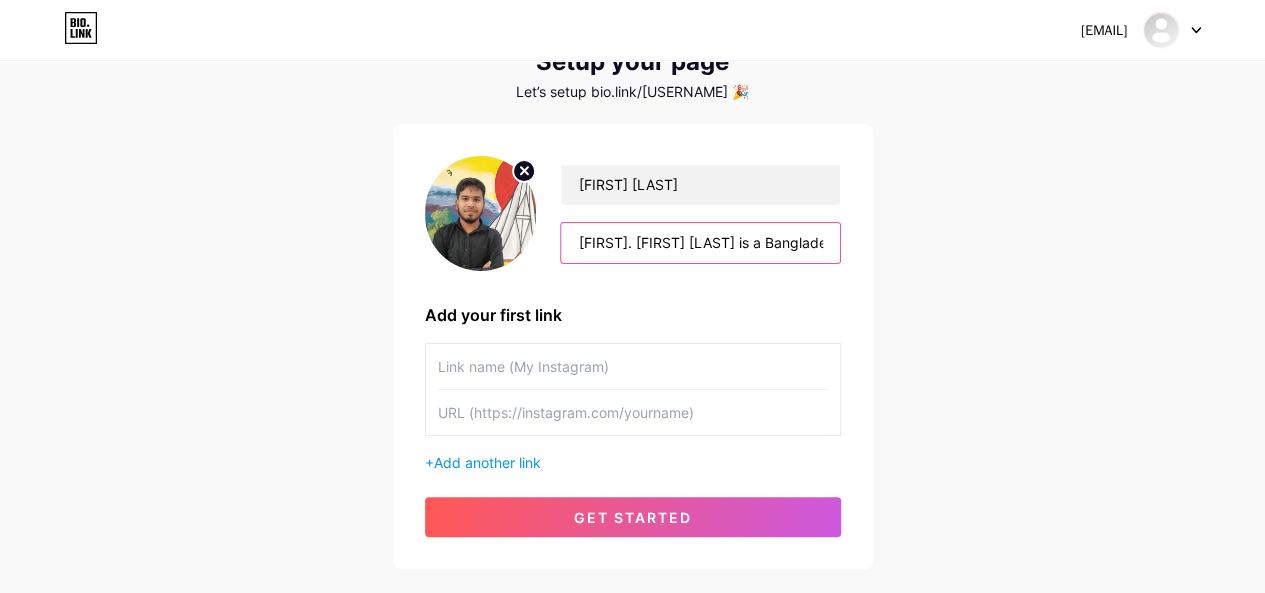 scroll, scrollTop: 0, scrollLeft: 3096, axis: horizontal 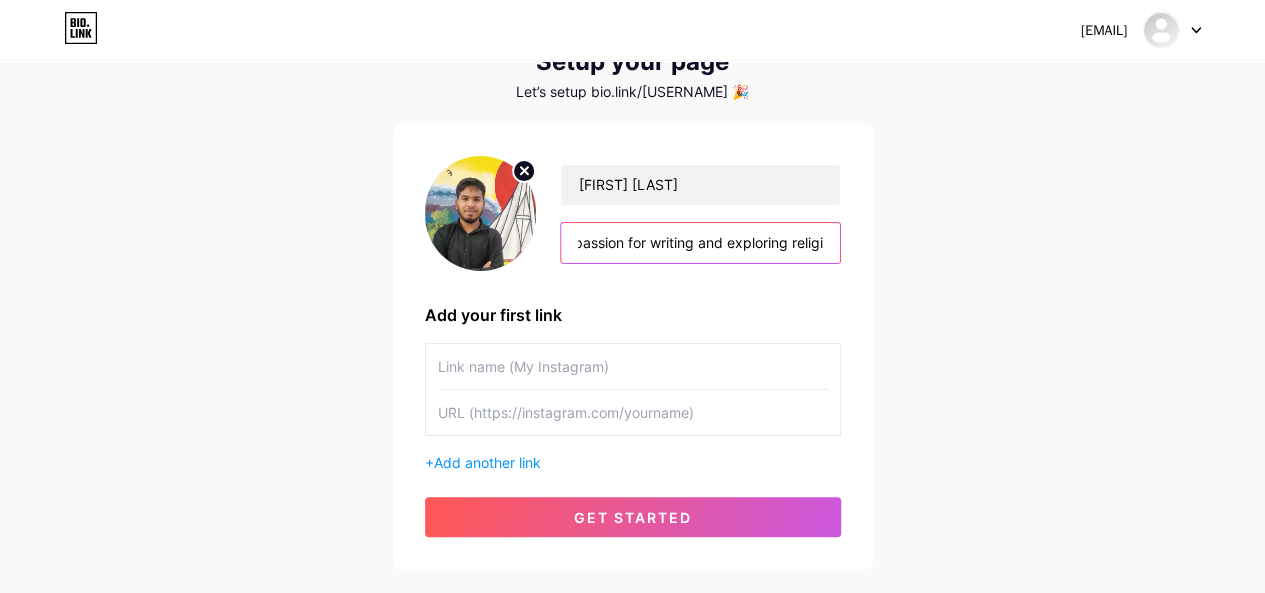 click on "[FIRST]. [FIRST] [LAST] is a Bangladeshi author, researcher, and peace advocate. He is the founder of Islampidia, a leading digital platform that provides authentic and accessible Islamic knowledge in Bengali and beyond. Passionate about truth, ethics, and social justice, [LAST] writes at the intersection of faith, humanity, and global awareness. Born in [CITY], [REGION], into a family of teachers, he grew up with a deep appreciation for education and knowledge. His passion for writing and exploring religi" at bounding box center (700, 243) 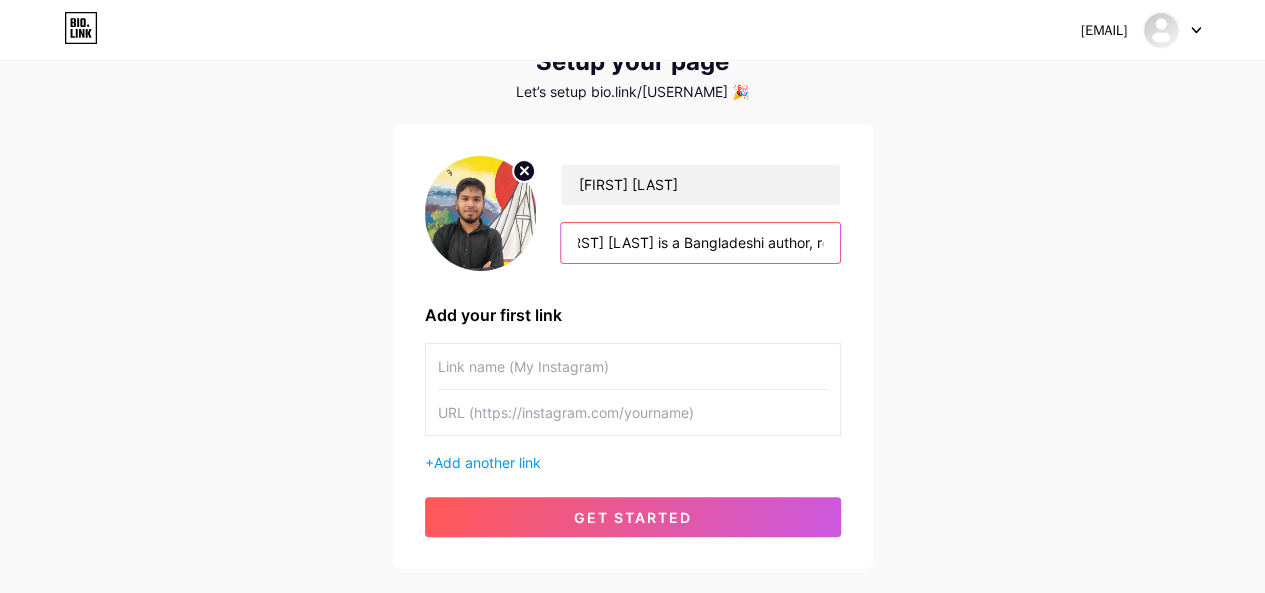 scroll, scrollTop: 0, scrollLeft: 0, axis: both 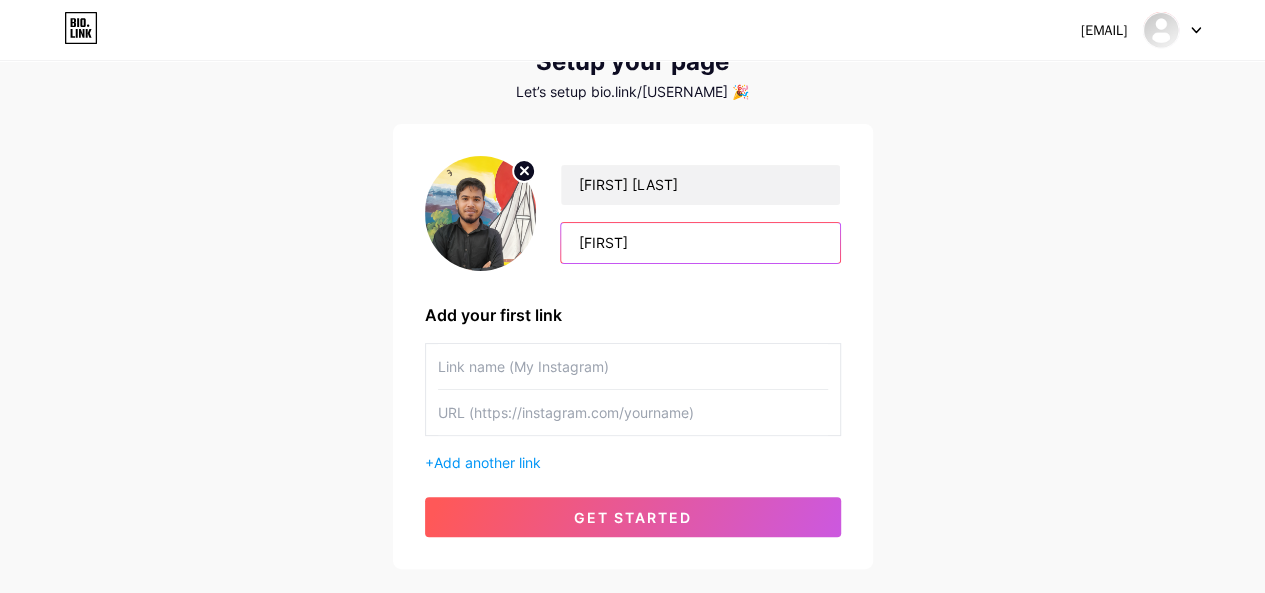 type on "M" 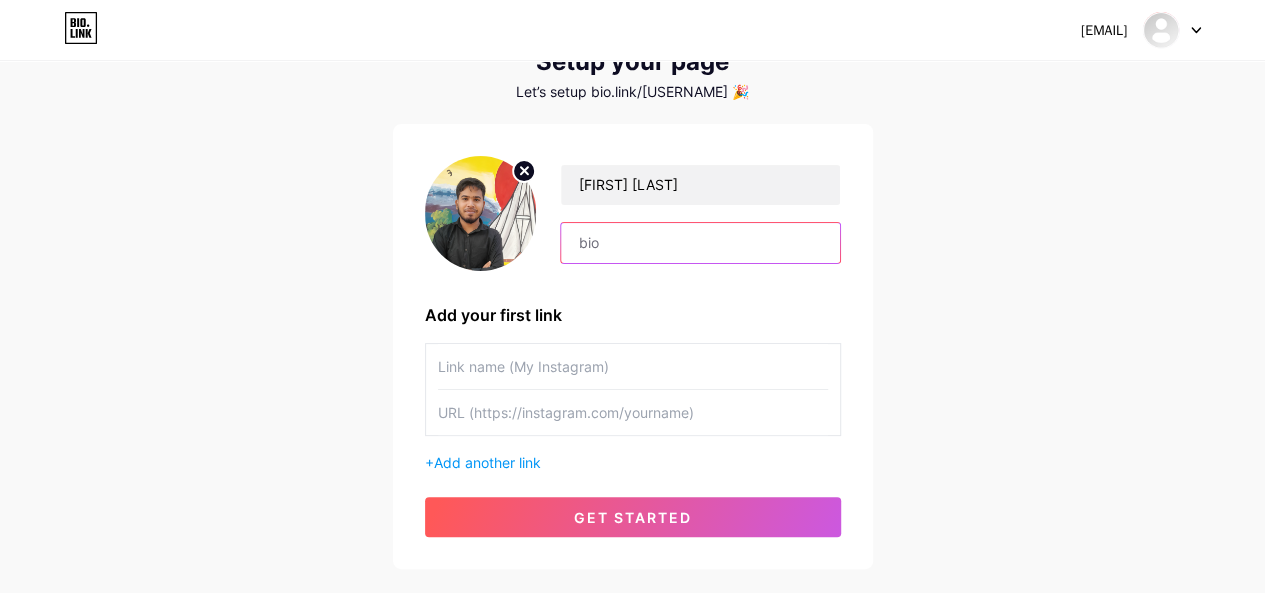 paste on "[FIRST] [LAST] is a Bangladeshi author, researcher, and peace advocate. Founder of Islampidia, he writes in the genres of religion, spirituality, and peace and conflict, inspiring compassion, justice, and harmony worldwide." 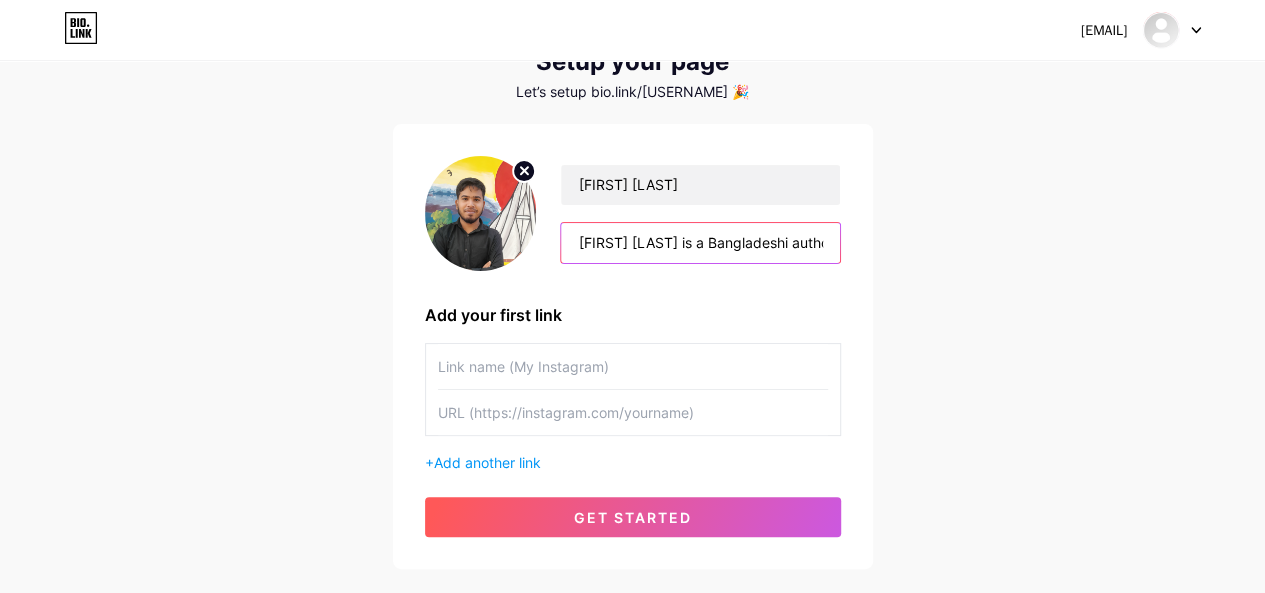 scroll, scrollTop: 0, scrollLeft: 1268, axis: horizontal 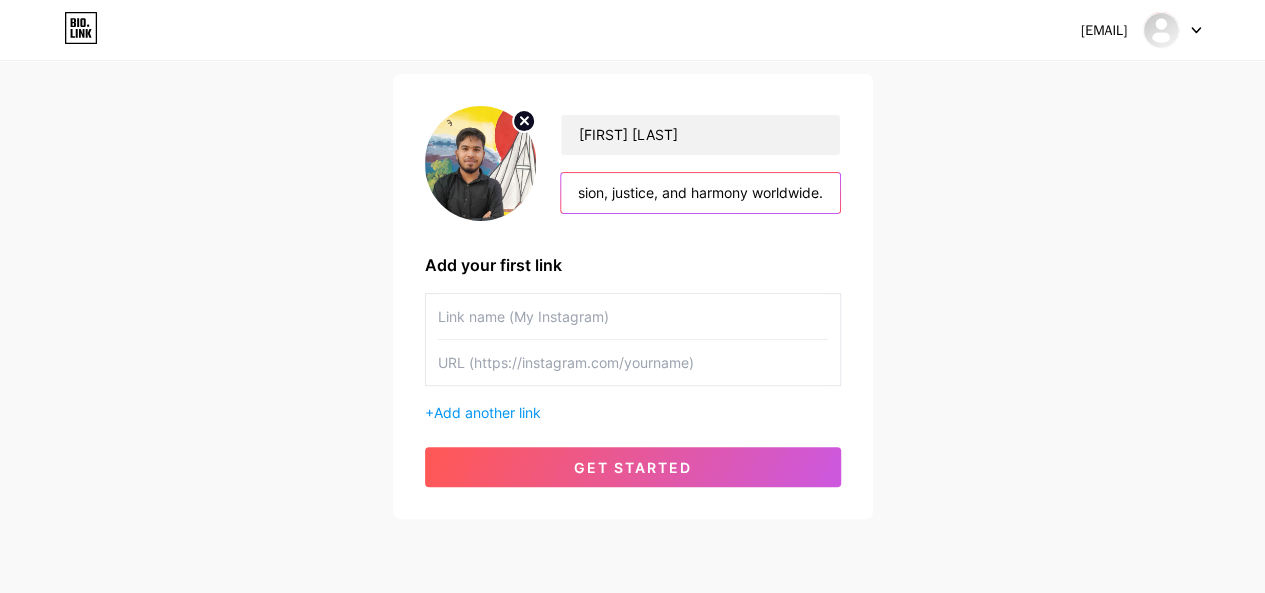 type on "[FIRST] [LAST] is a Bangladeshi author, researcher, and peace advocate. Founder of Islampidia, he writes in the genres of religion, spirituality, and peace and conflict, inspiring compassion, justice, and harmony worldwide." 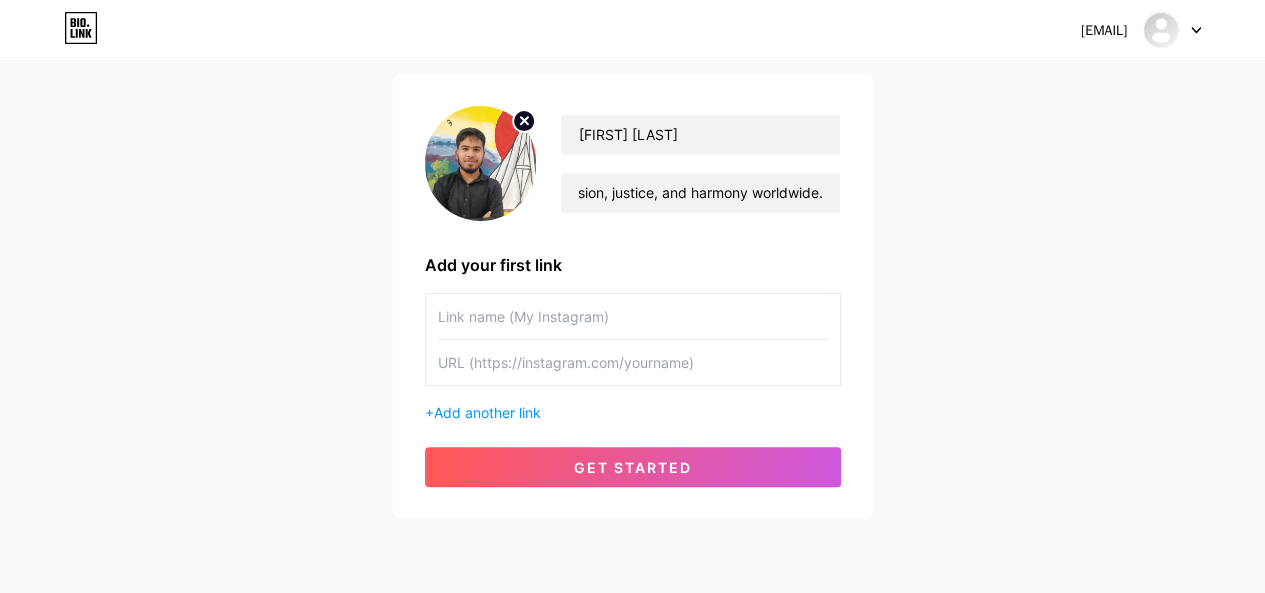 scroll, scrollTop: 0, scrollLeft: 0, axis: both 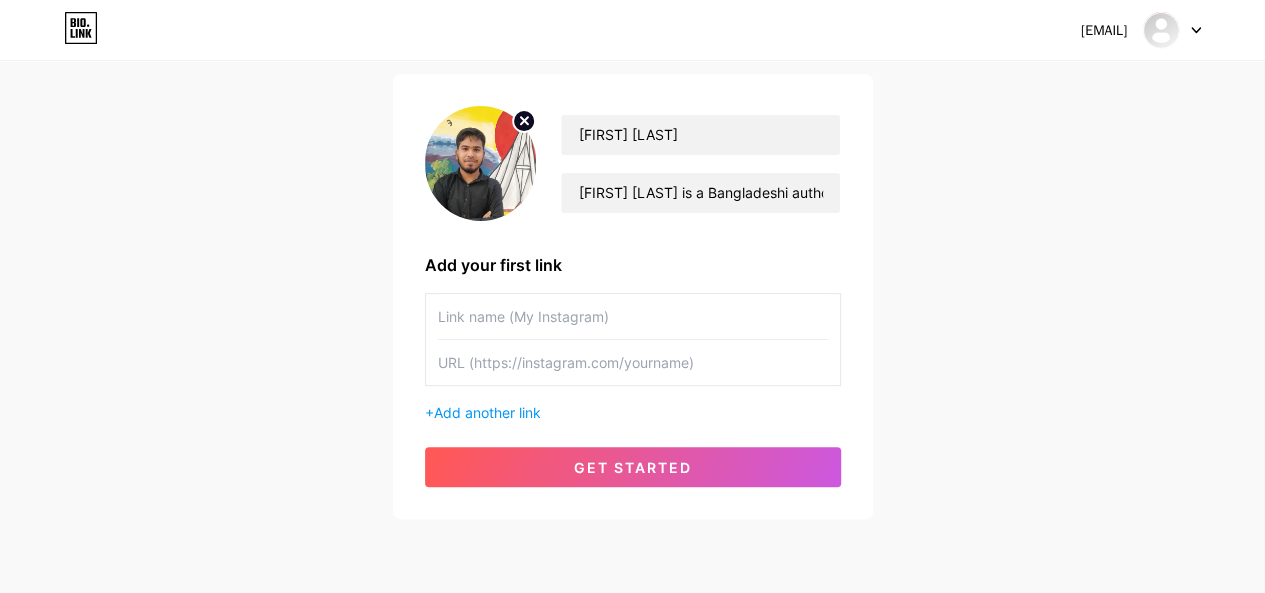 click at bounding box center [633, 316] 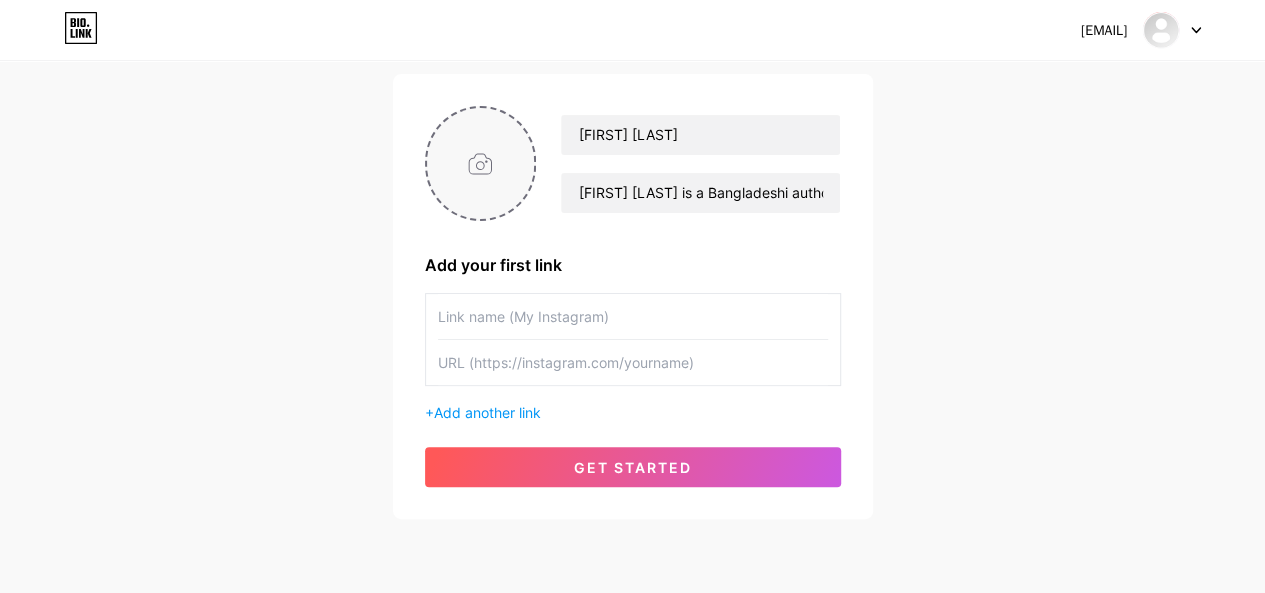 click at bounding box center (481, 163) 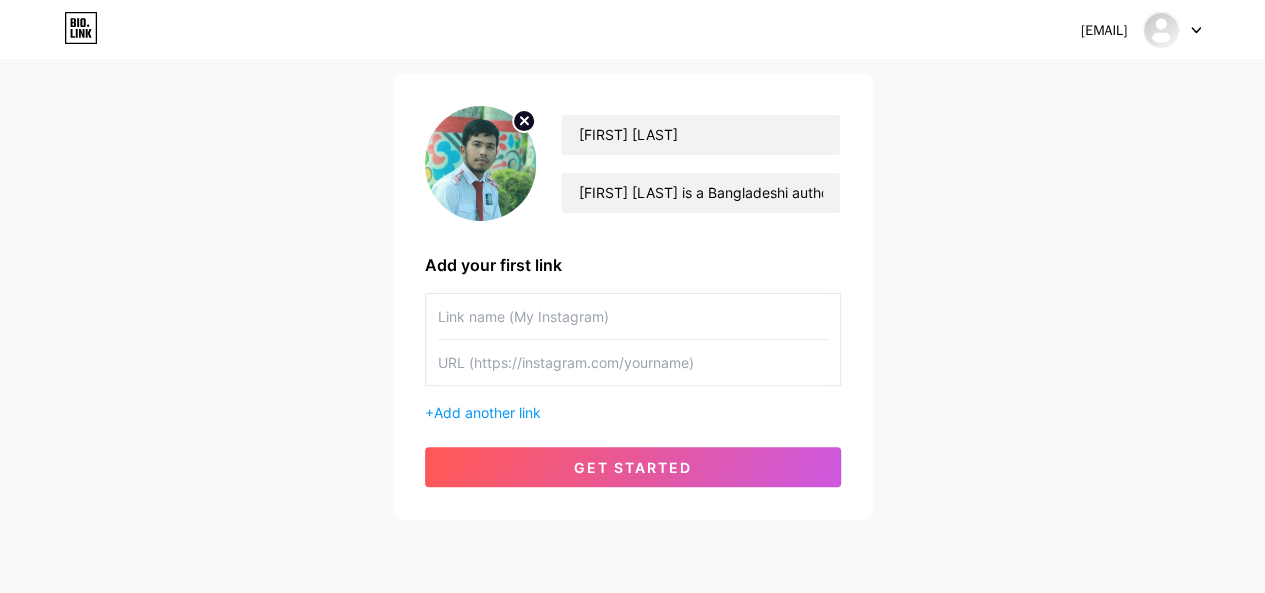 click at bounding box center (633, 316) 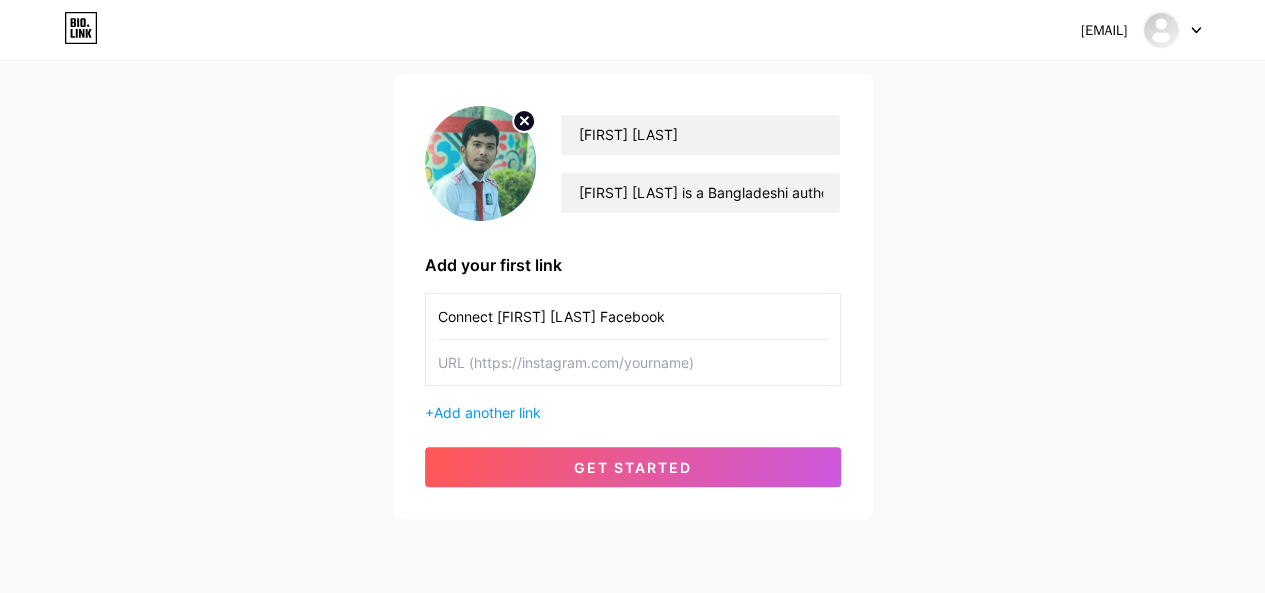 paste on "with [FIRST]. [FIRST] [LAST] on" 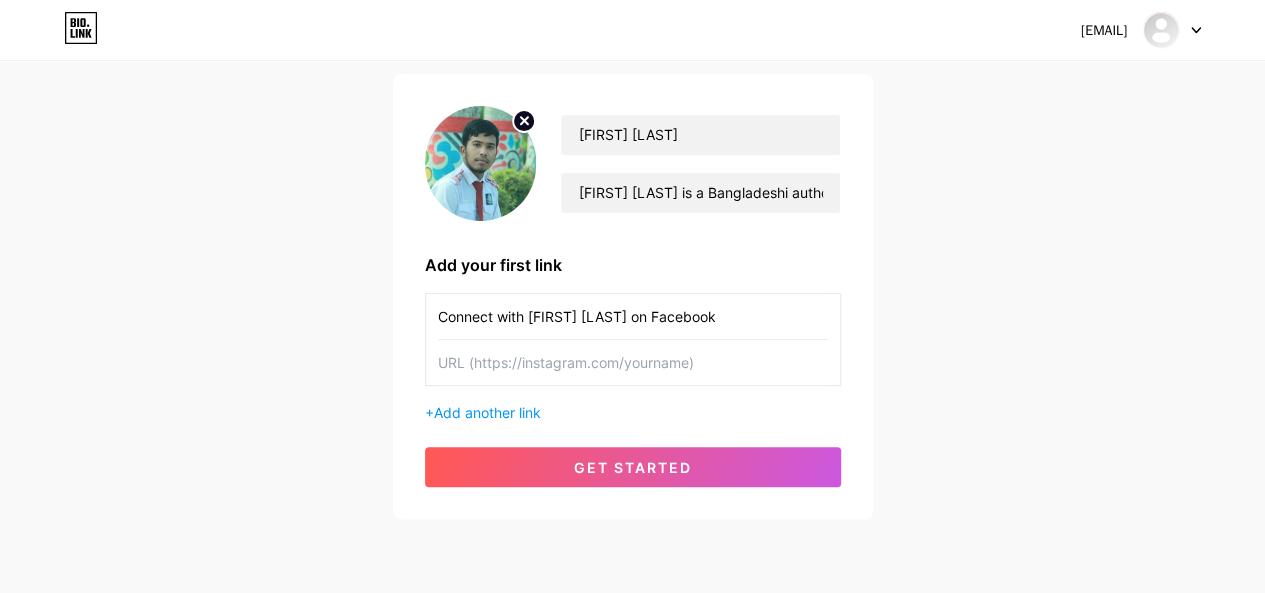 type on "Connect with [FIRST] [LAST] on Facebook" 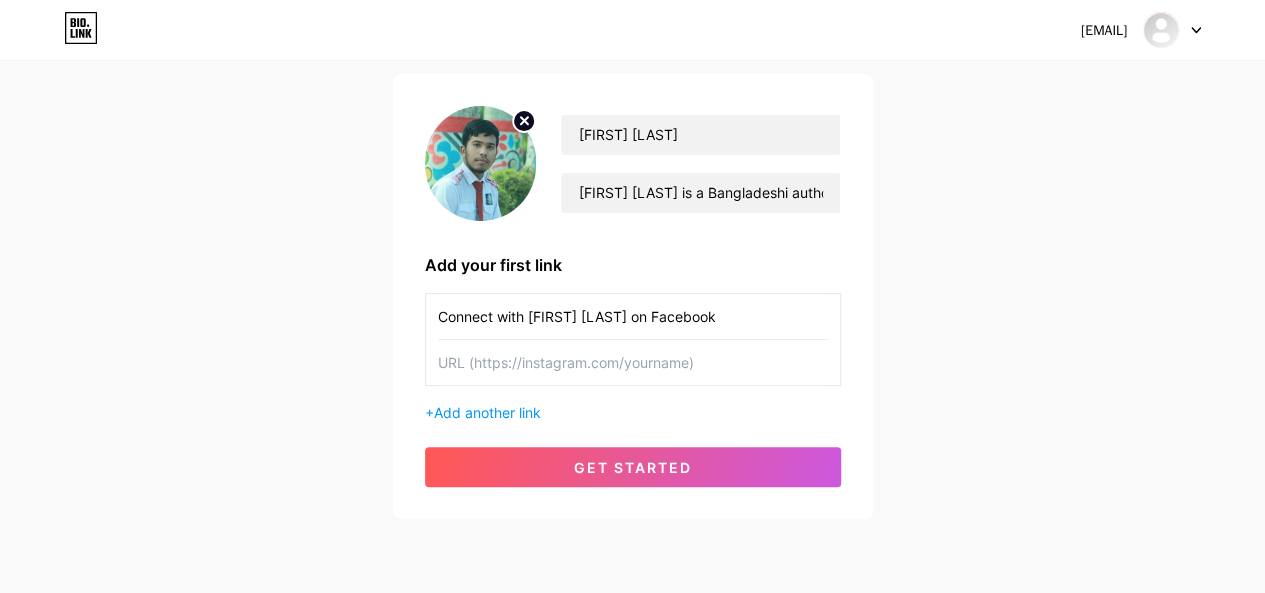 paste on "https://www.facebook.com/[FIRST]-[LAST]" 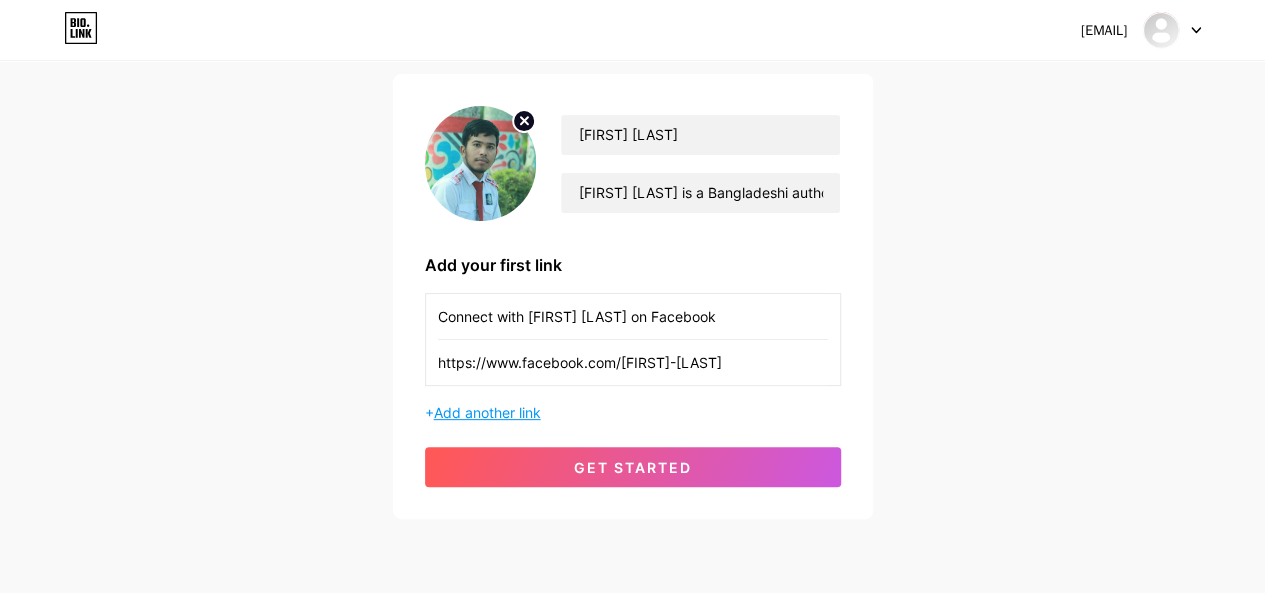 type on "https://www.facebook.com/[FIRST]-[LAST]" 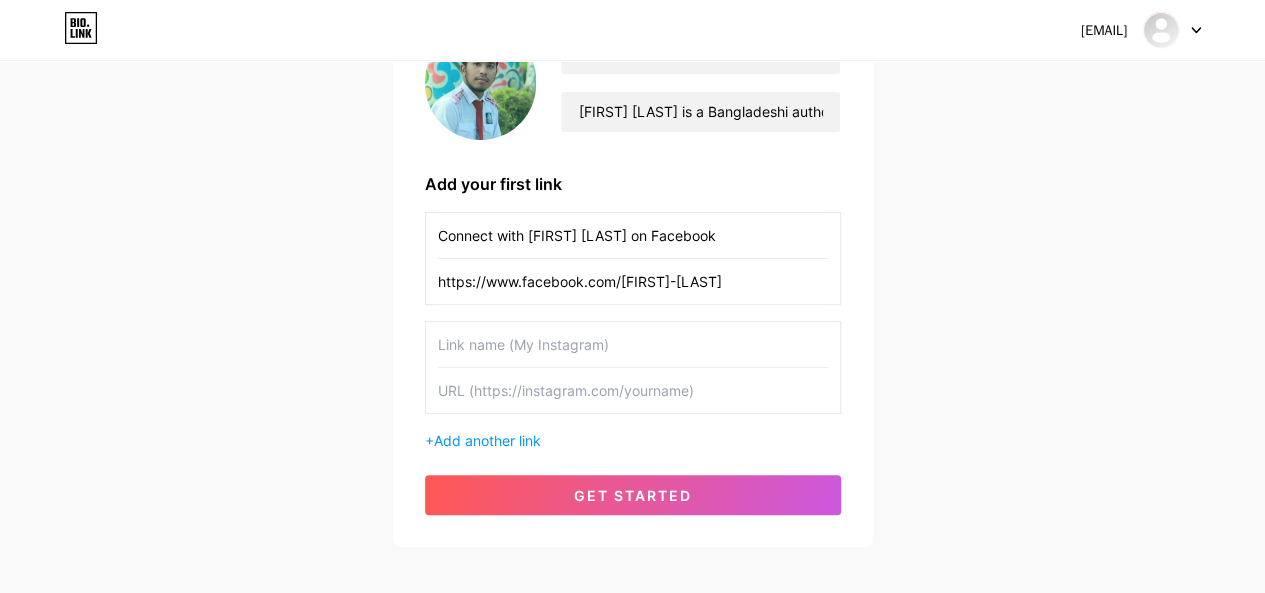 scroll, scrollTop: 213, scrollLeft: 0, axis: vertical 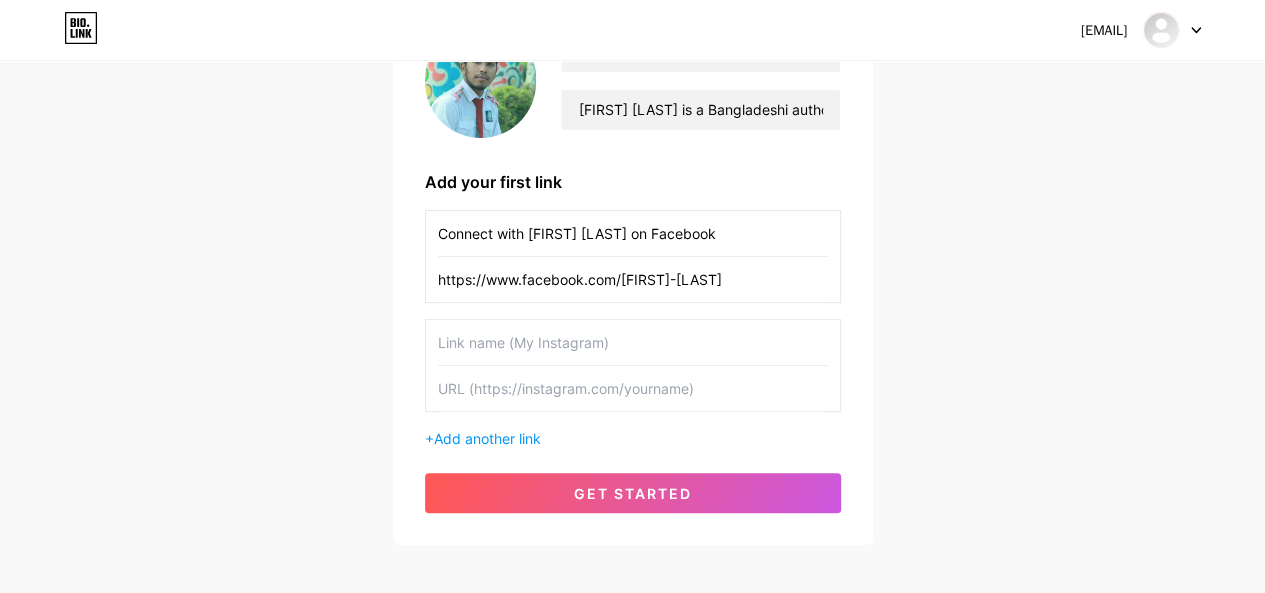 click at bounding box center (633, 342) 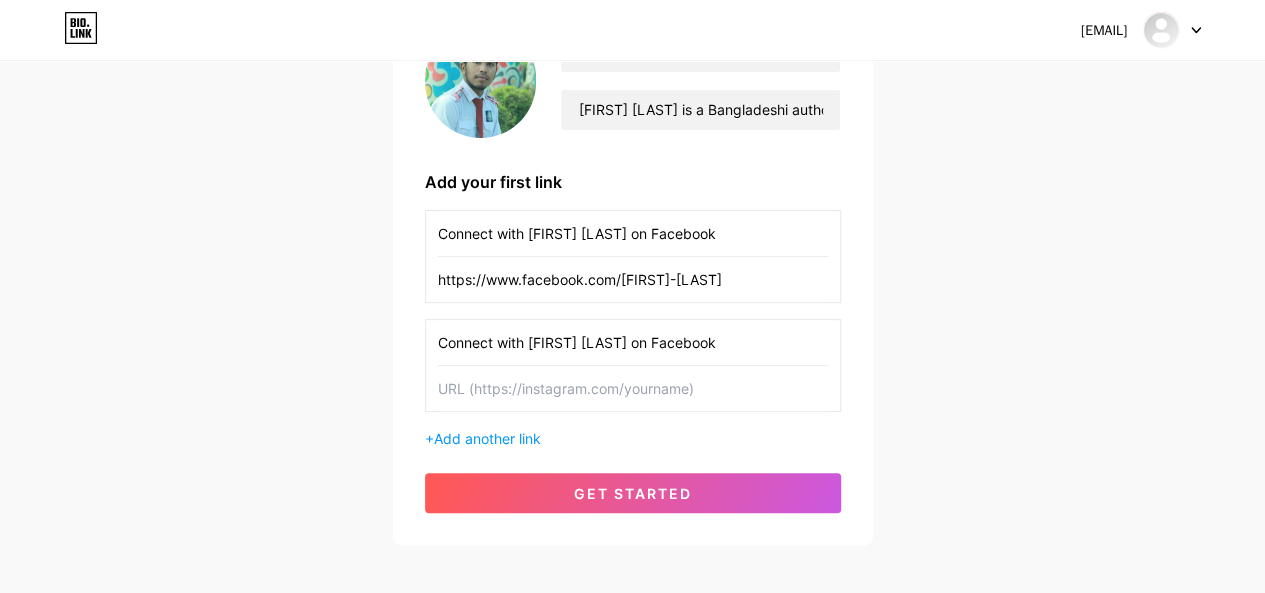 type on "Connect with [FIRST] [LAST] on Facebook" 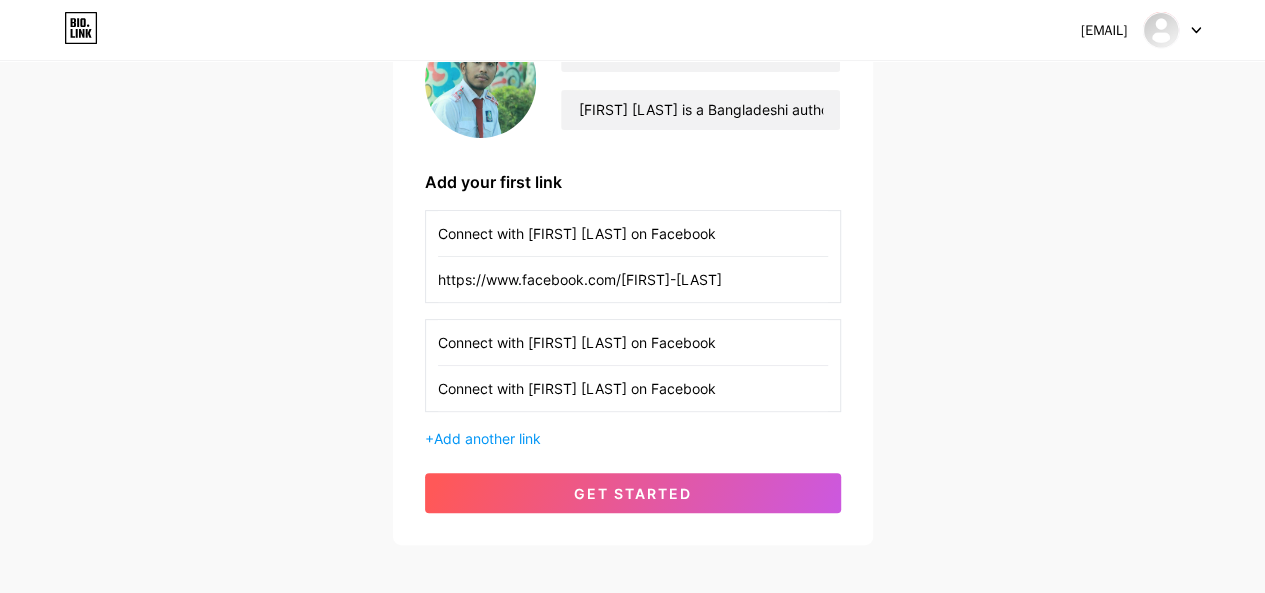 click on "Connect with [FIRST] [LAST] on Facebook" at bounding box center (633, 388) 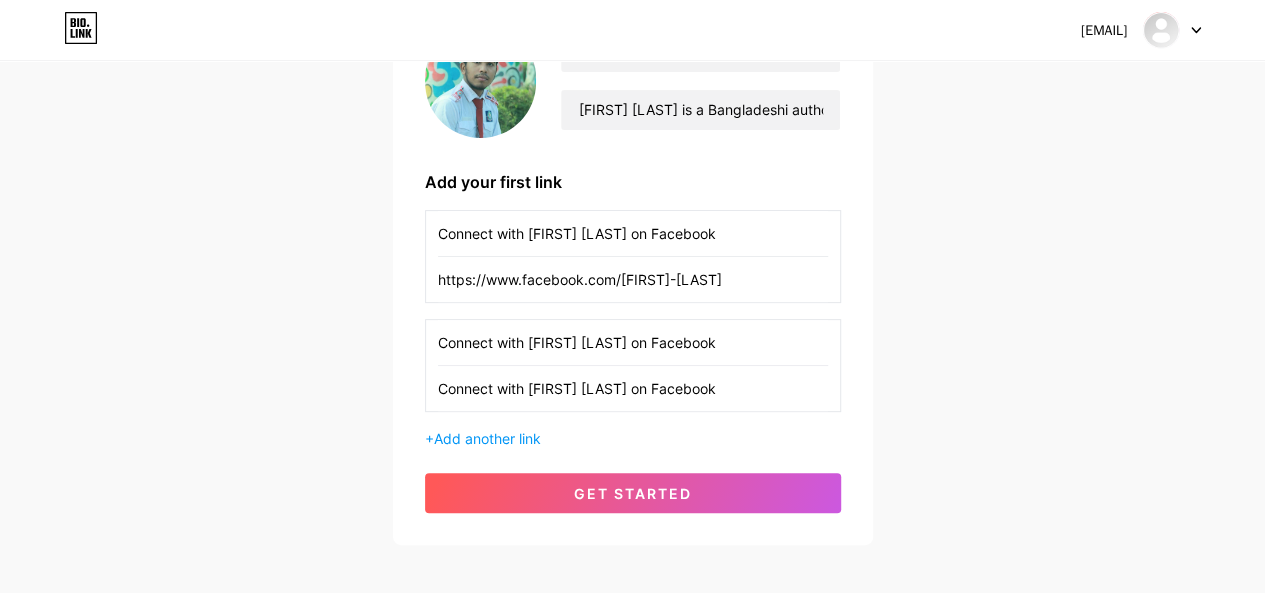 paste on "[URL]" 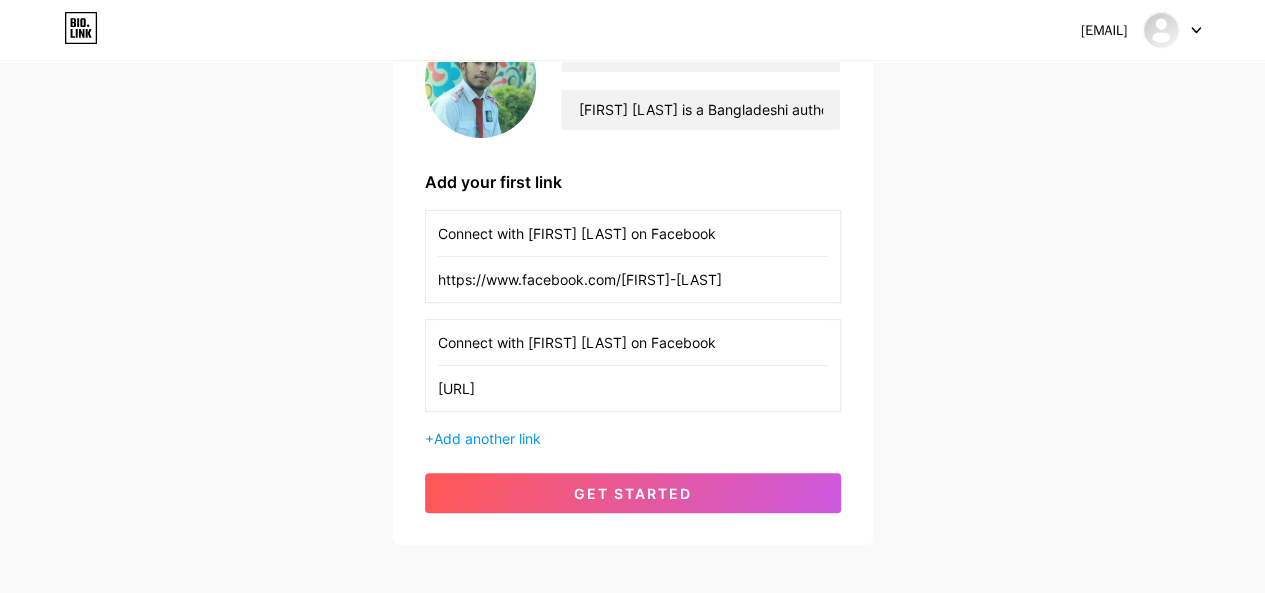 type on "[URL]" 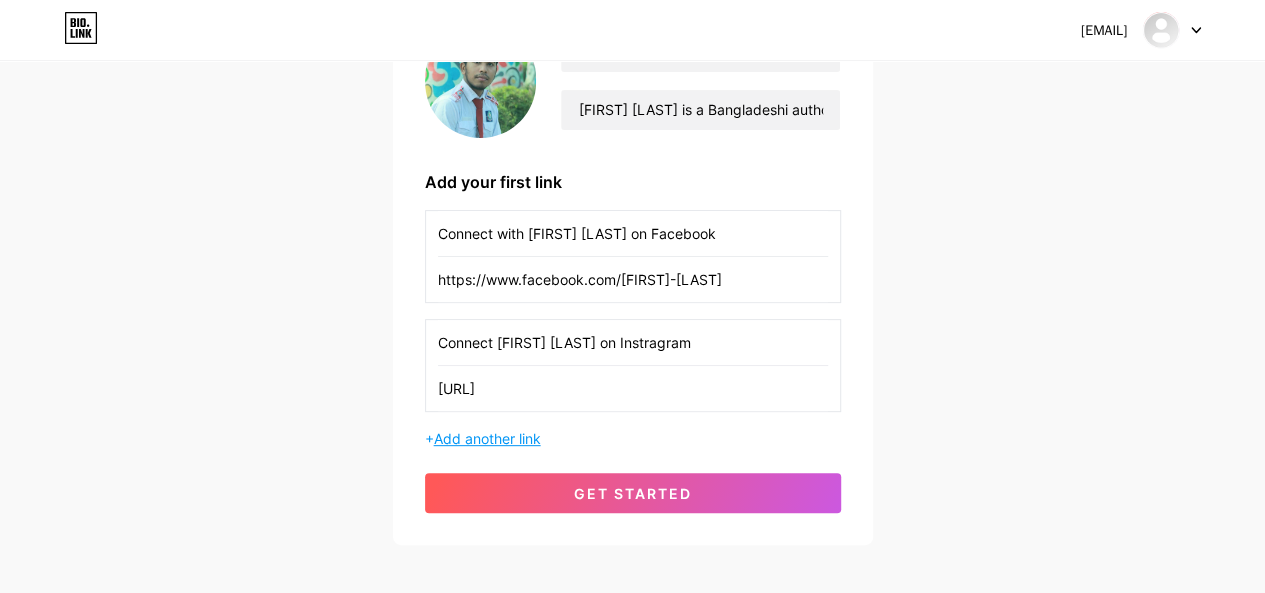 type on "Connect [FIRST] [LAST] on Instragram" 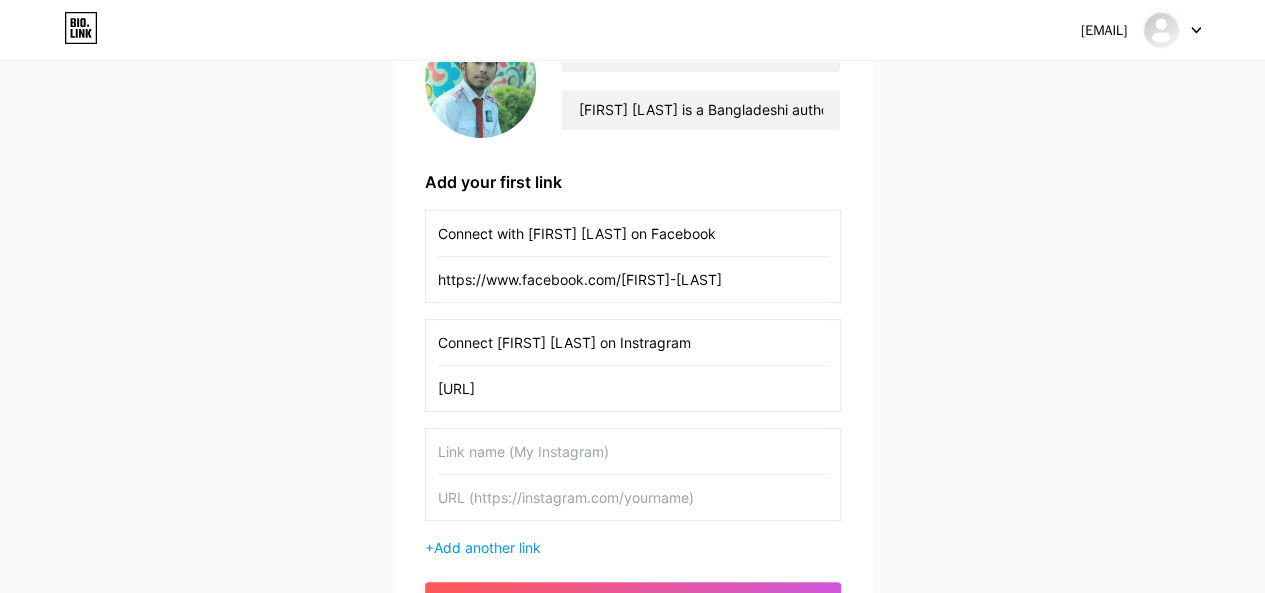 click at bounding box center [633, 451] 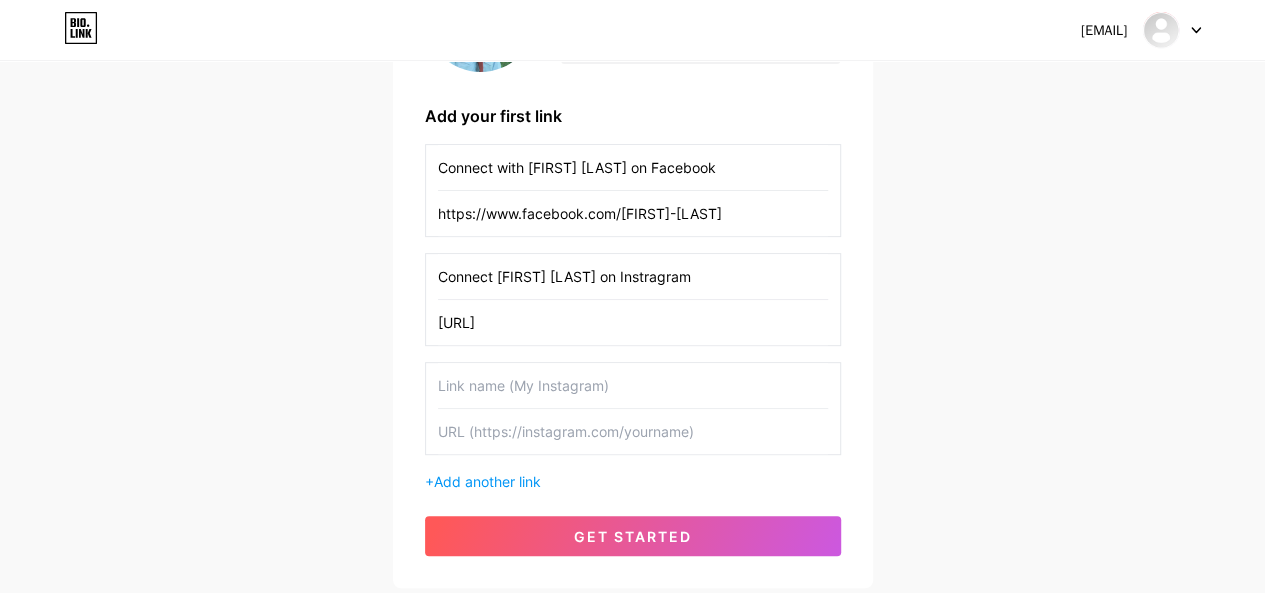 scroll, scrollTop: 285, scrollLeft: 0, axis: vertical 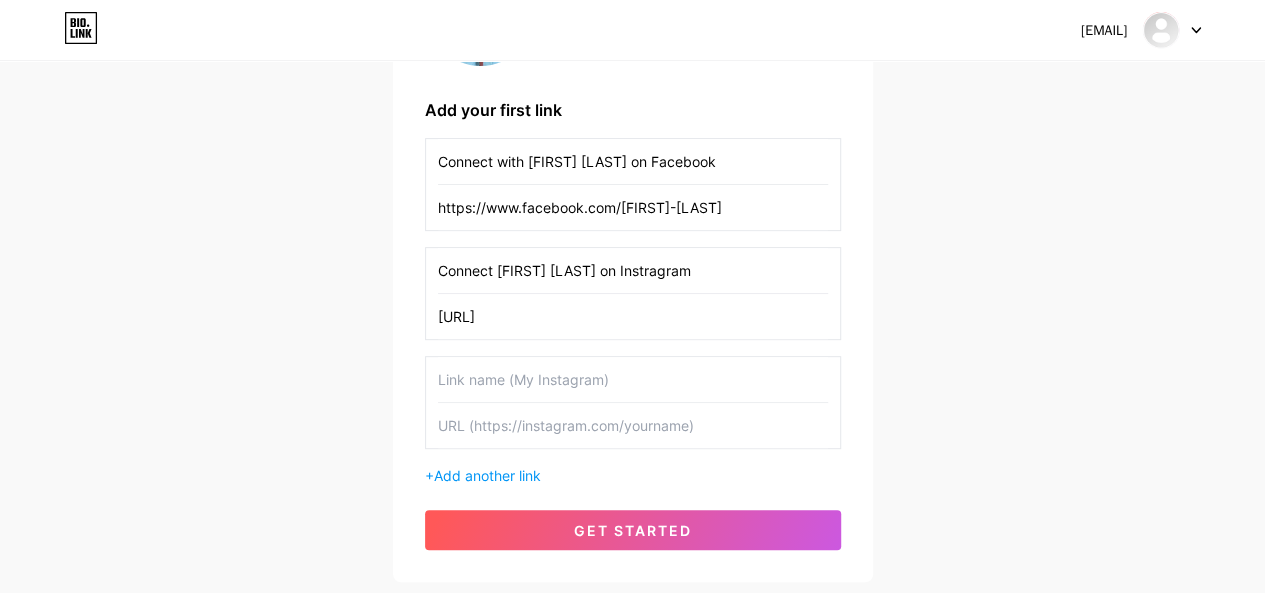 paste on "Connect with [FIRST] [LAST] on Facebook" 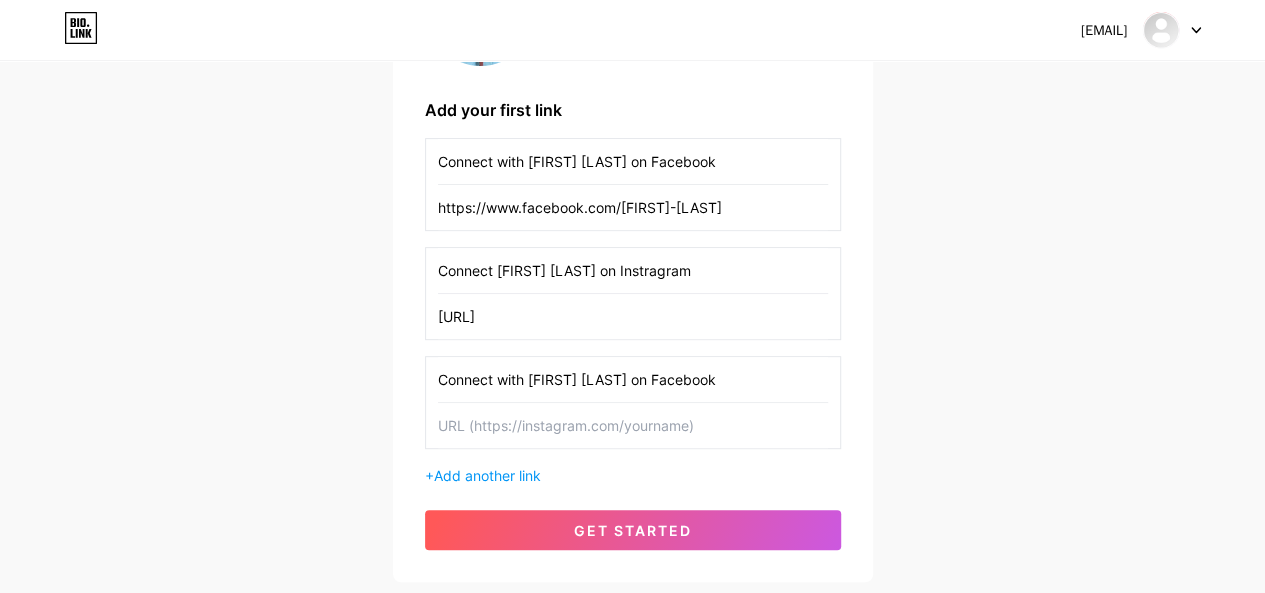 drag, startPoint x: 708, startPoint y: 379, endPoint x: 809, endPoint y: 382, distance: 101.04455 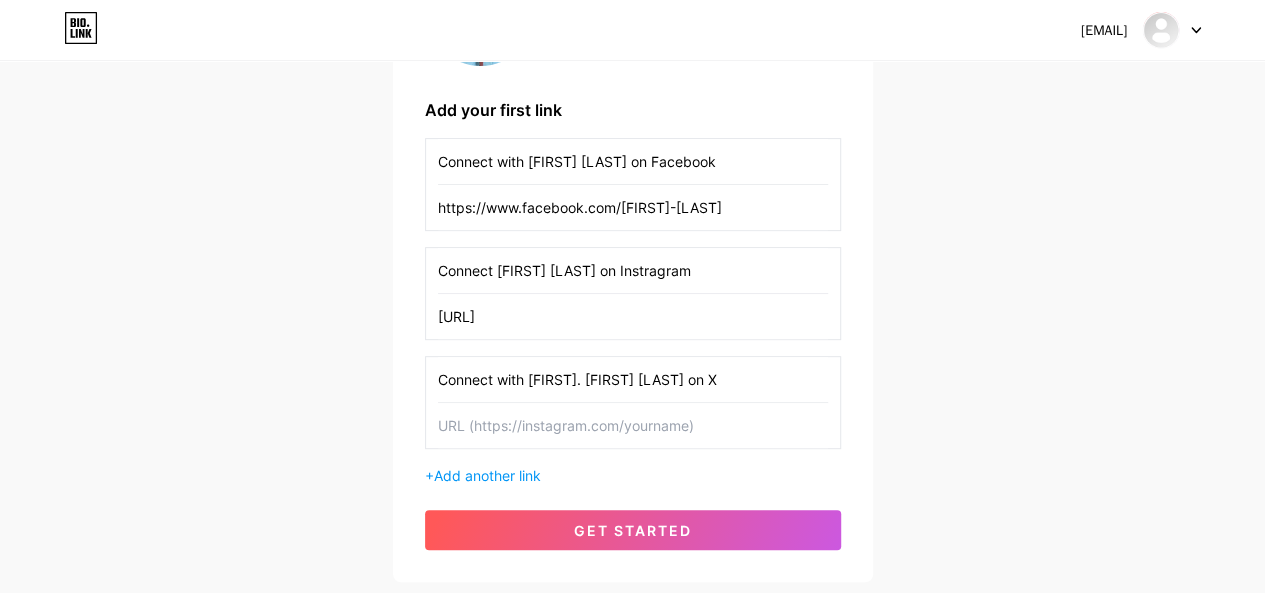 type on "Connect with [FIRST]. [FIRST] [LAST] on X" 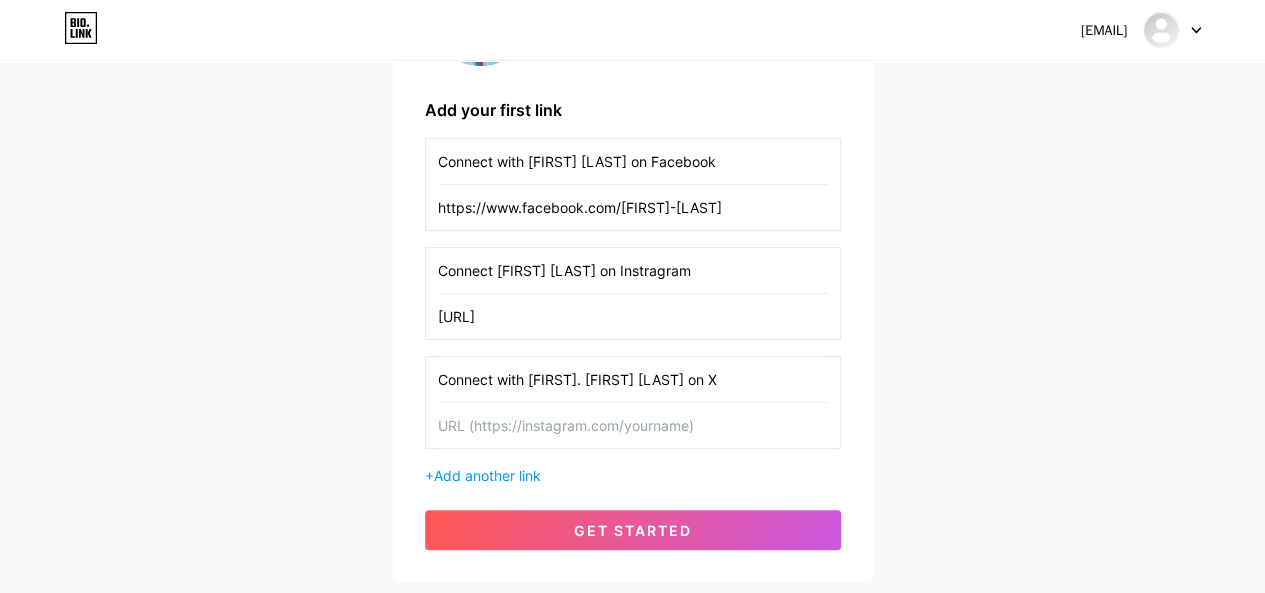 paste on "https://x.com/[FIRST]" 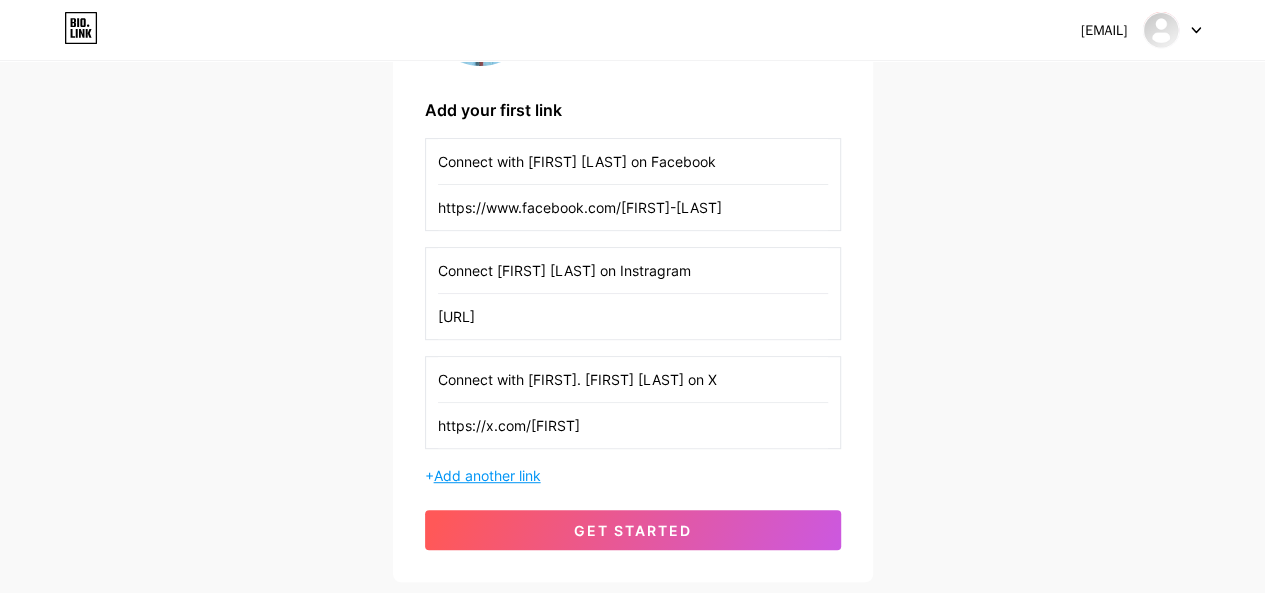 type on "https://x.com/[FIRST]" 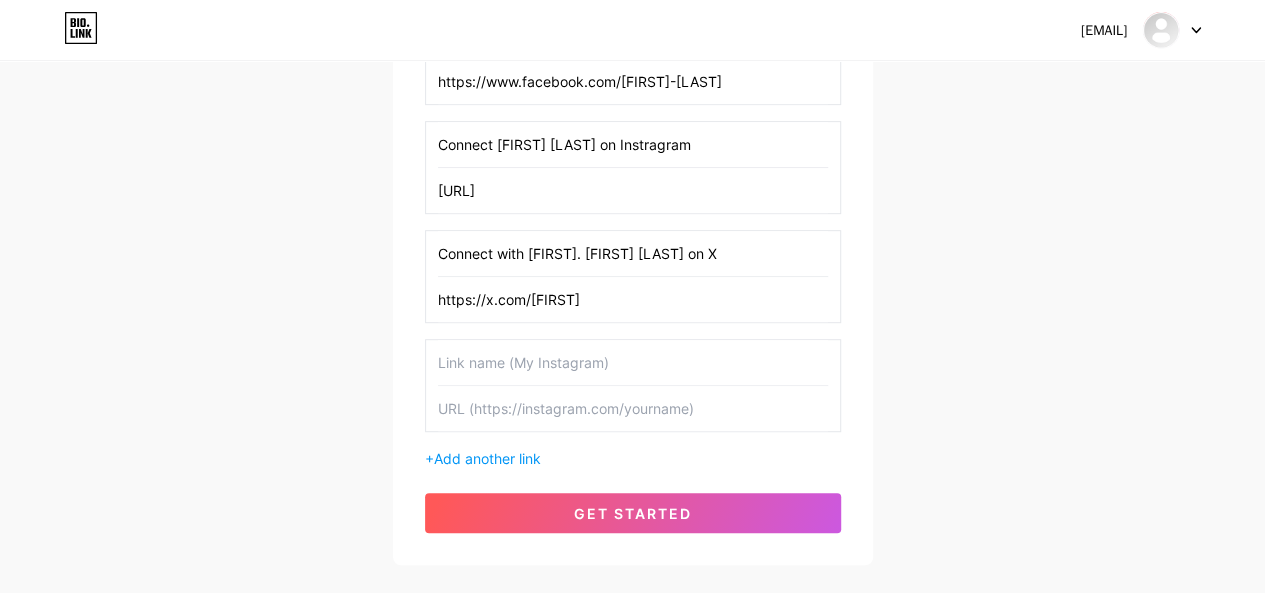 scroll, scrollTop: 412, scrollLeft: 0, axis: vertical 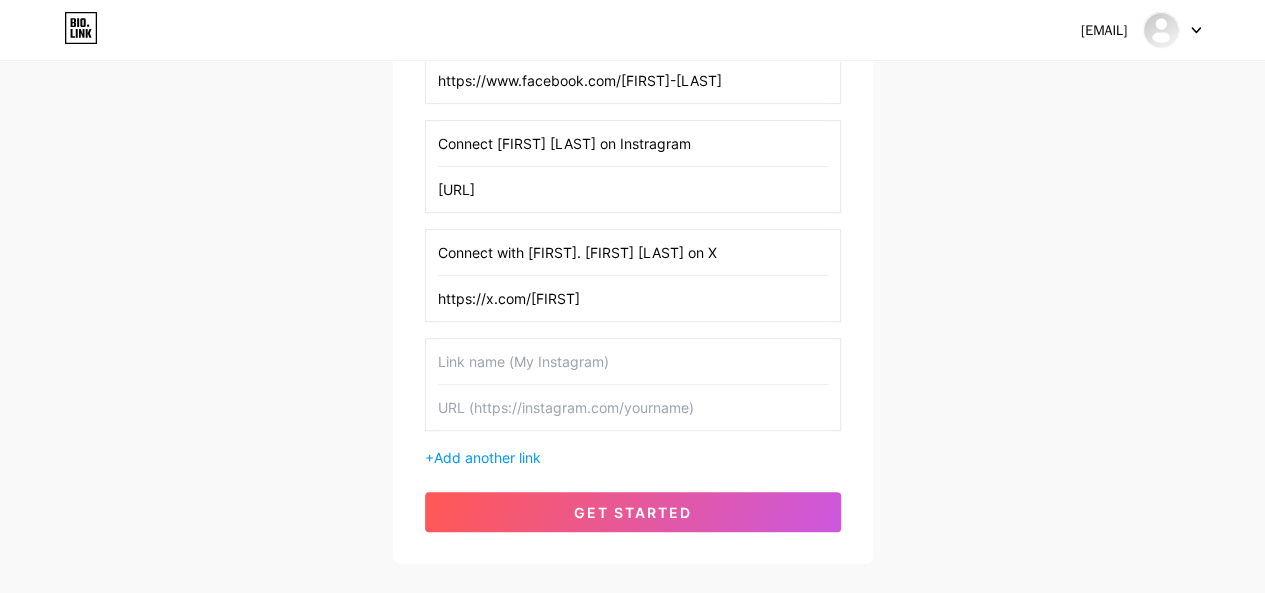 click at bounding box center (633, 361) 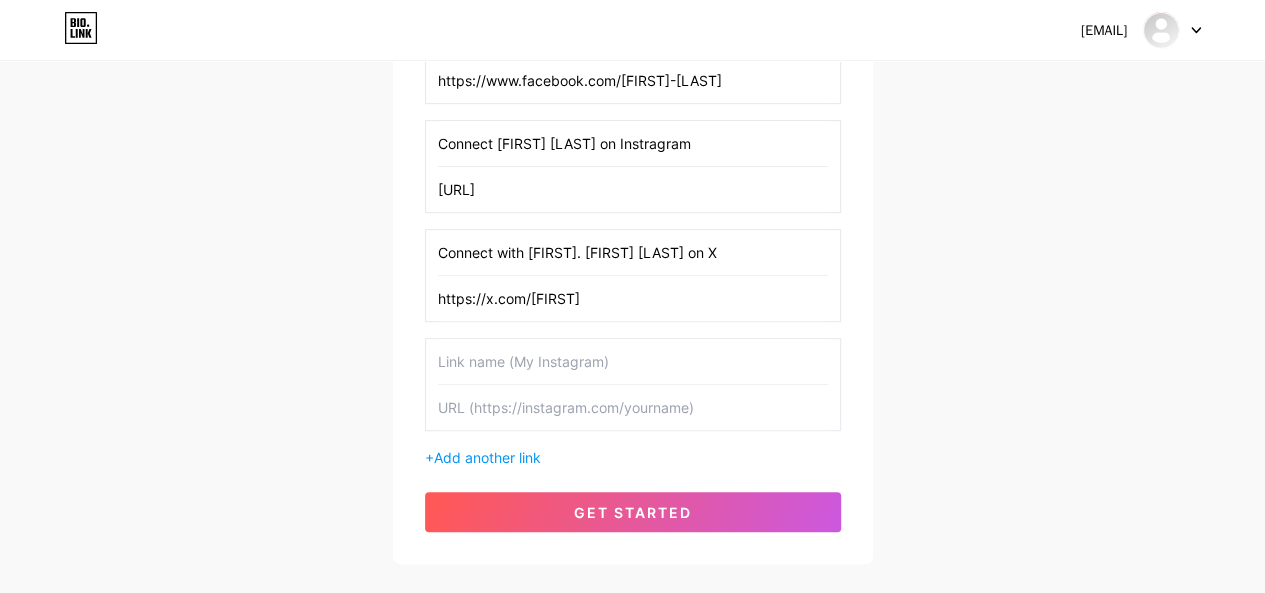 paste on "Connect with [FIRST] [LAST] on Facebook" 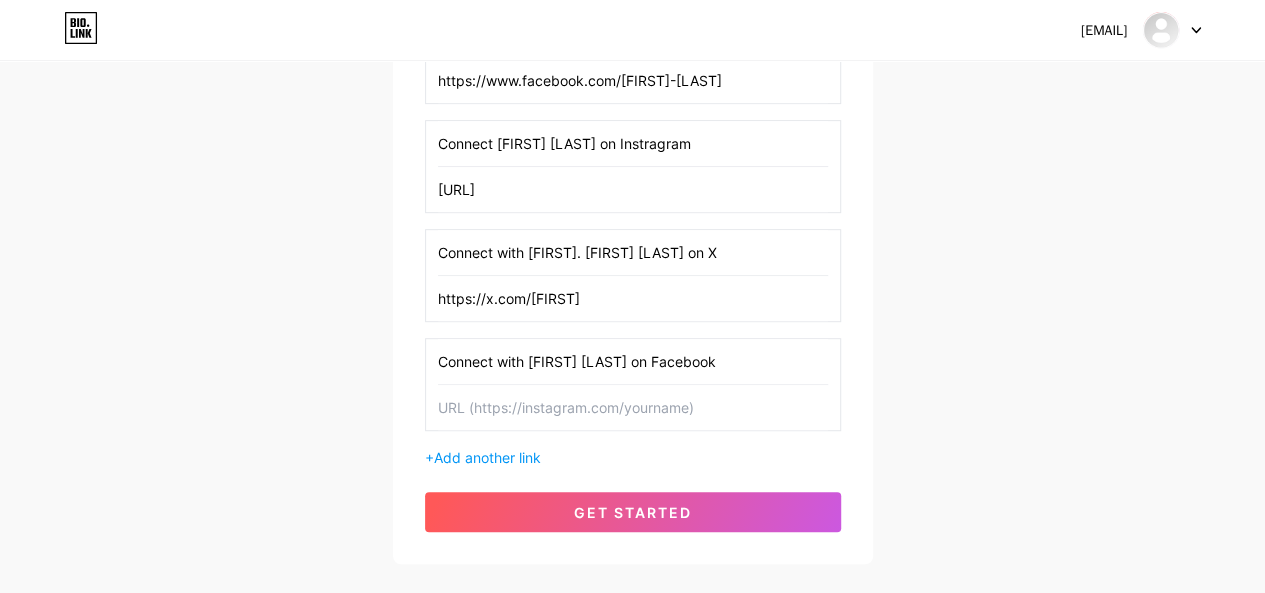 drag, startPoint x: 523, startPoint y: 354, endPoint x: 426, endPoint y: 355, distance: 97.00516 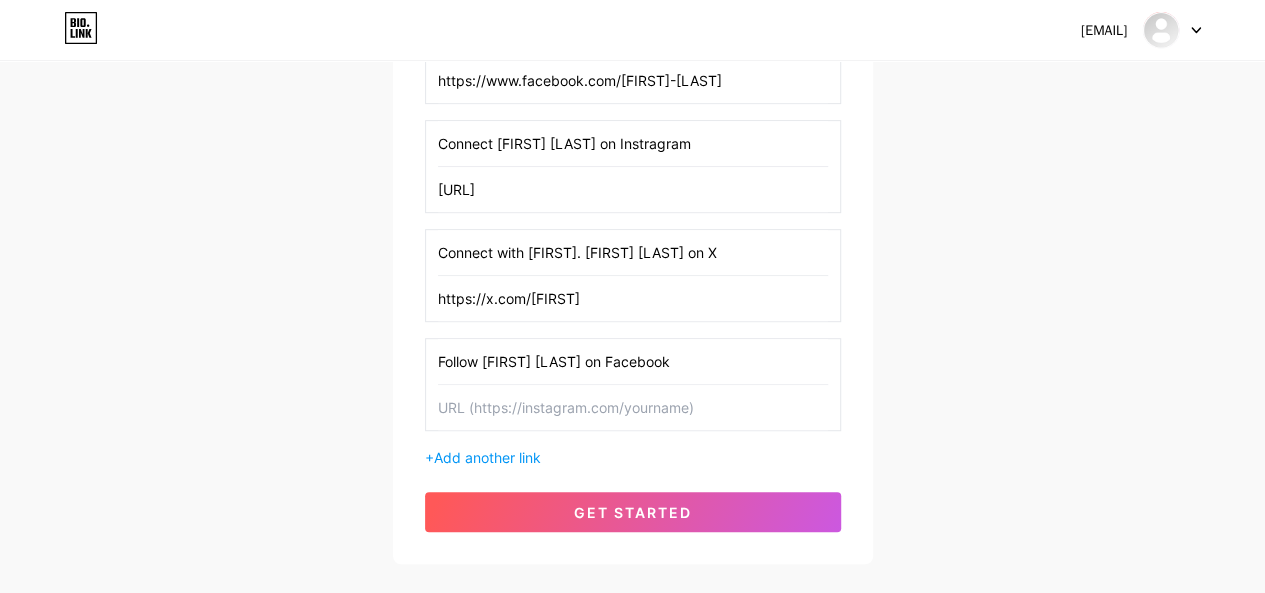 drag, startPoint x: 661, startPoint y: 356, endPoint x: 792, endPoint y: 351, distance: 131.09538 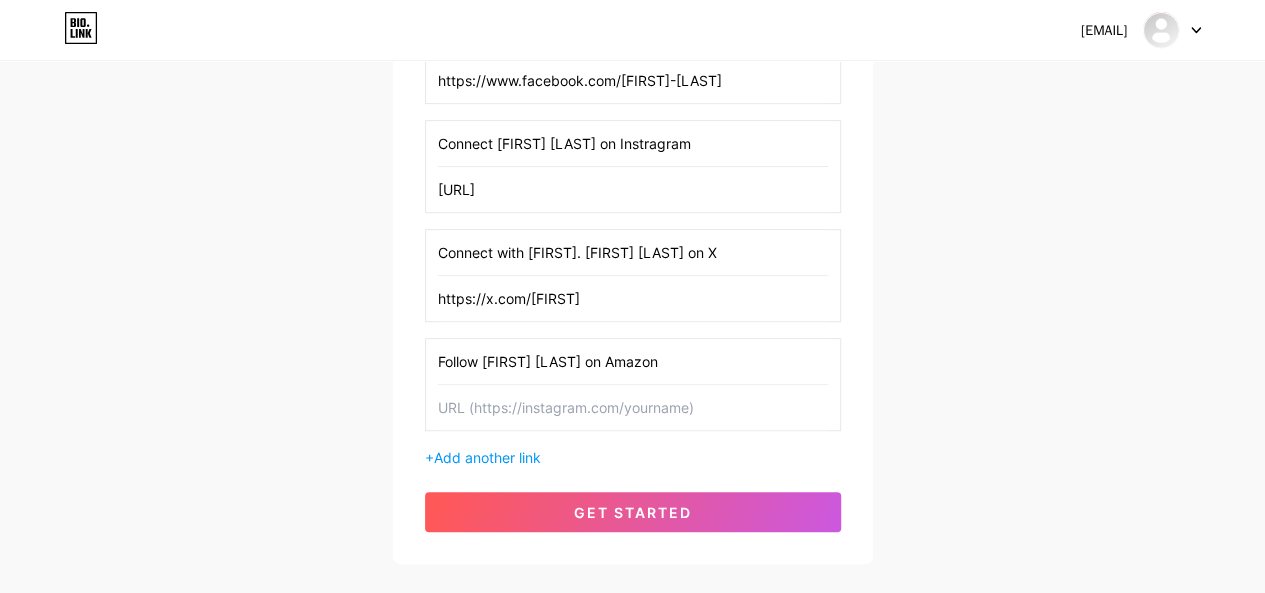 type on "Follow [FIRST] [LAST] on Amazon" 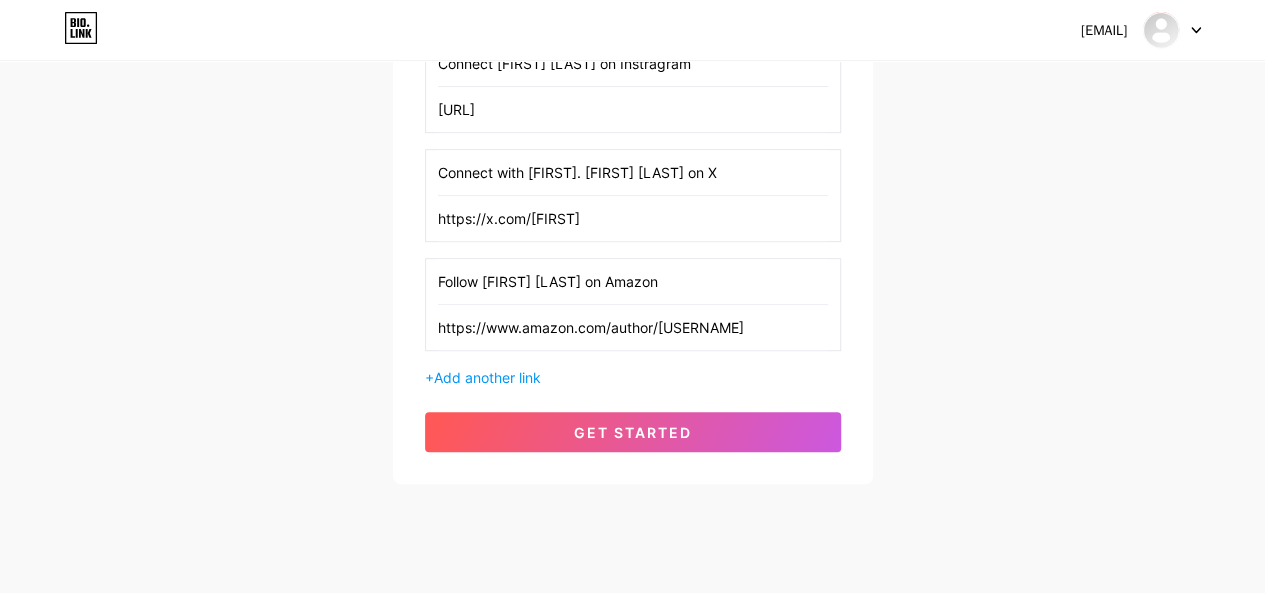 scroll, scrollTop: 493, scrollLeft: 0, axis: vertical 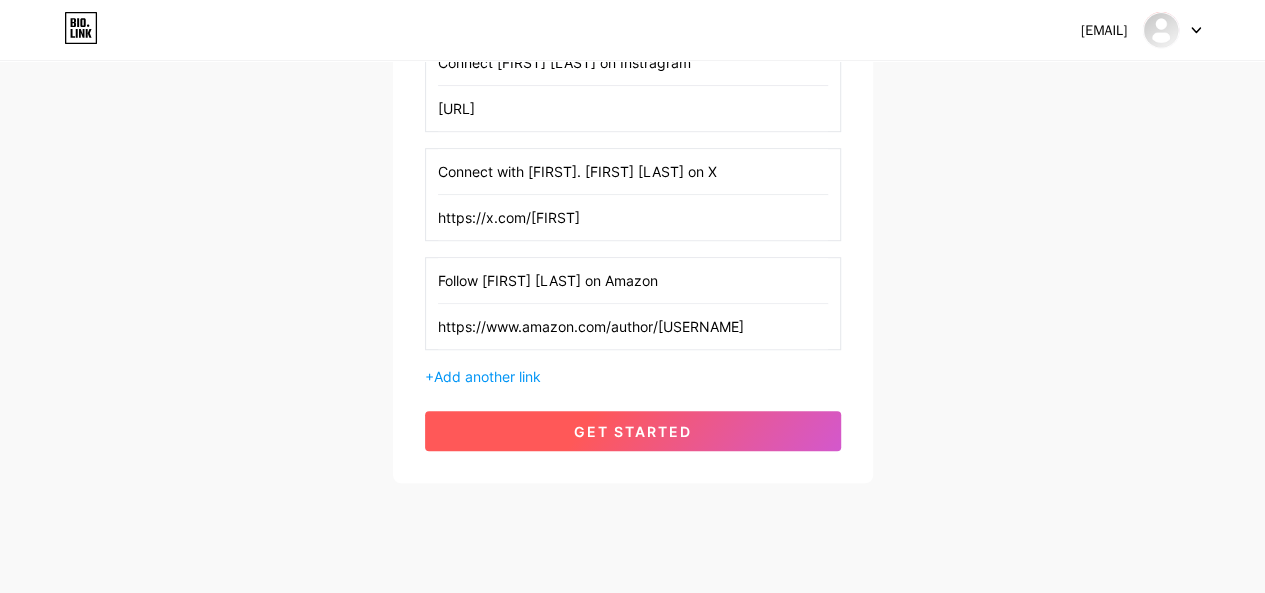 type on "https://www.amazon.com/author/[USERNAME]" 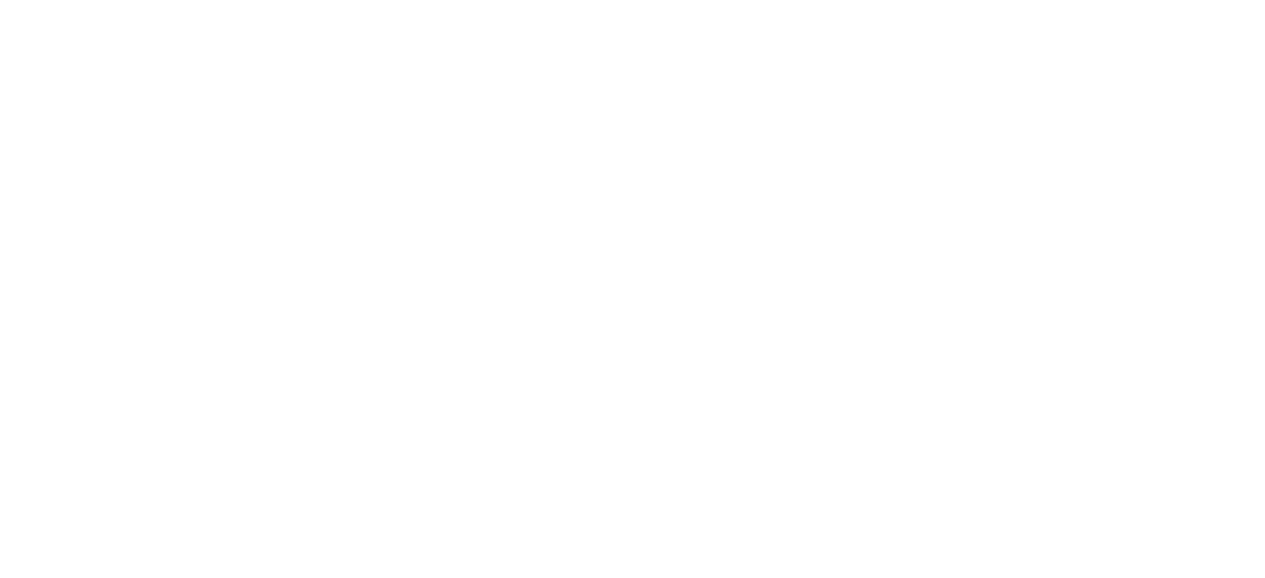 scroll, scrollTop: 0, scrollLeft: 0, axis: both 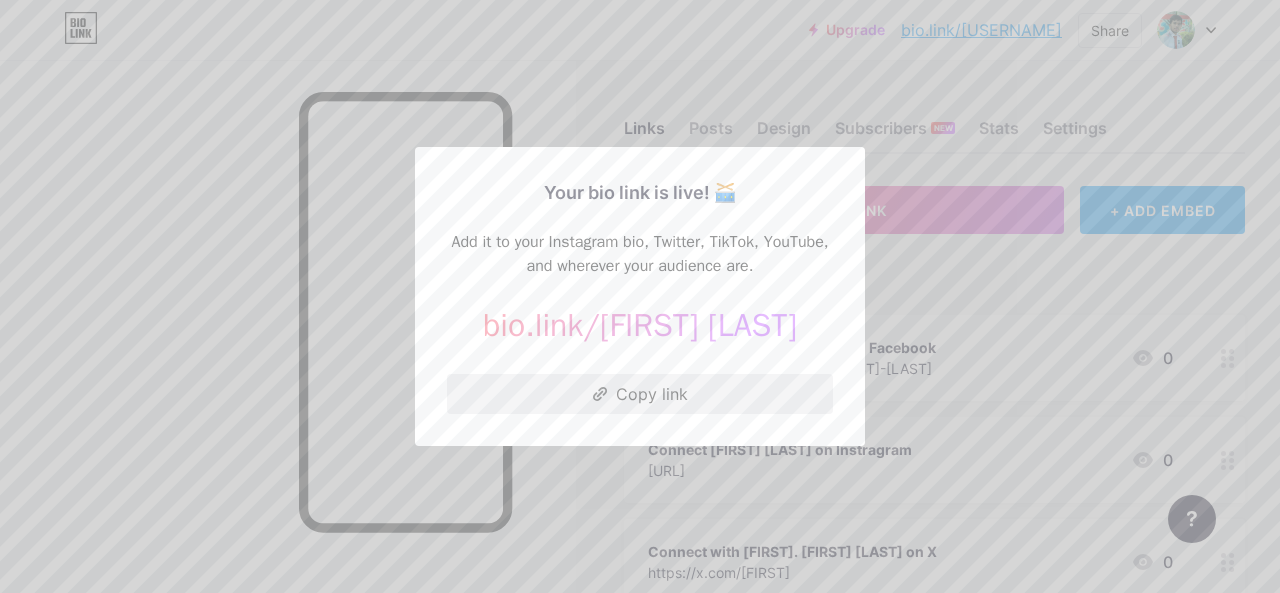 click on "Copy link" at bounding box center [640, 394] 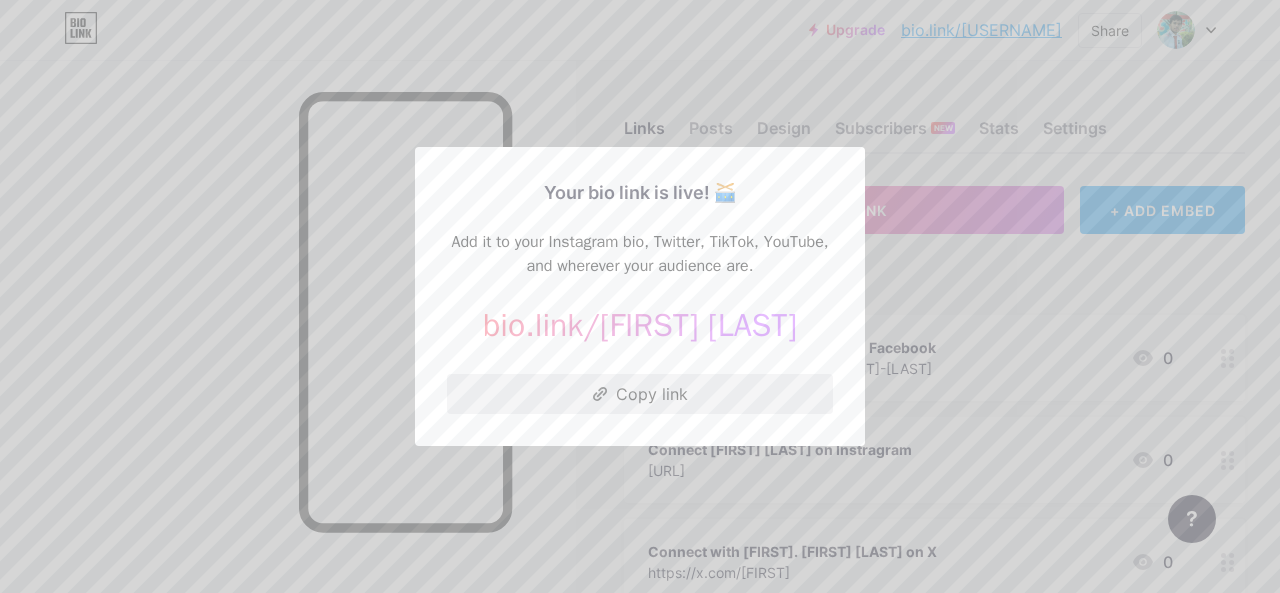 click on "Copy link" at bounding box center [640, 394] 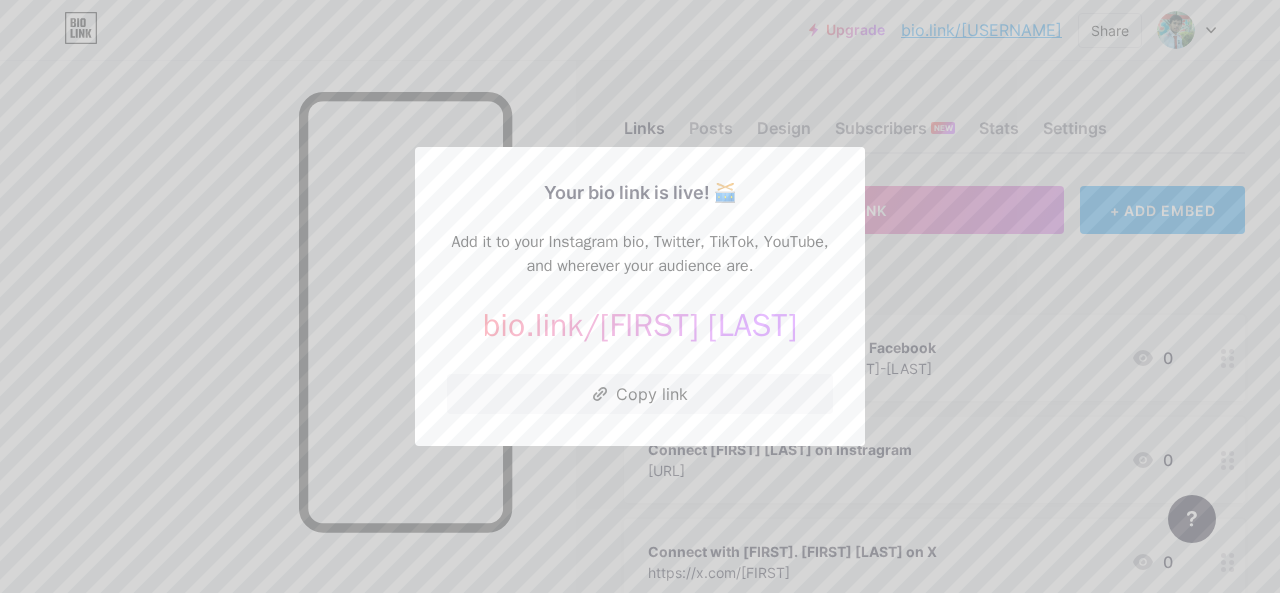 click at bounding box center (640, 296) 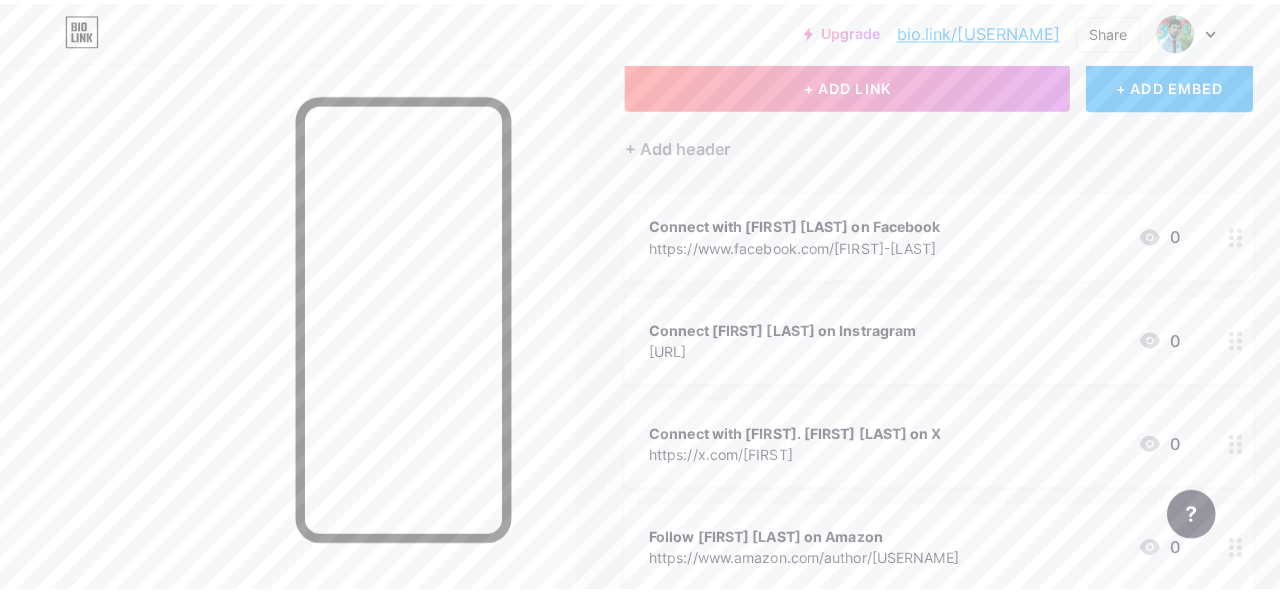scroll, scrollTop: 129, scrollLeft: 0, axis: vertical 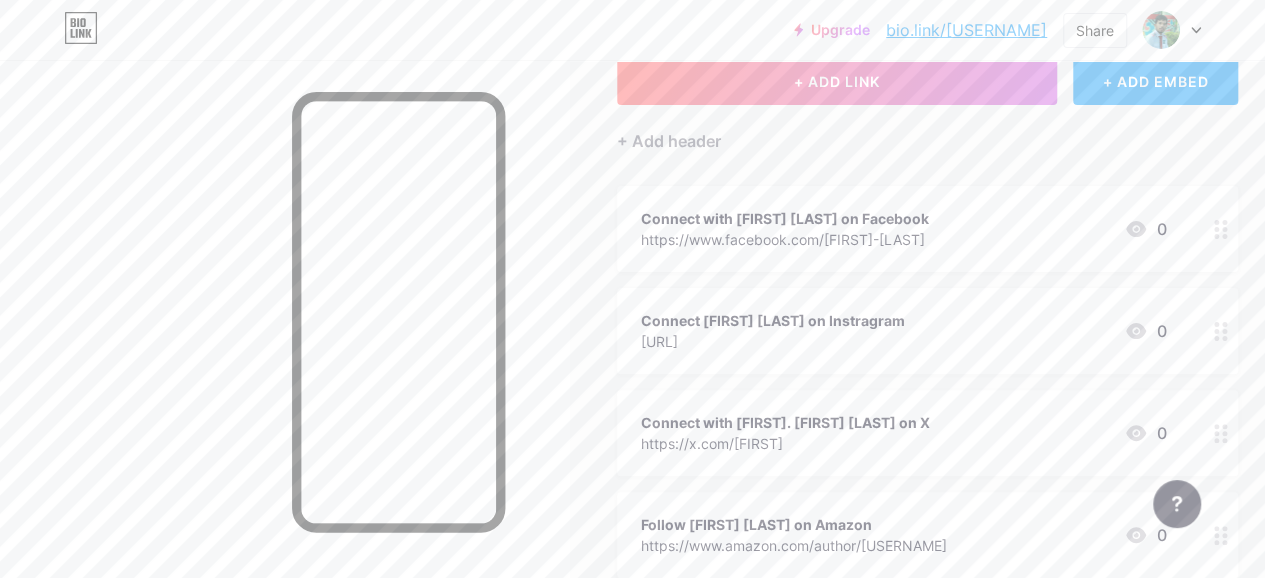 click 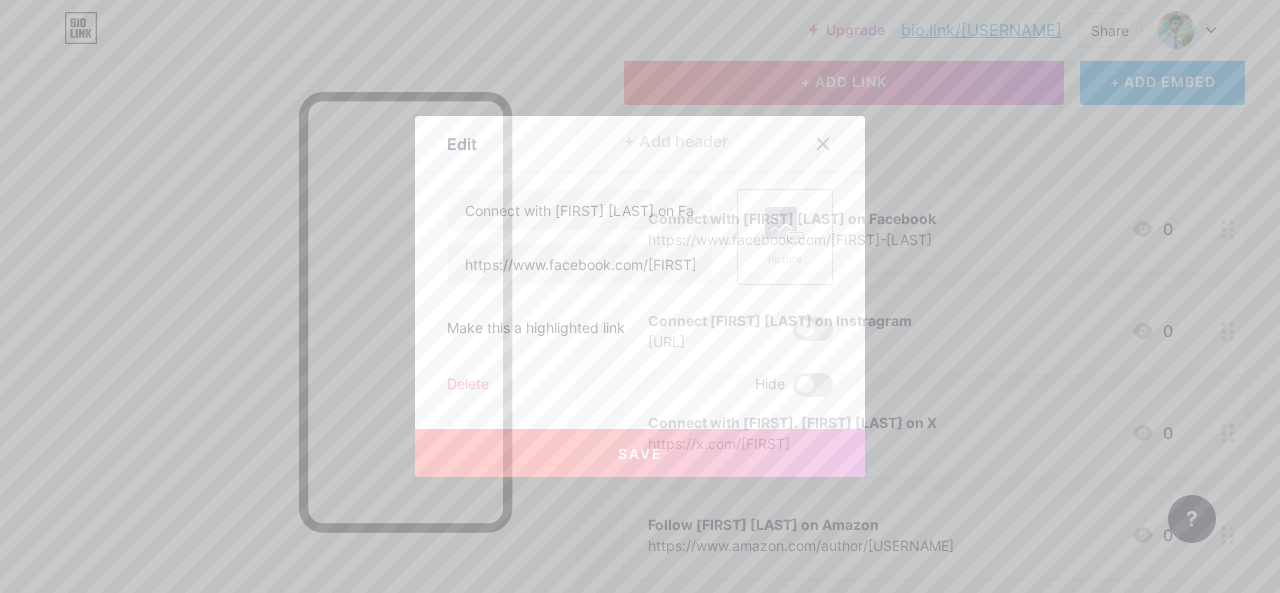 click 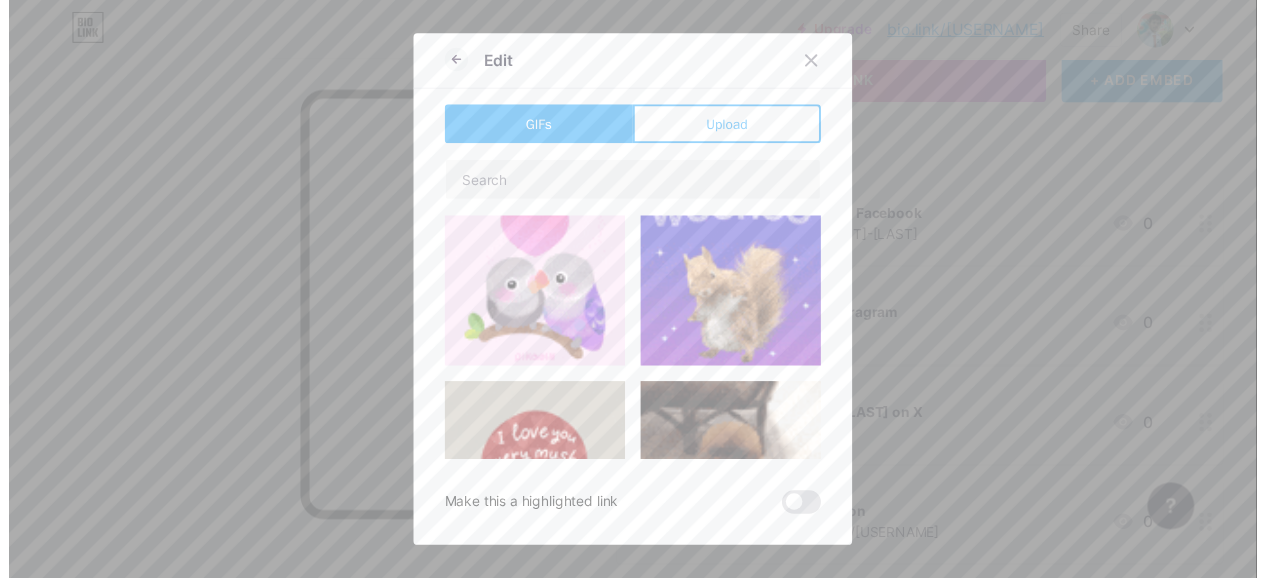 scroll, scrollTop: 0, scrollLeft: 0, axis: both 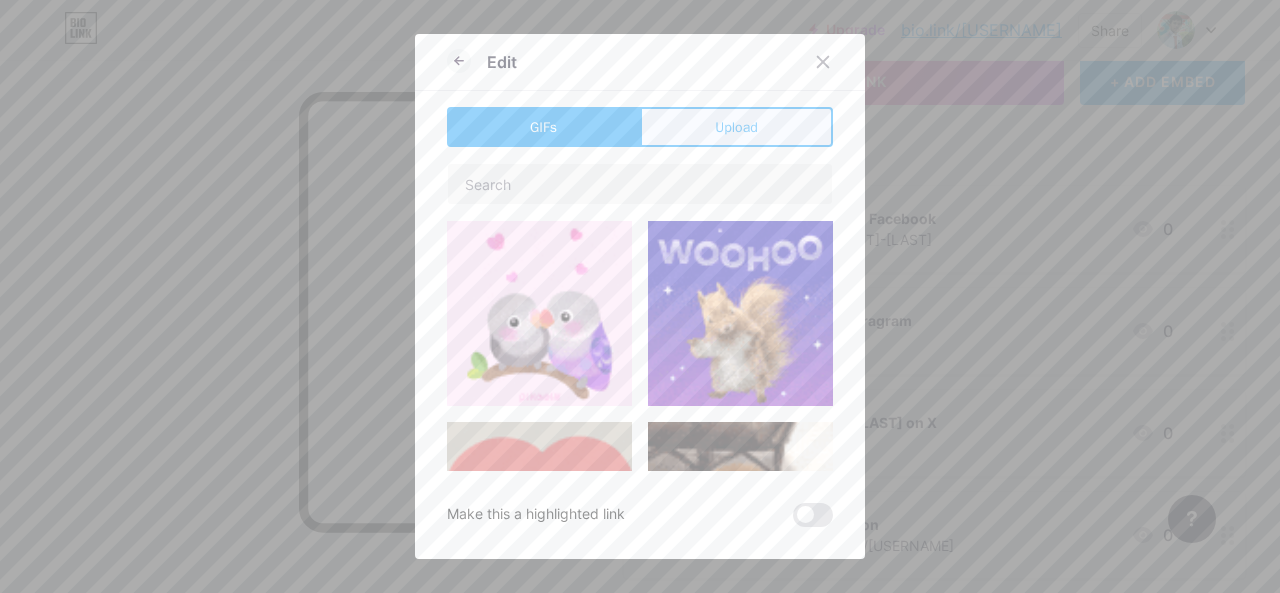 click on "Upload" at bounding box center [736, 127] 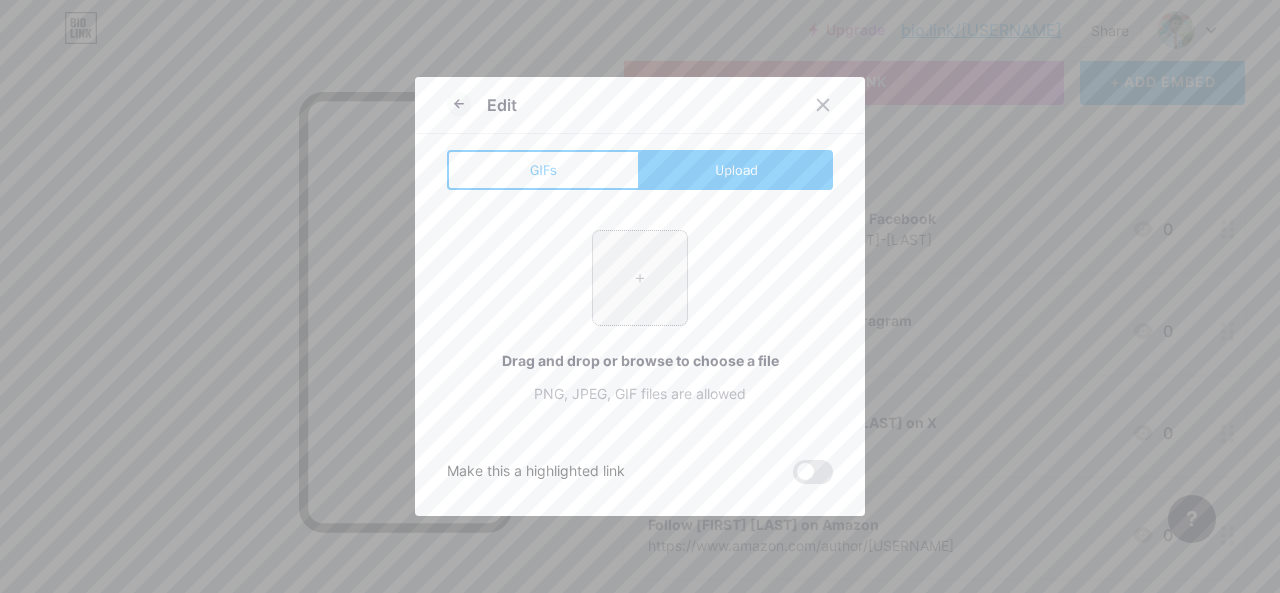 click at bounding box center (640, 278) 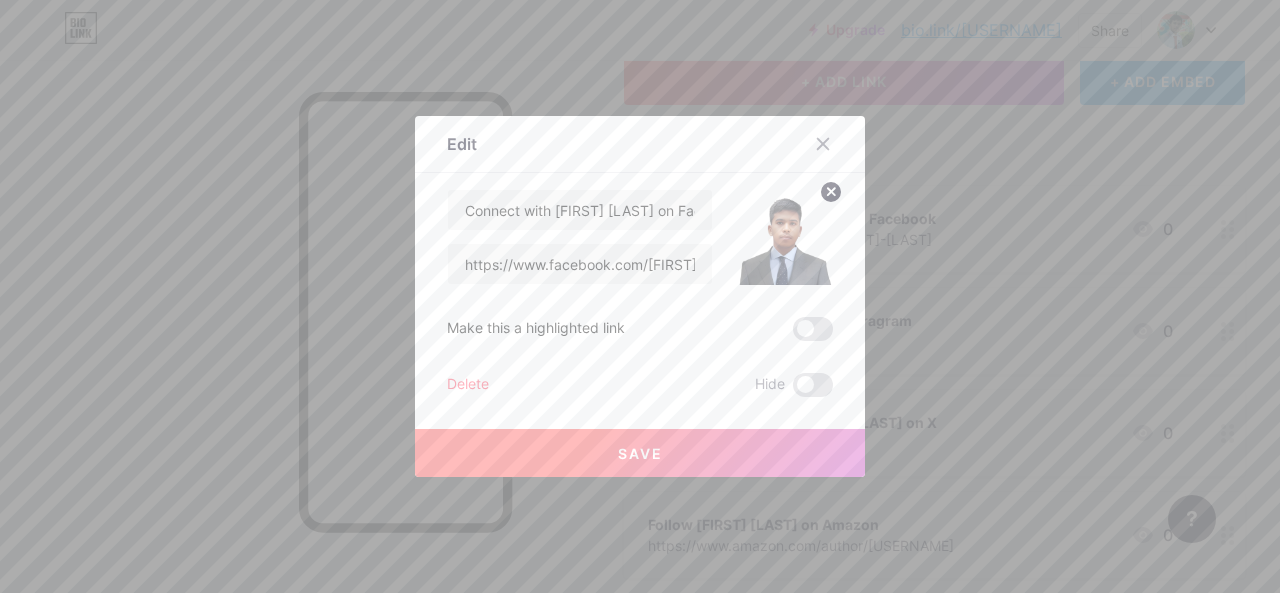click on "Save" at bounding box center [640, 453] 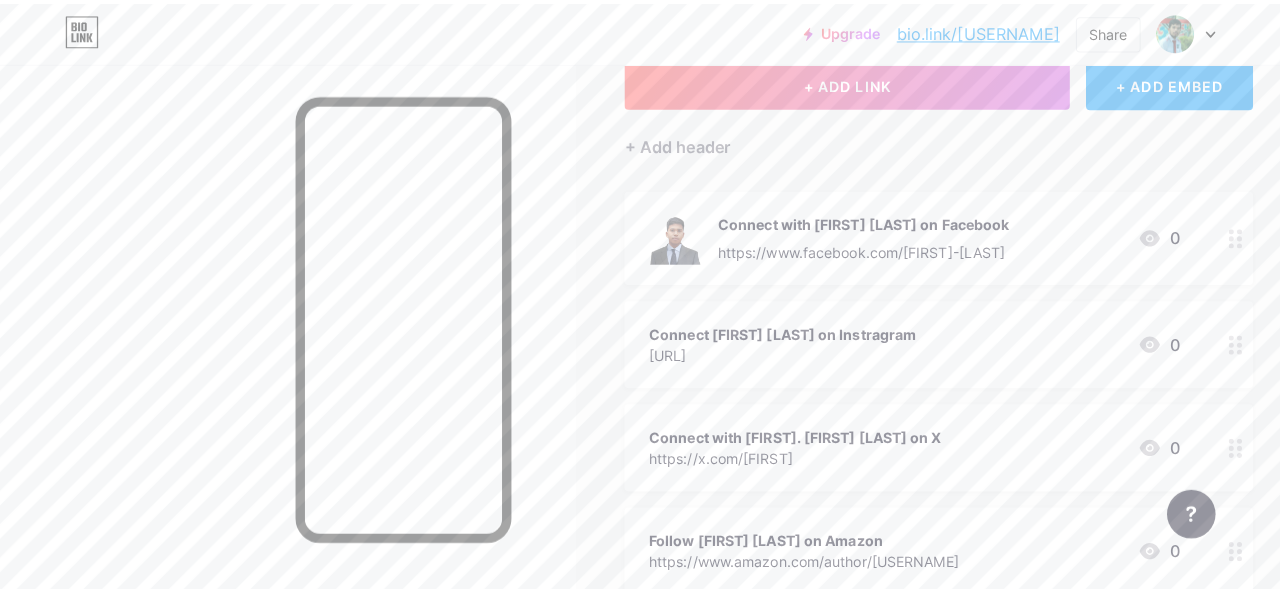 scroll, scrollTop: 171, scrollLeft: 0, axis: vertical 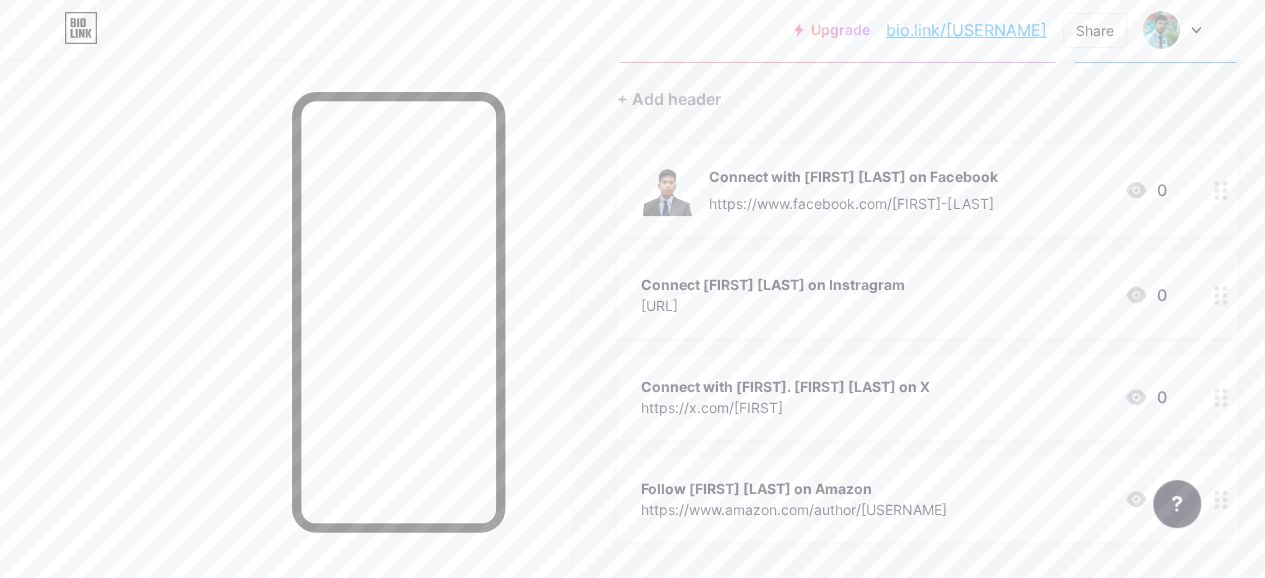 click 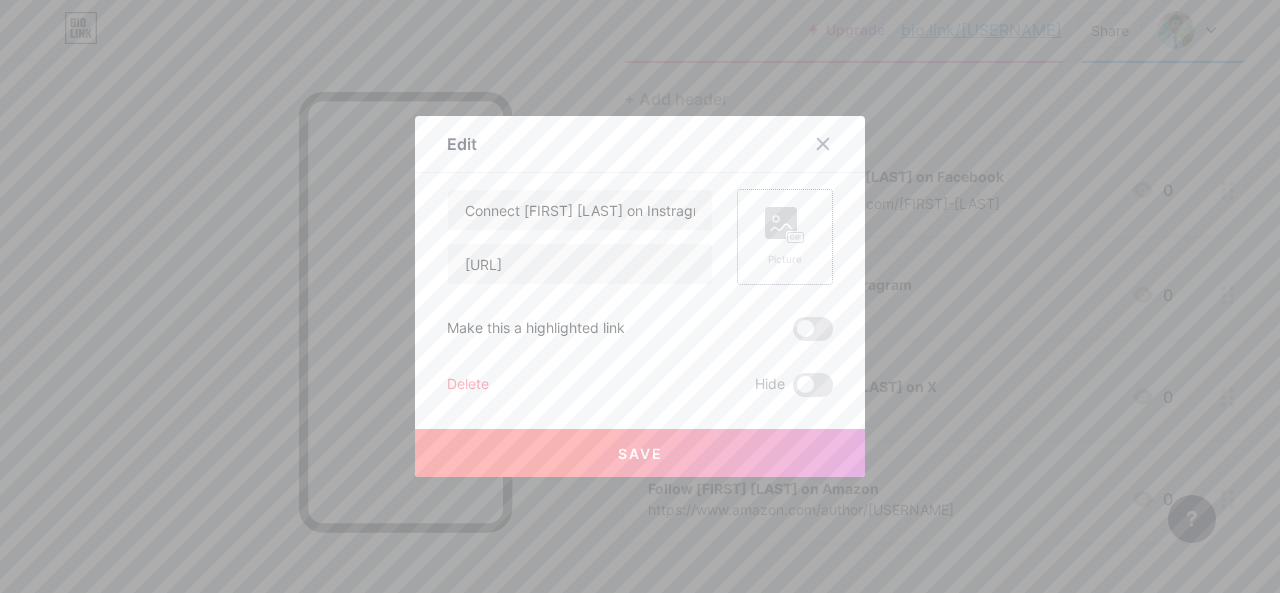 click 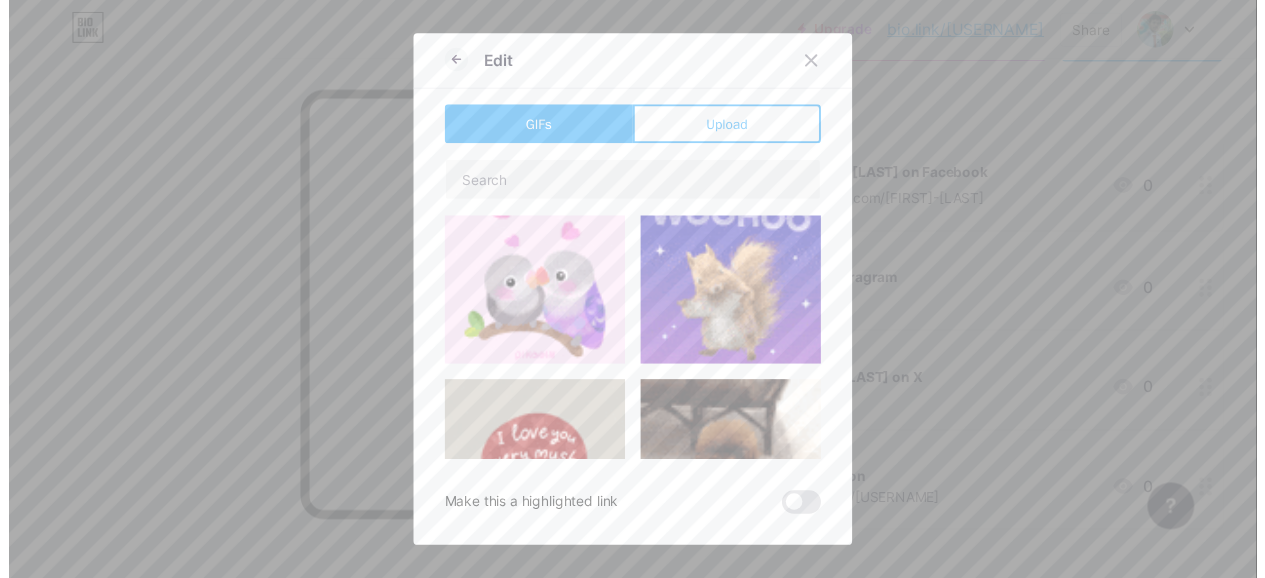 scroll, scrollTop: 0, scrollLeft: 0, axis: both 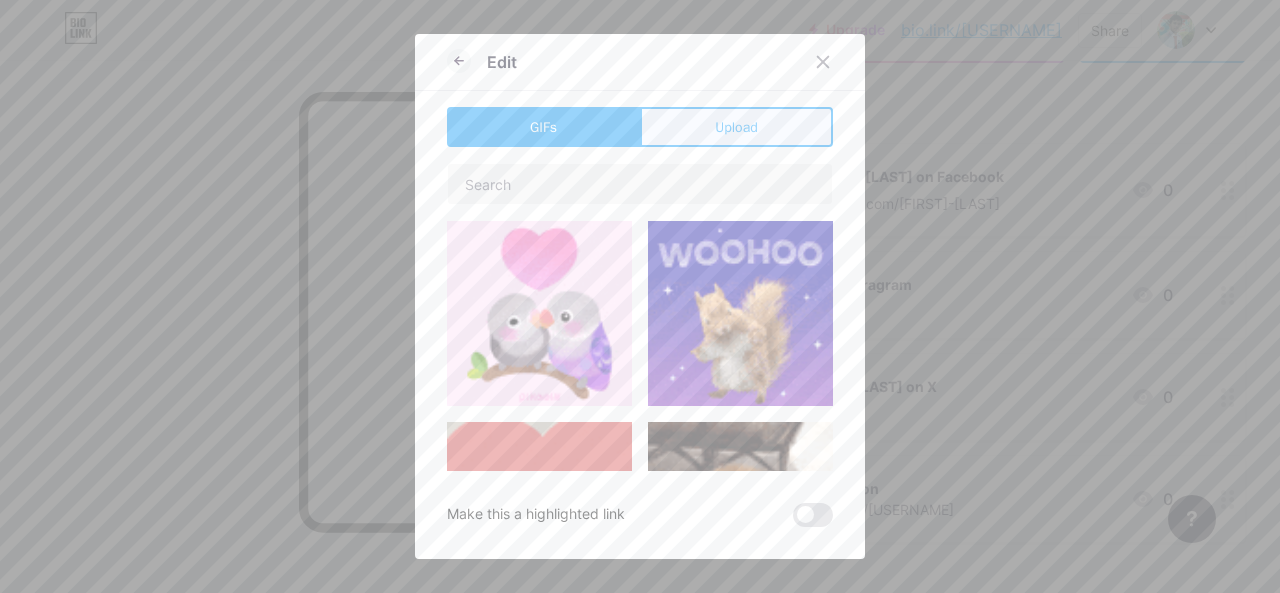 click on "Upload" at bounding box center [736, 127] 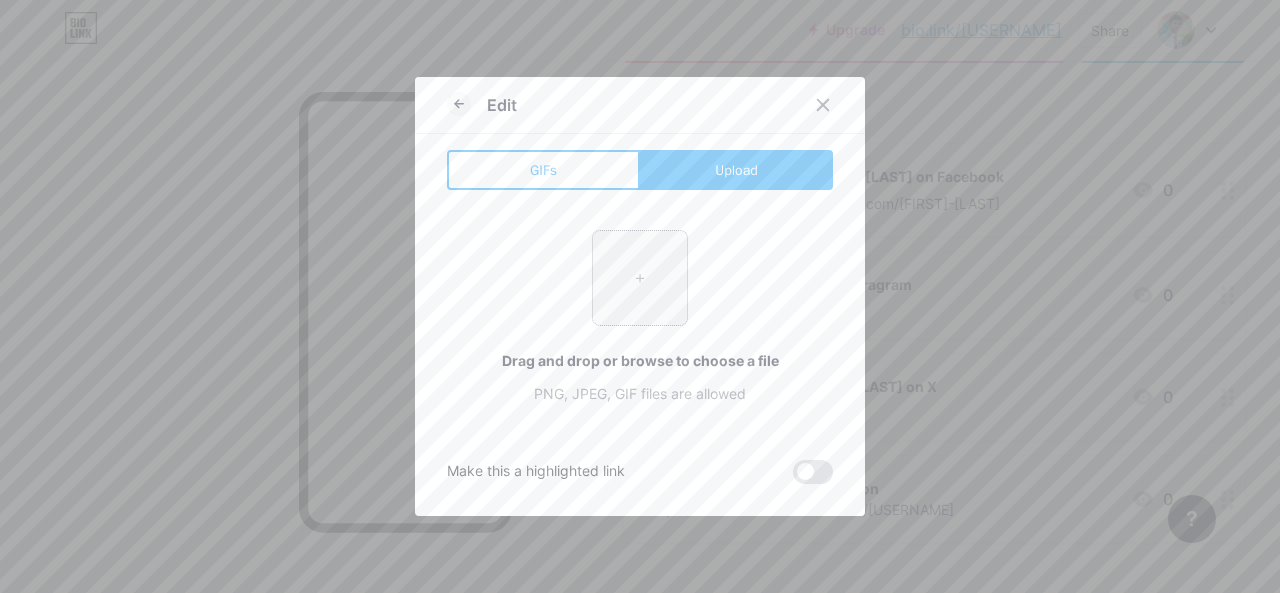 click at bounding box center (640, 278) 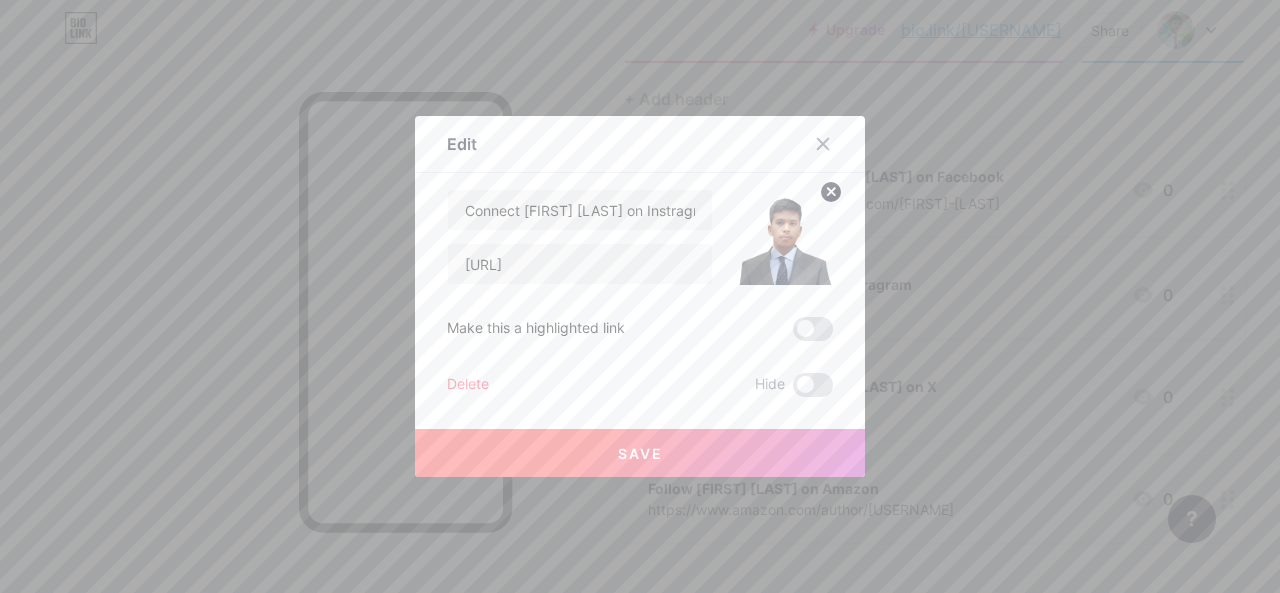 click on "Save" at bounding box center (640, 453) 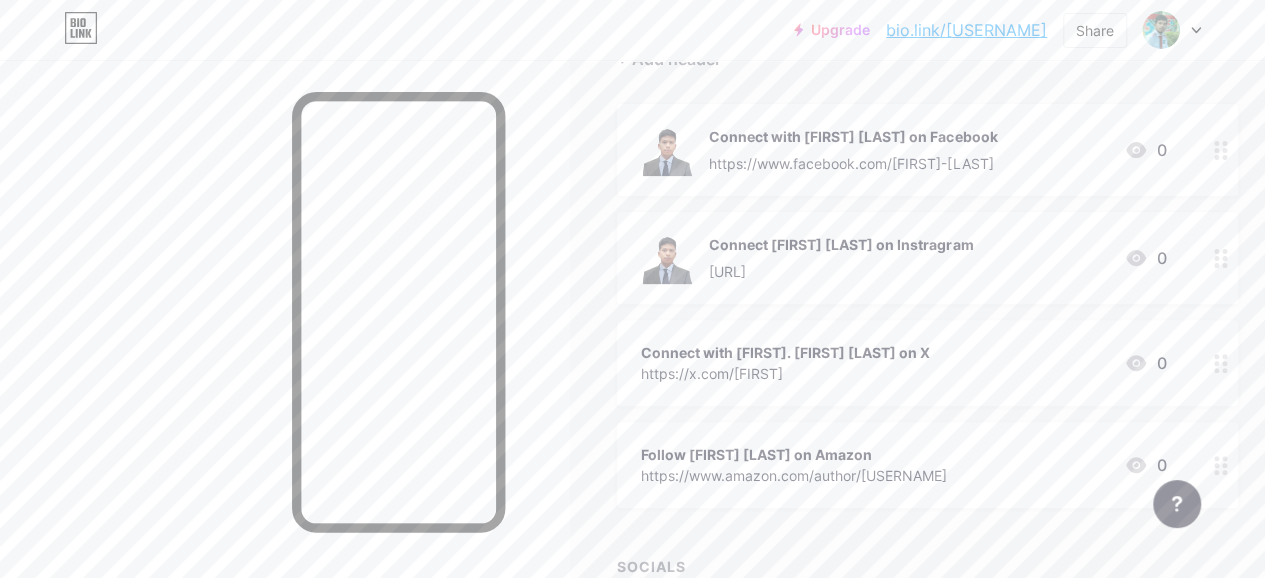 scroll, scrollTop: 212, scrollLeft: 0, axis: vertical 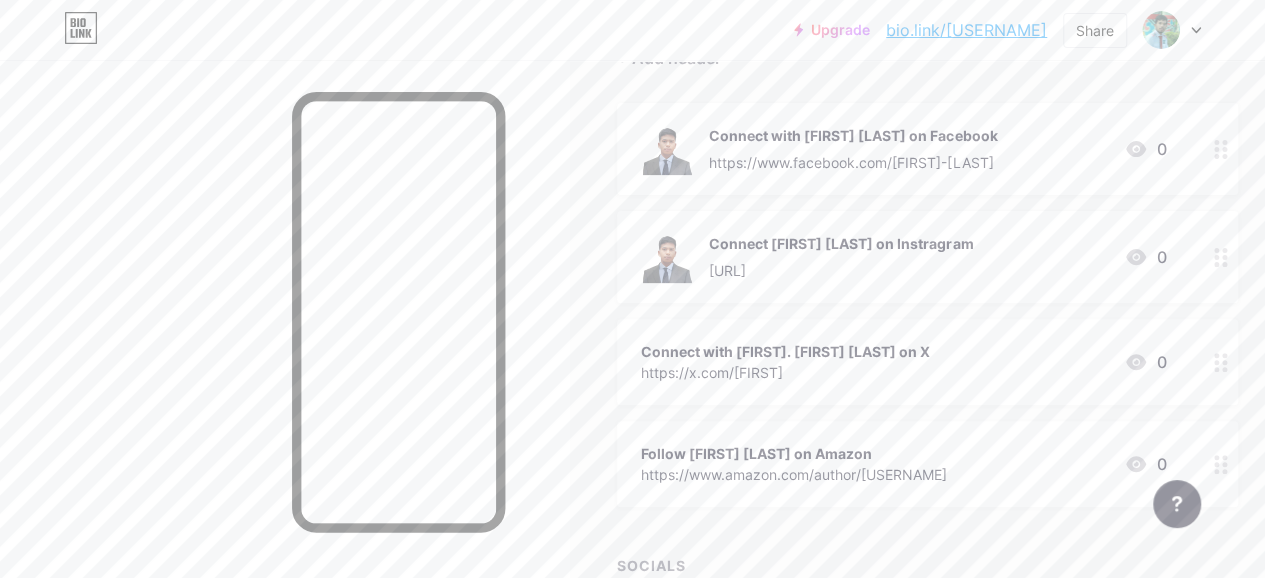 click 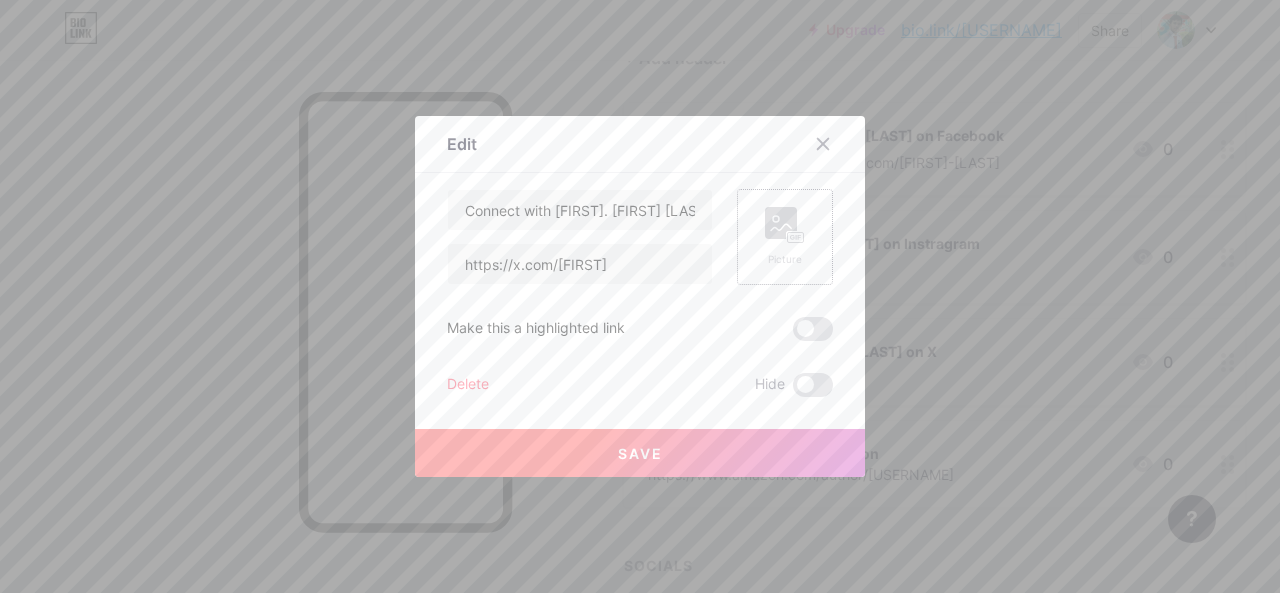 click on "Picture" at bounding box center [785, 259] 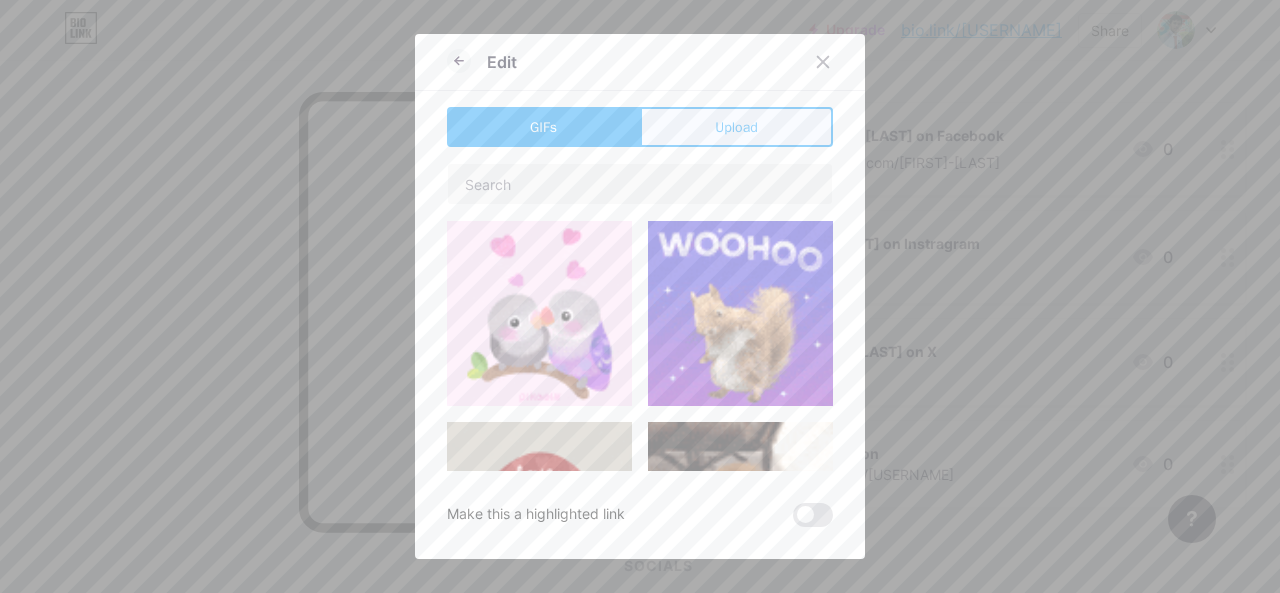 click on "Upload" at bounding box center (736, 127) 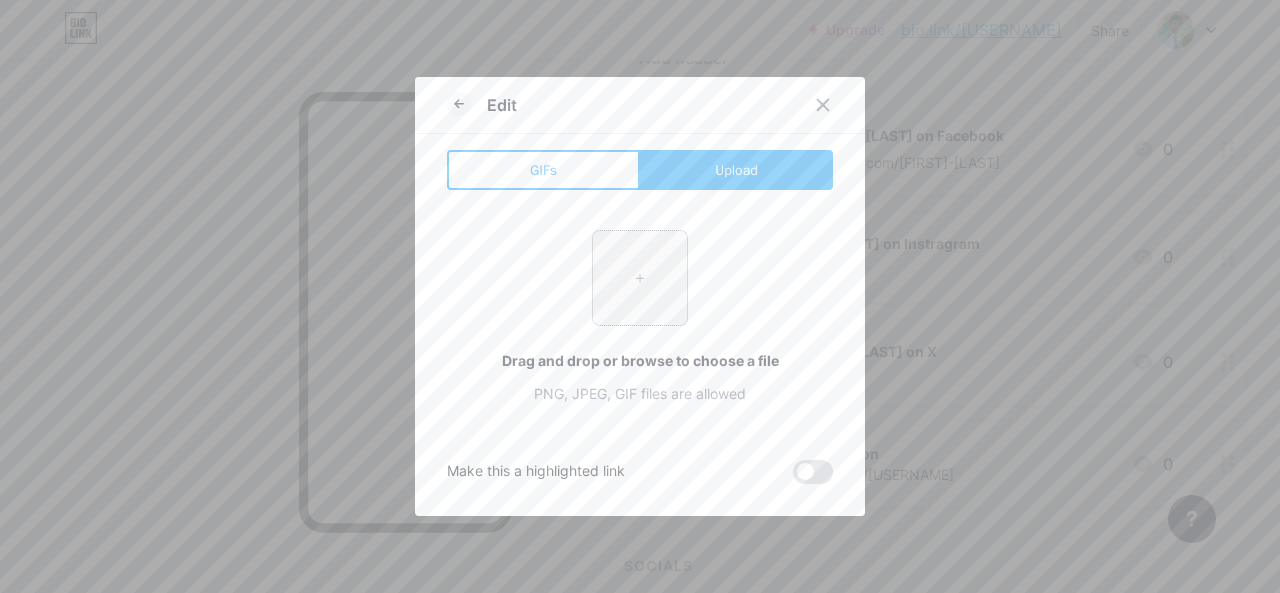 click at bounding box center (640, 278) 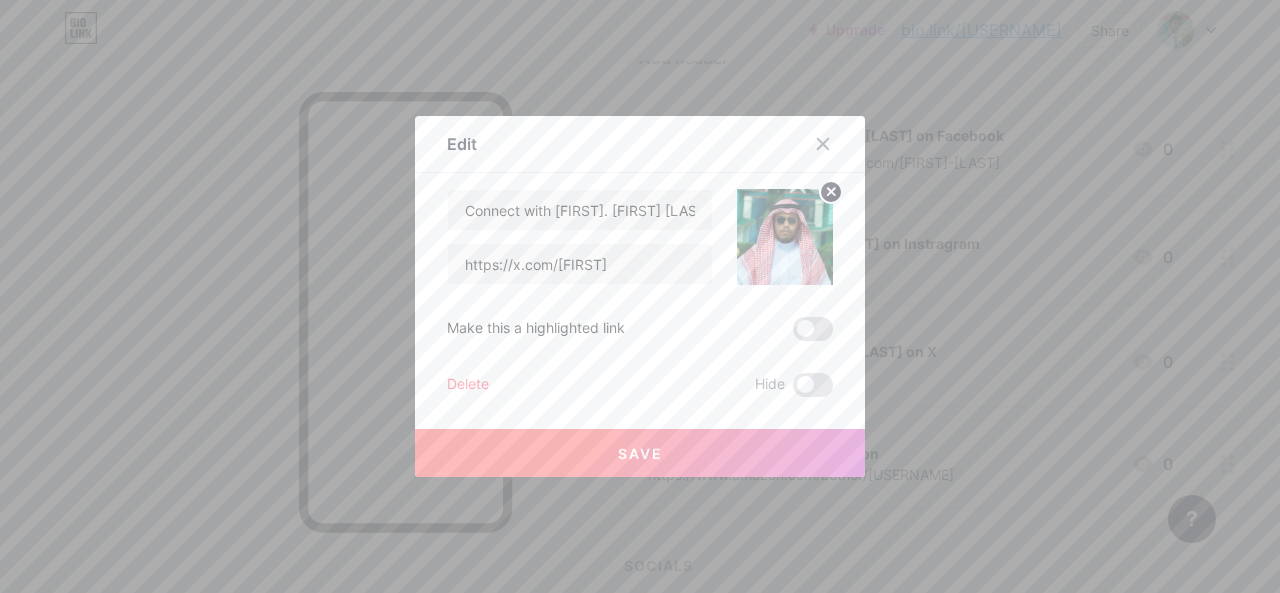 click on "Save" at bounding box center [640, 453] 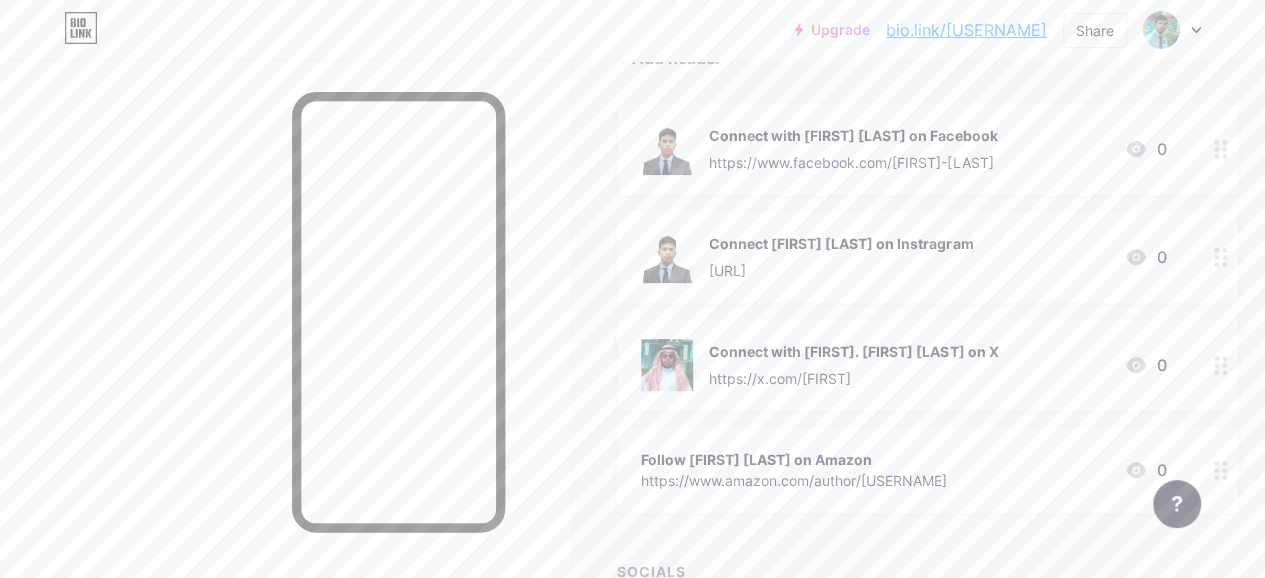 click on "Feature requests             Help center         Contact support" at bounding box center [1169, 496] 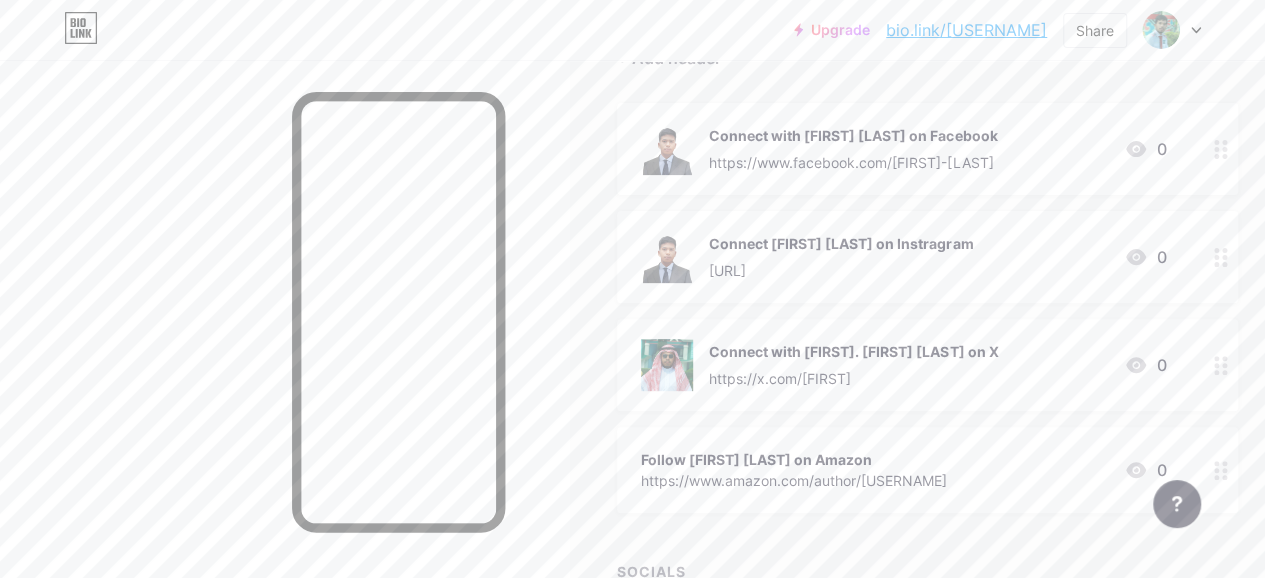 click on "Feature requests             Help center         Contact support" at bounding box center (1169, 496) 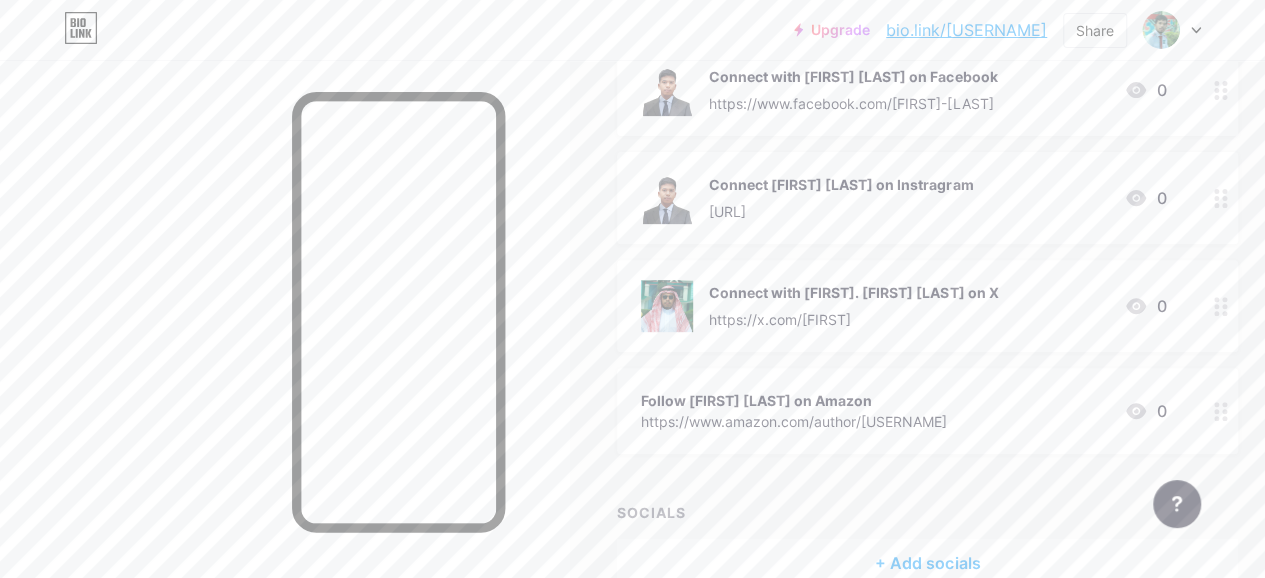 scroll, scrollTop: 272, scrollLeft: 0, axis: vertical 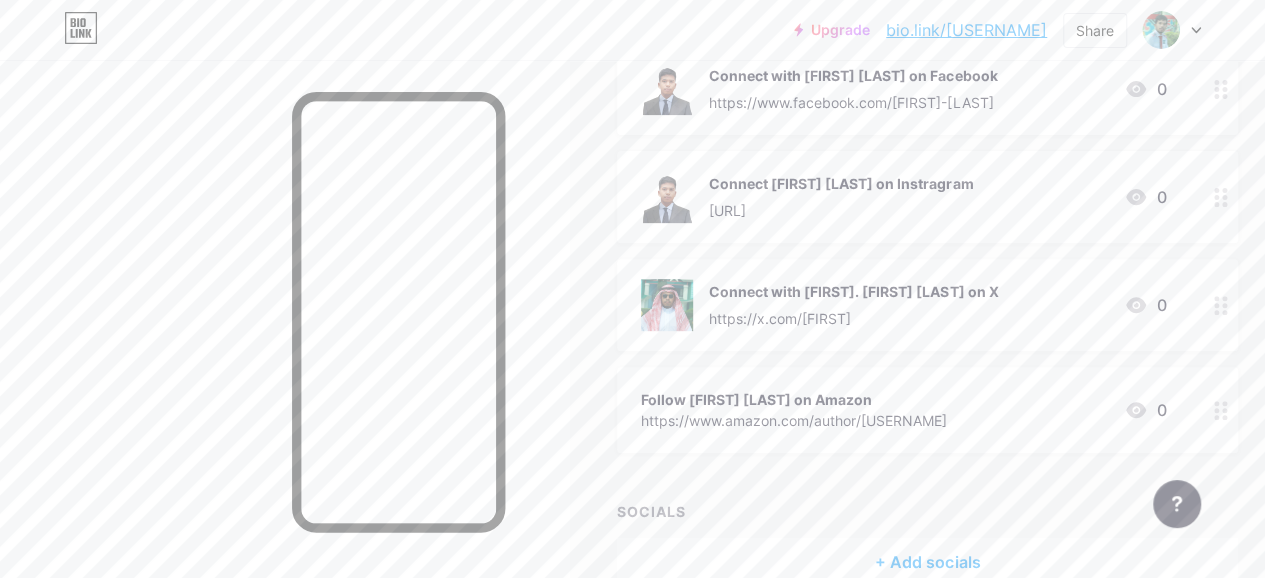 click 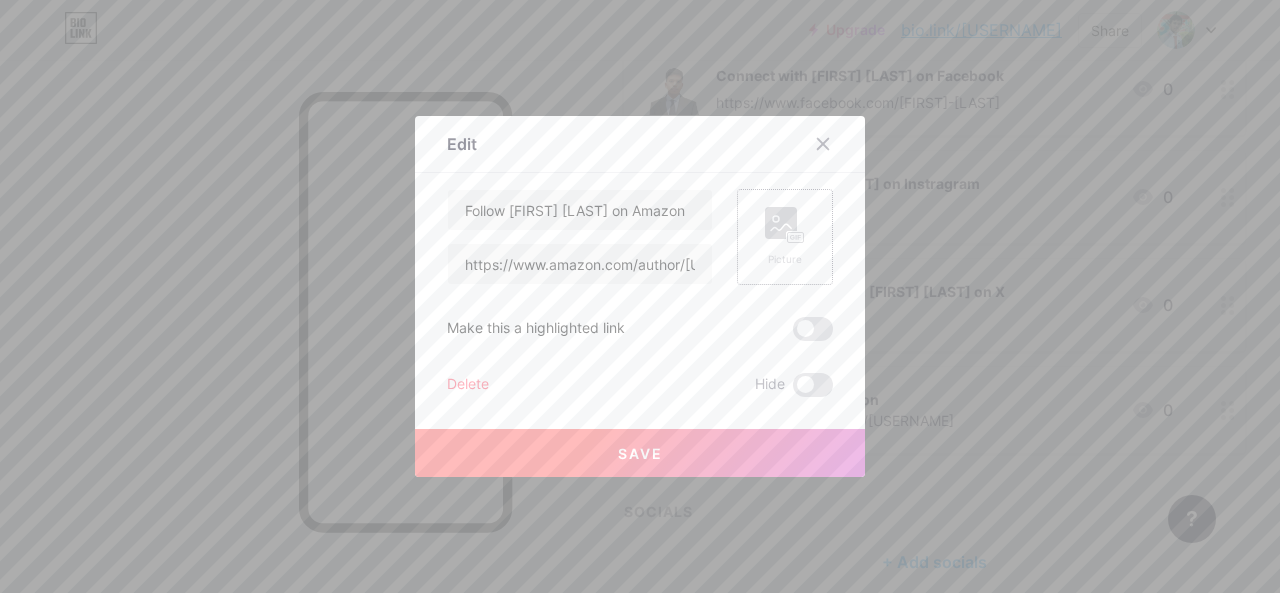 click on "Picture" at bounding box center [785, 237] 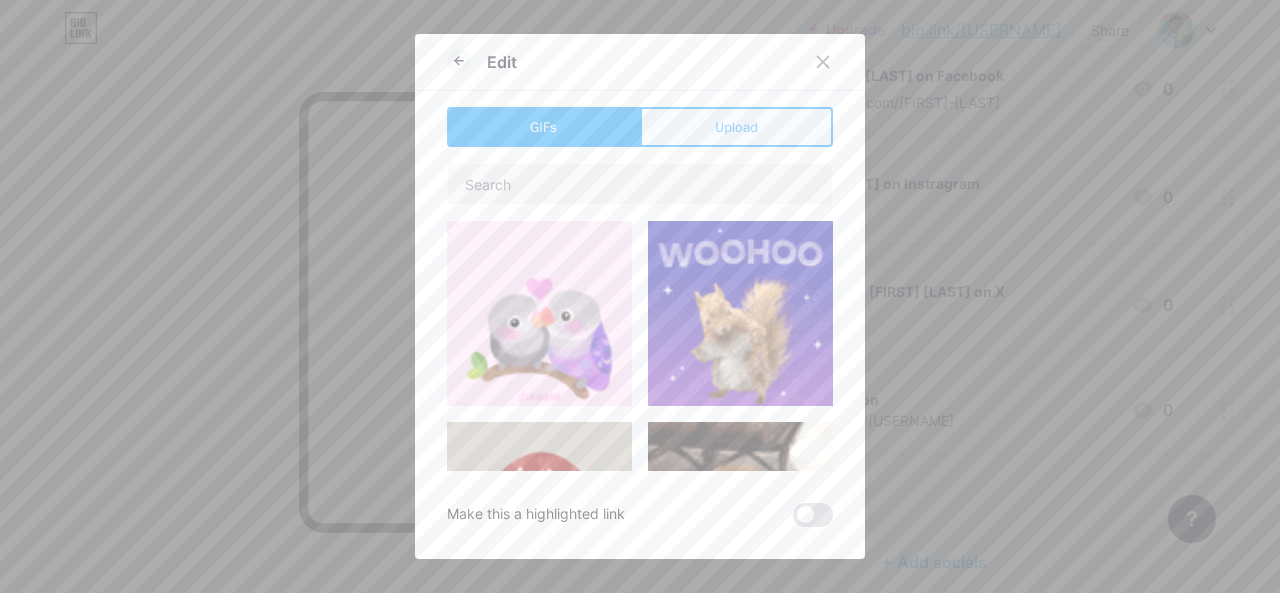 click on "Upload" at bounding box center (736, 127) 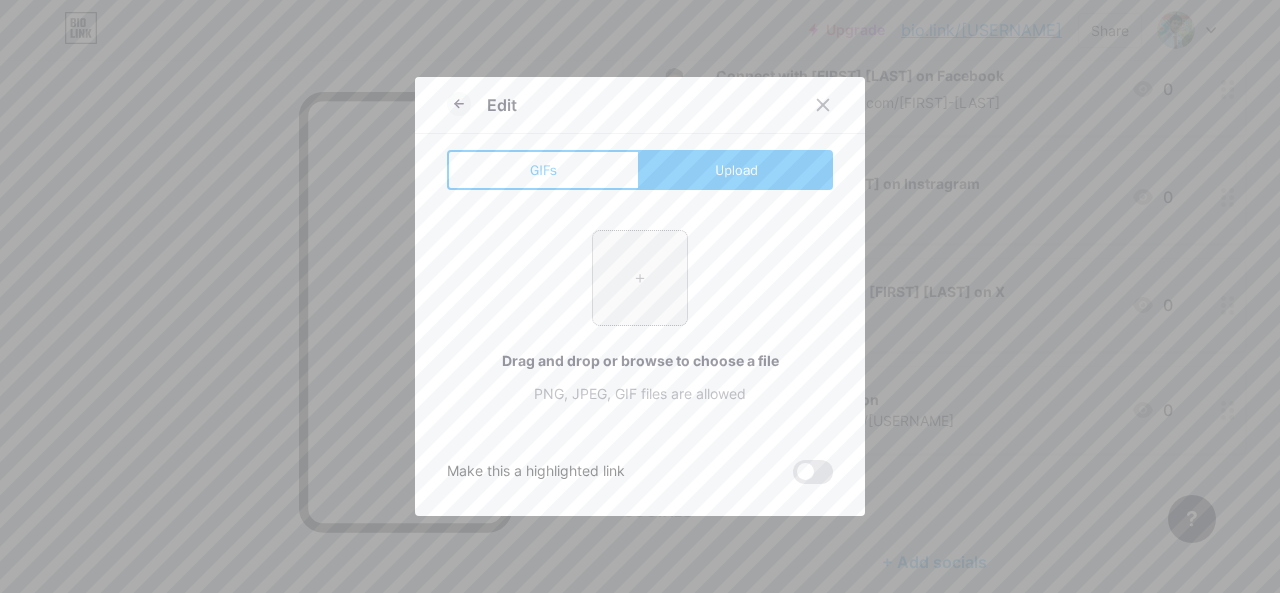 click at bounding box center (640, 278) 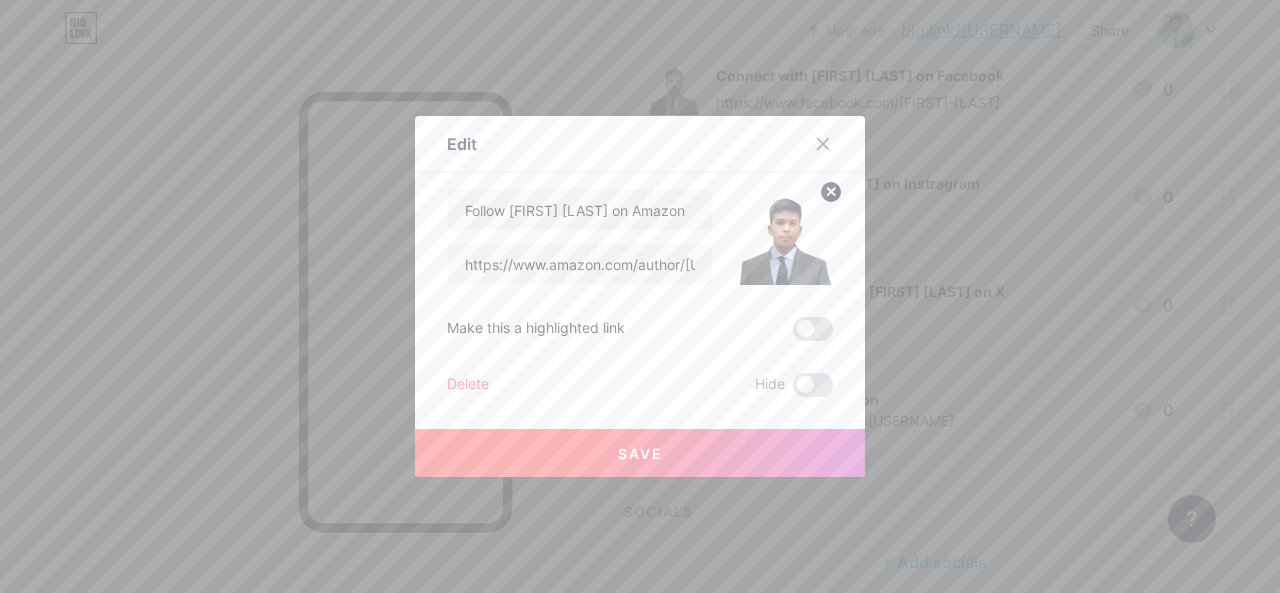 click on "Save" at bounding box center [640, 453] 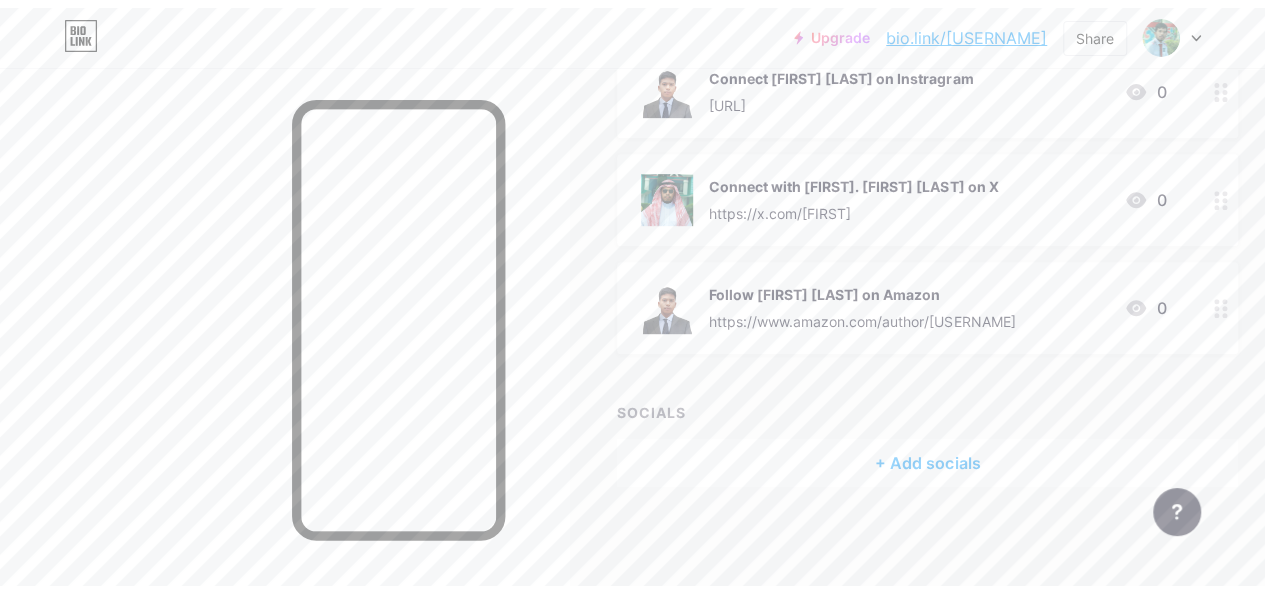 scroll, scrollTop: 0, scrollLeft: 0, axis: both 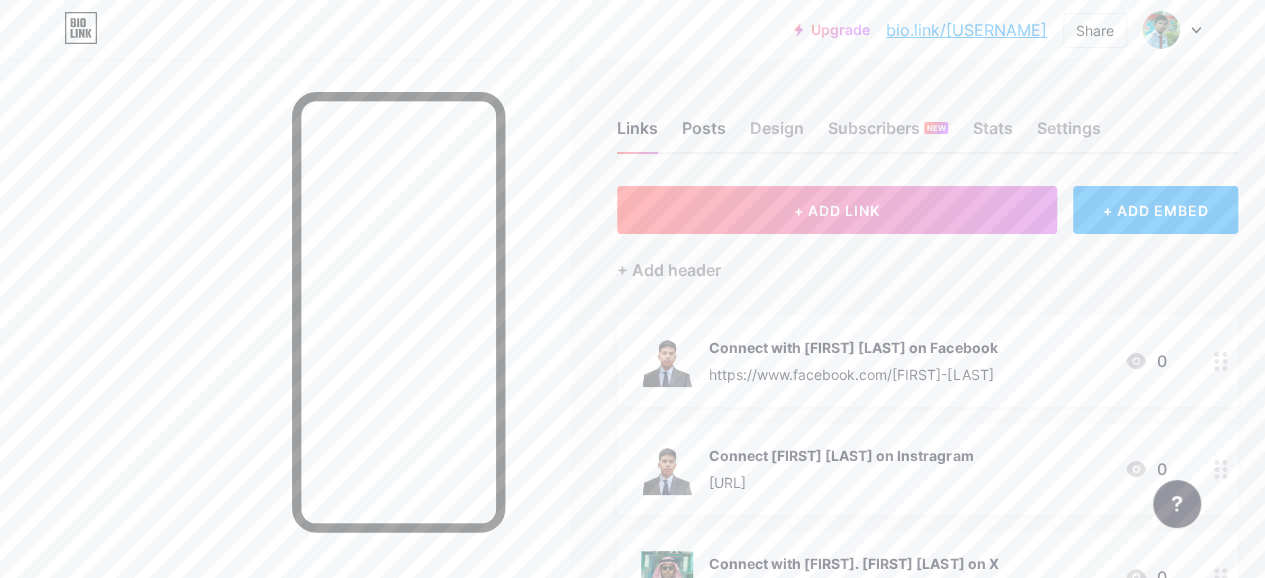 click on "Posts" at bounding box center (704, 134) 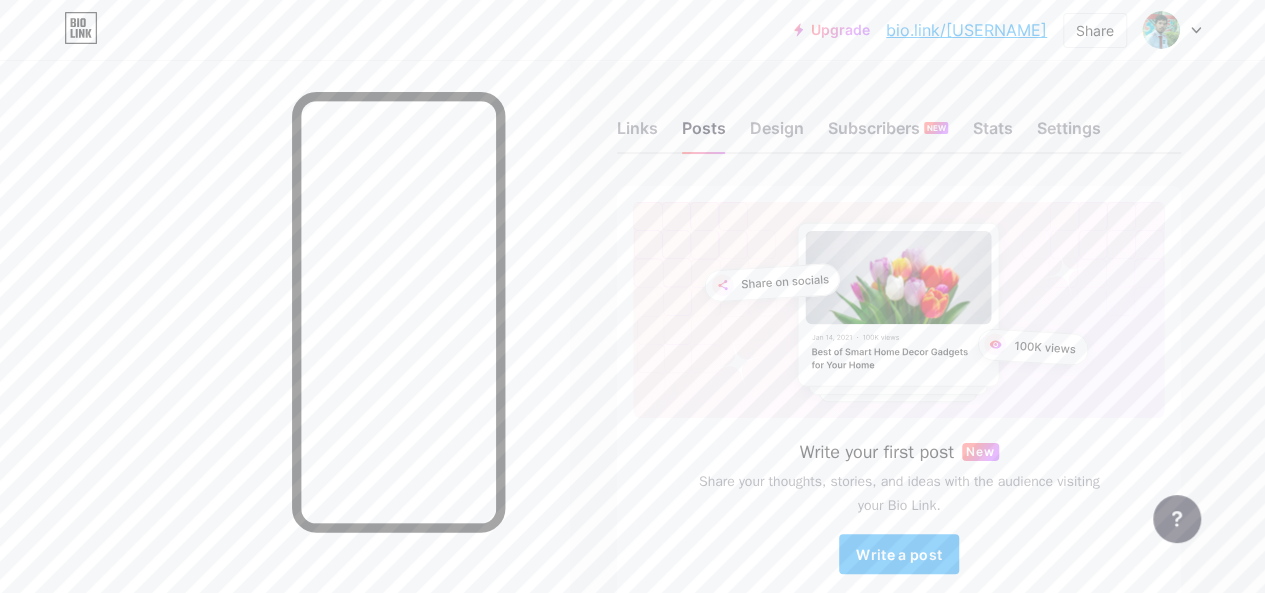 scroll, scrollTop: 106, scrollLeft: 0, axis: vertical 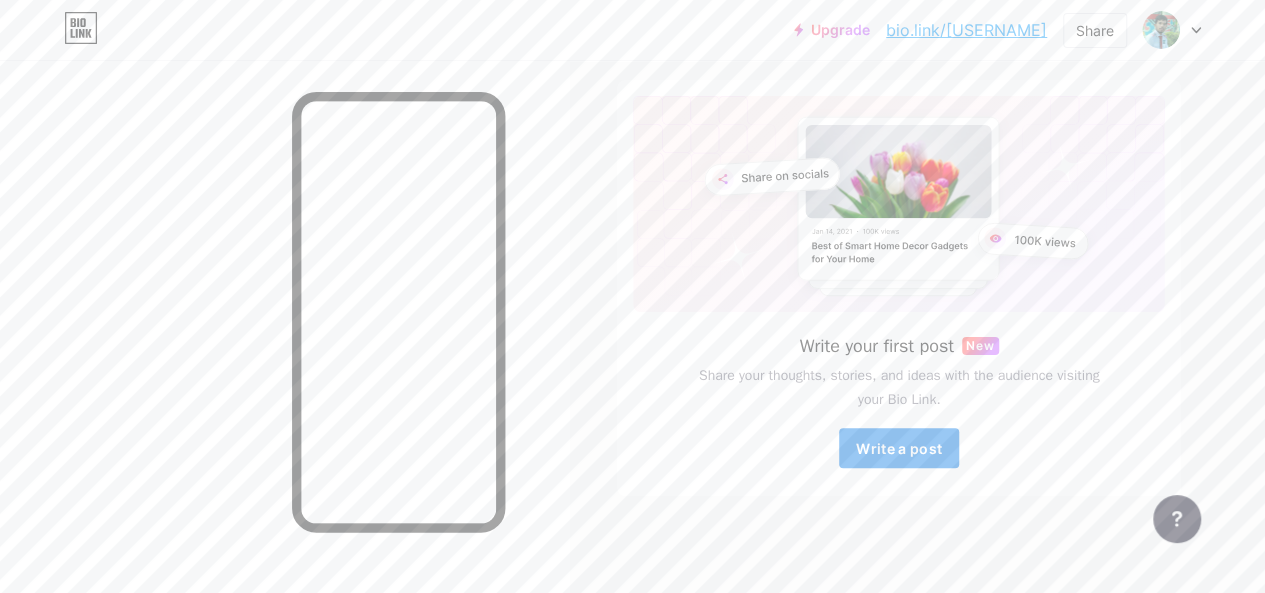 click on "Write a post" at bounding box center [899, 448] 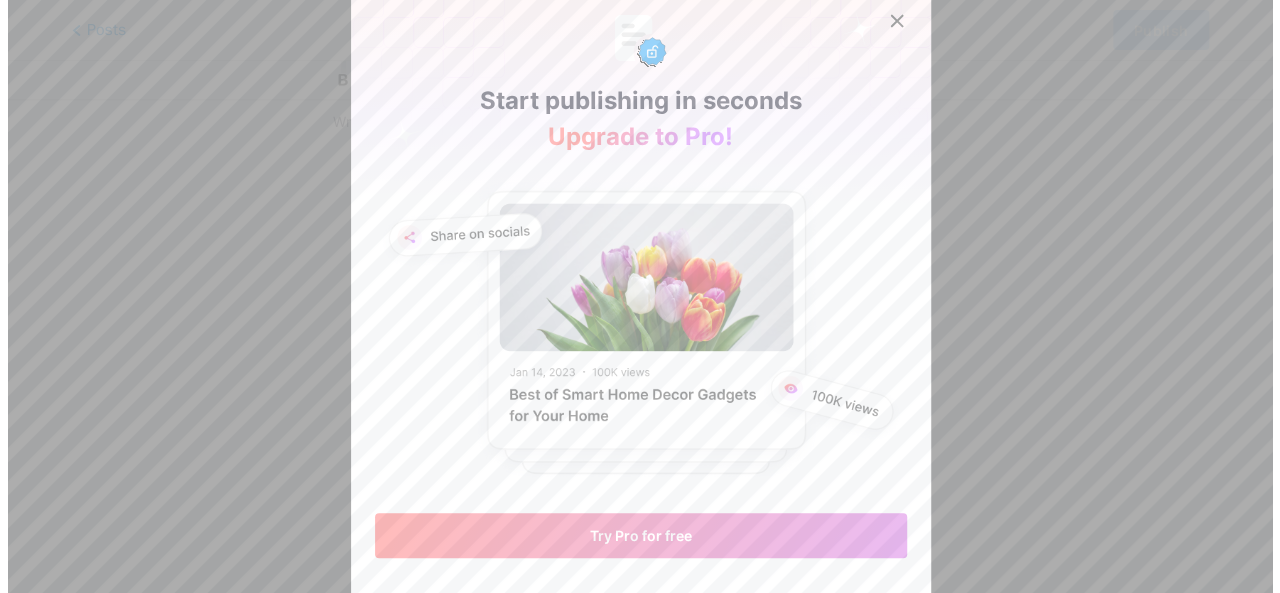 scroll, scrollTop: 0, scrollLeft: 0, axis: both 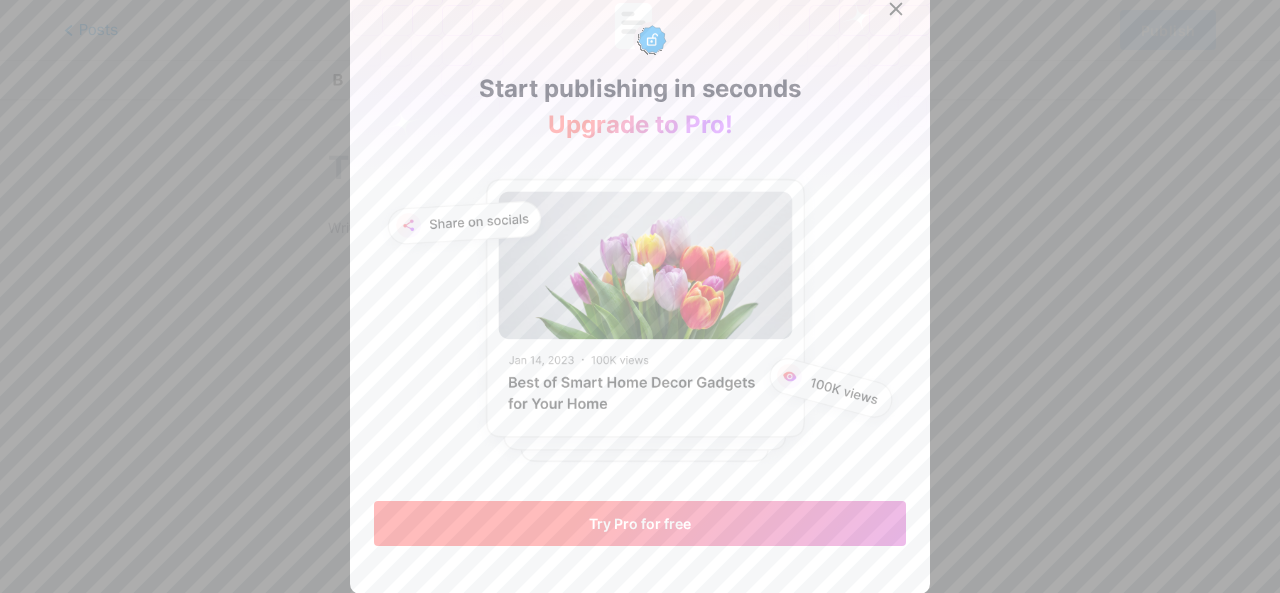 click on "Try Pro for free" at bounding box center (640, 523) 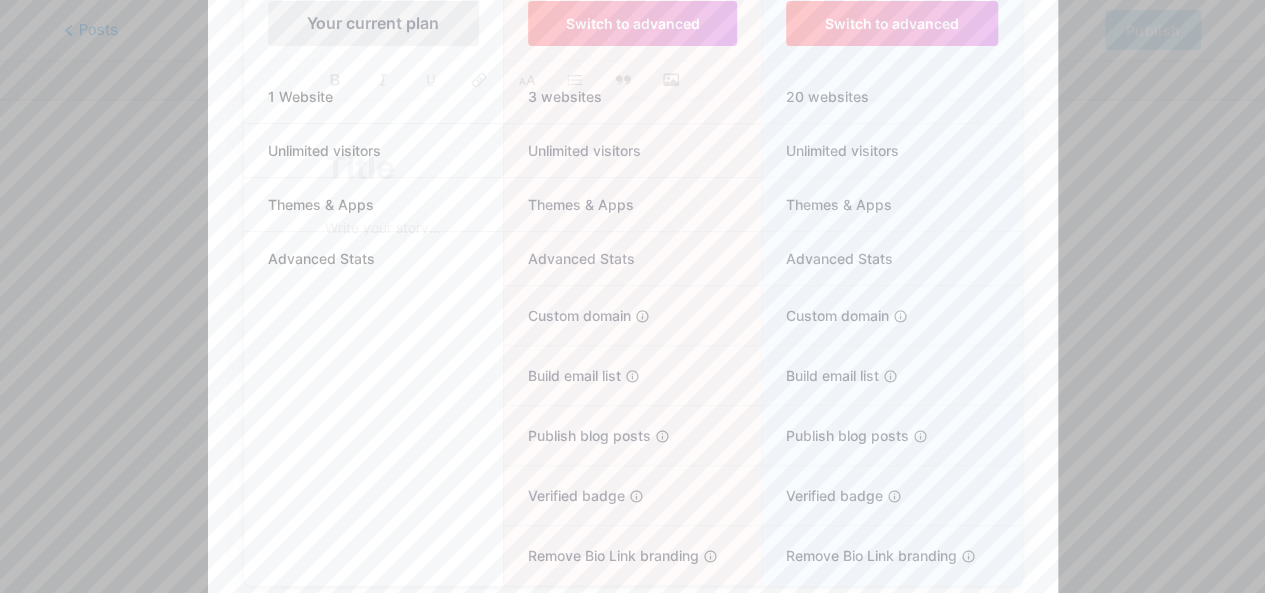 scroll, scrollTop: 346, scrollLeft: 0, axis: vertical 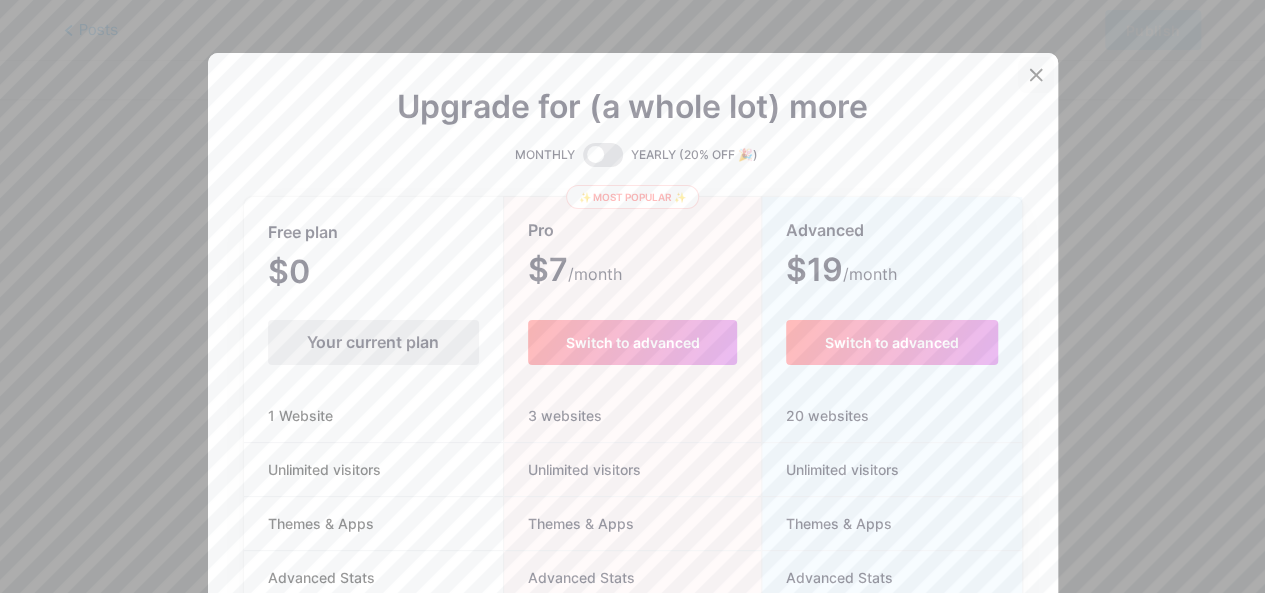 click 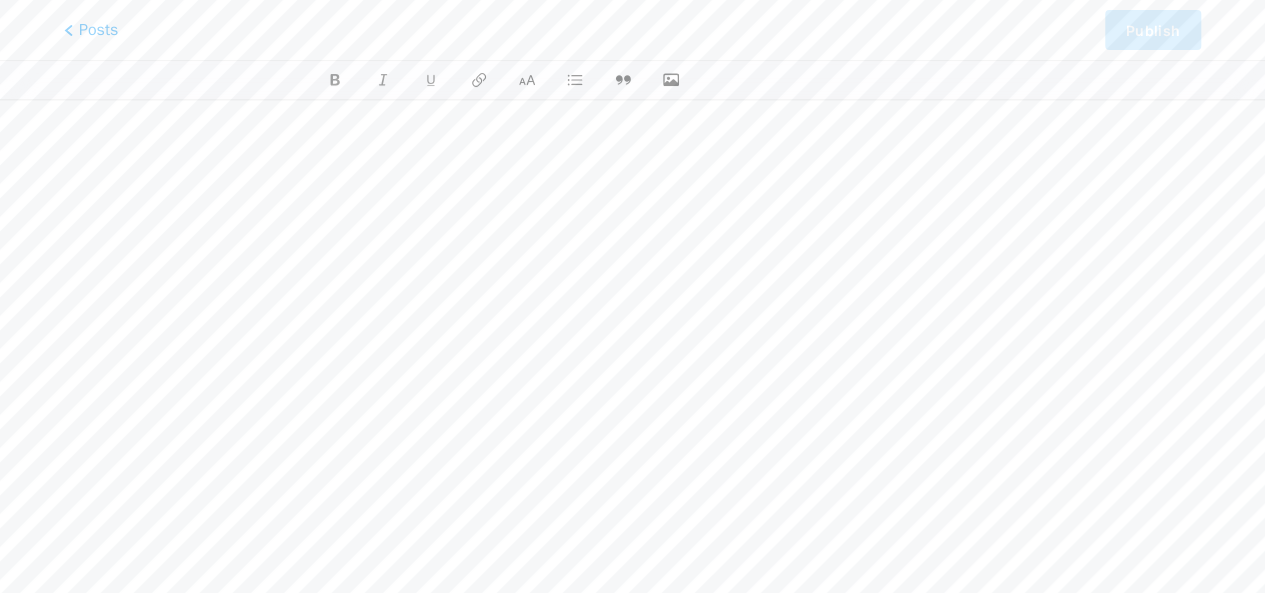 click on "This feature is only available for Pro
users.       Try Pro for free
Posts     Publish" at bounding box center [632, 248] 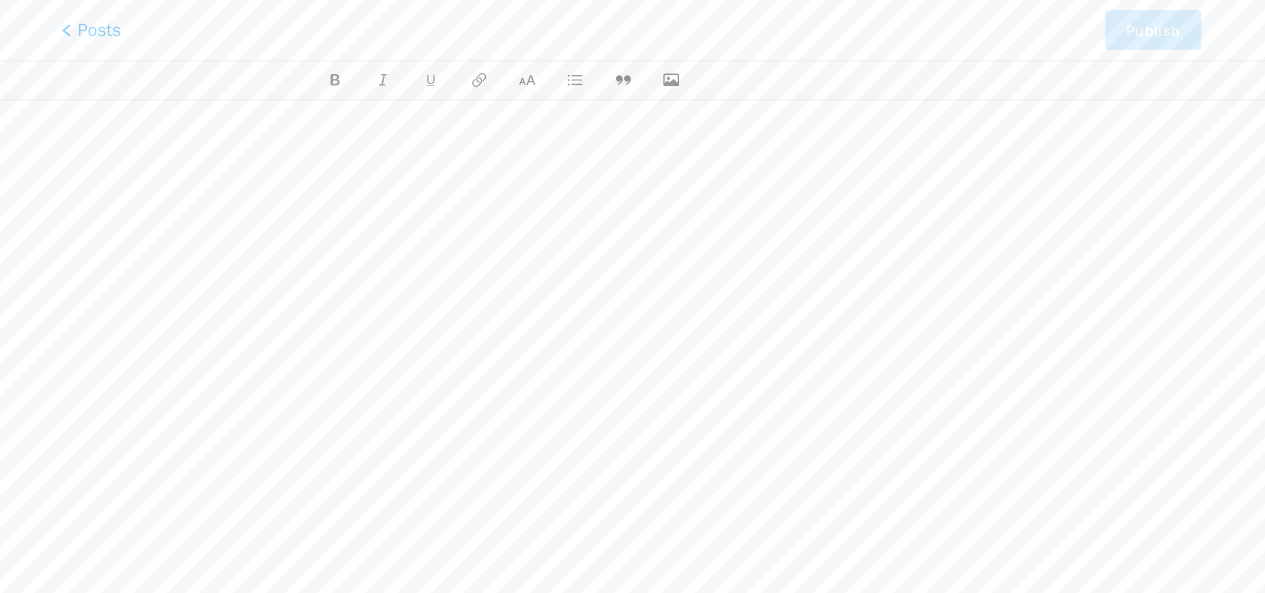 click on "Posts" at bounding box center (91, 30) 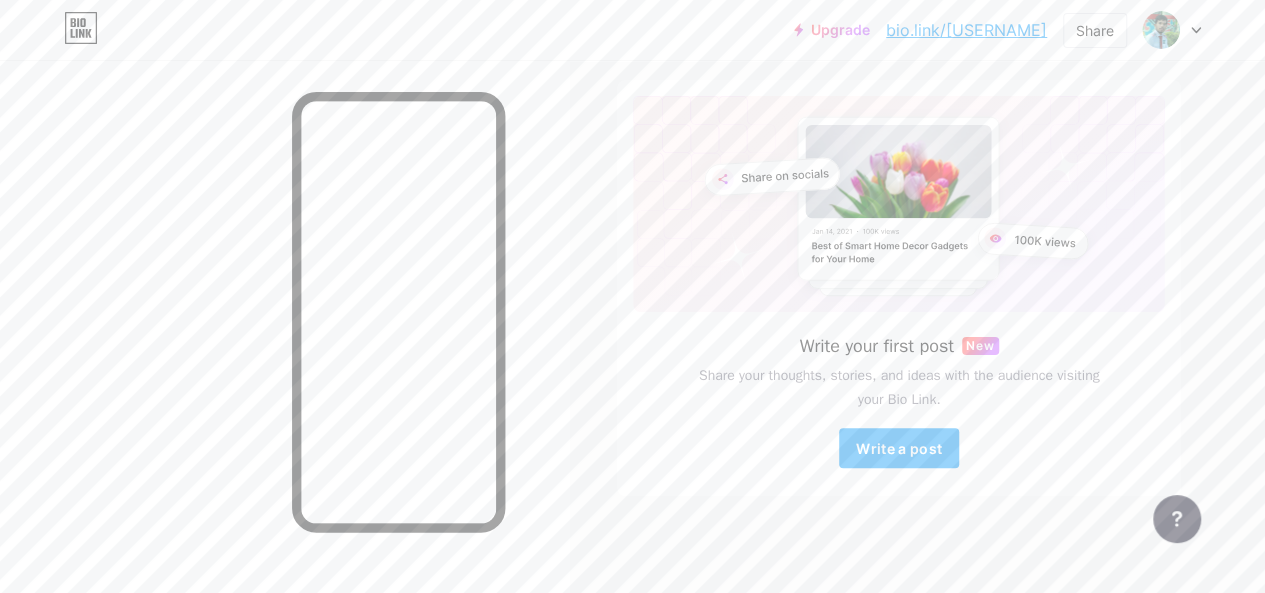 scroll, scrollTop: 0, scrollLeft: 0, axis: both 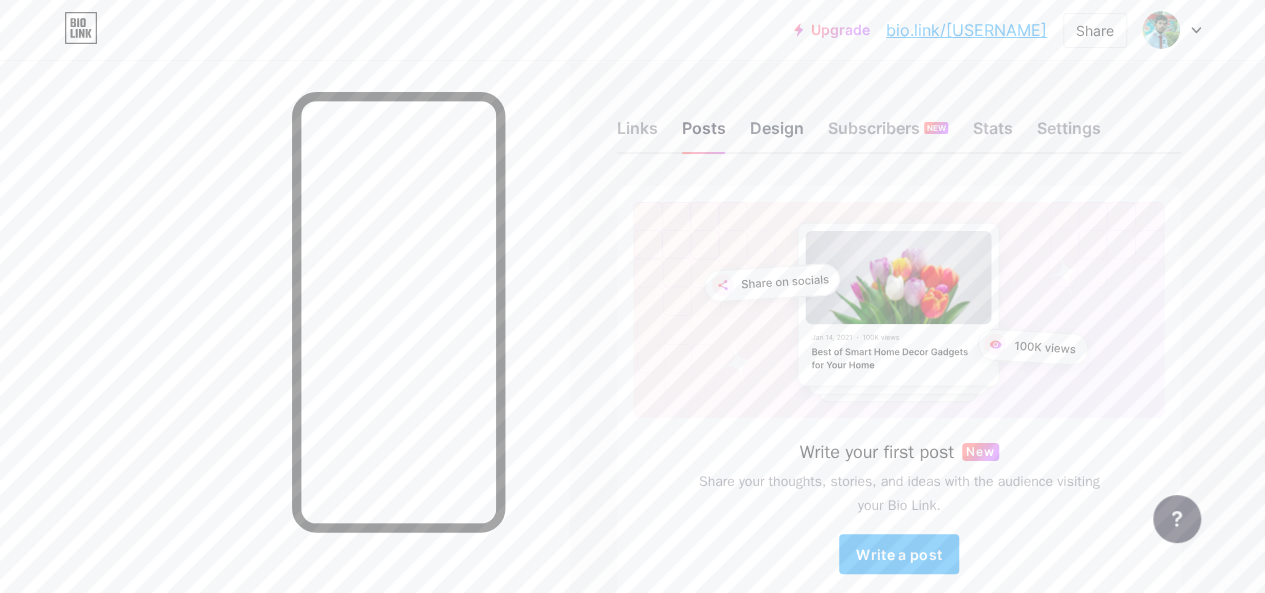 click on "Design" at bounding box center (777, 134) 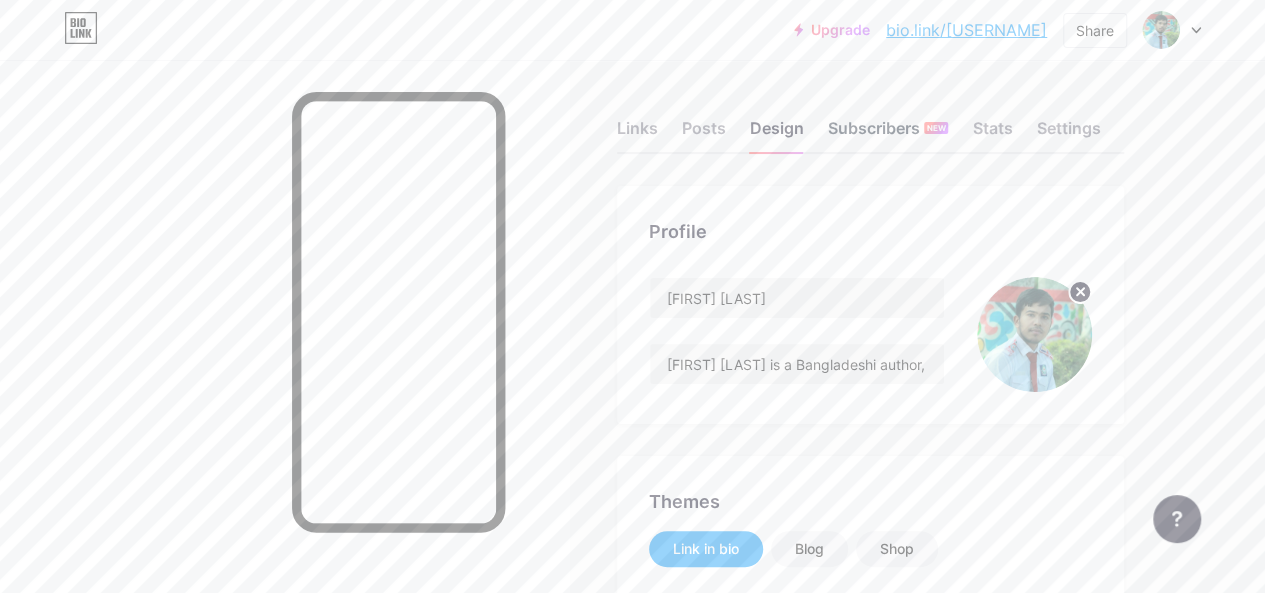 click on "Subscribers
NEW" at bounding box center (888, 134) 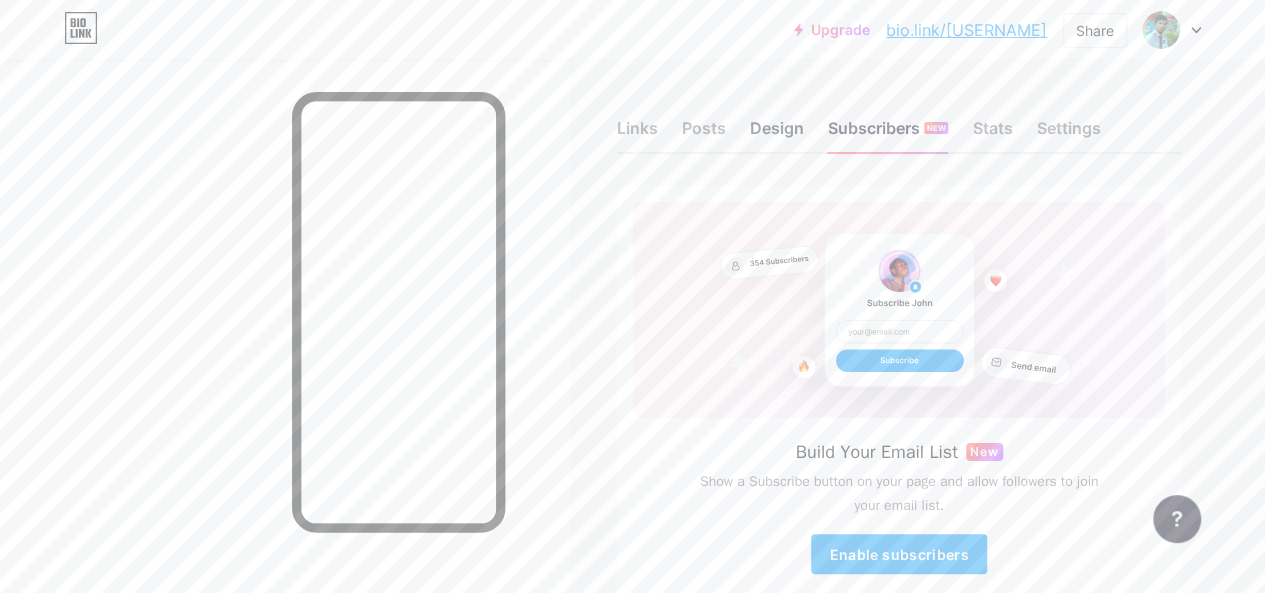 click on "Design" at bounding box center [777, 134] 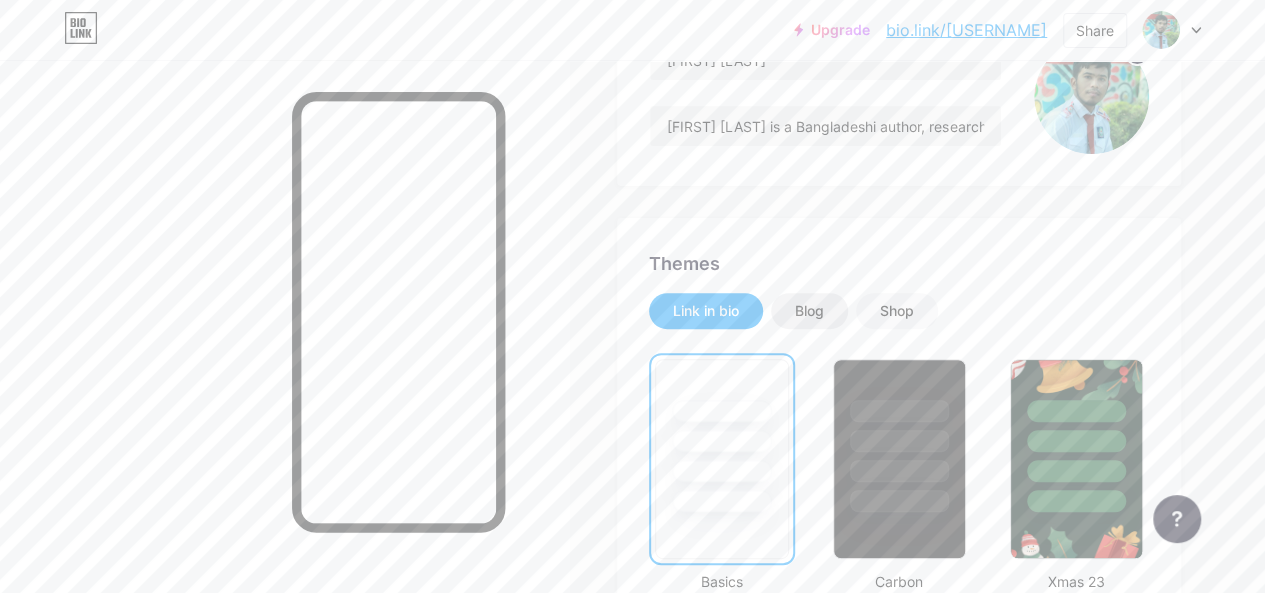 scroll, scrollTop: 229, scrollLeft: 0, axis: vertical 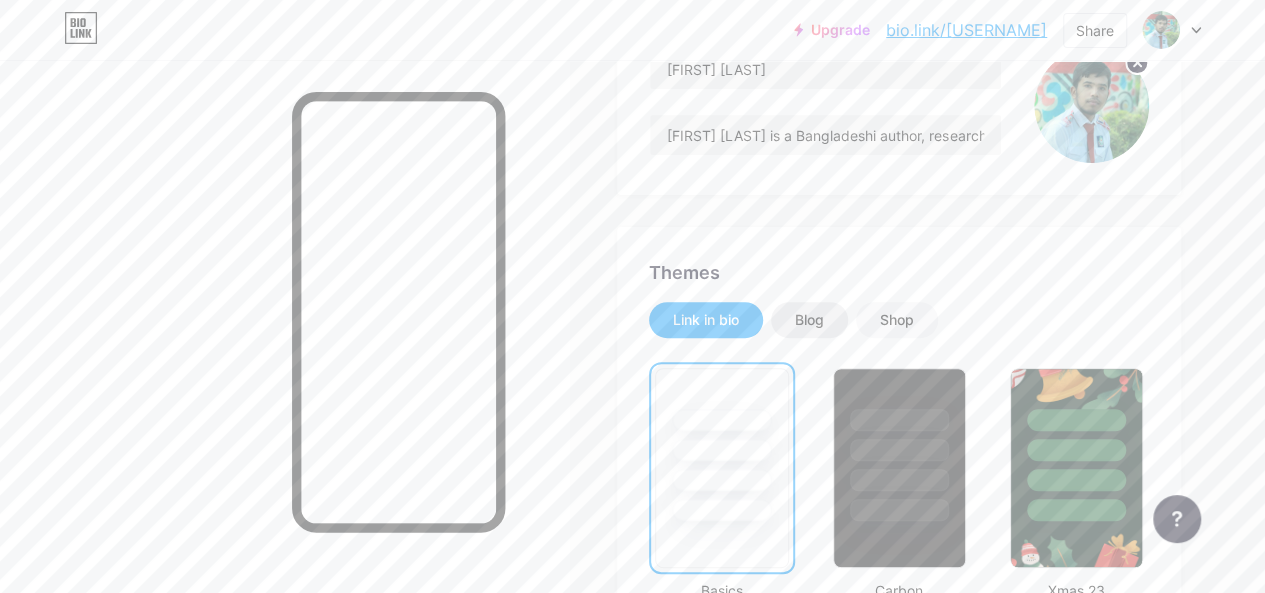 click on "Blog" at bounding box center (809, 320) 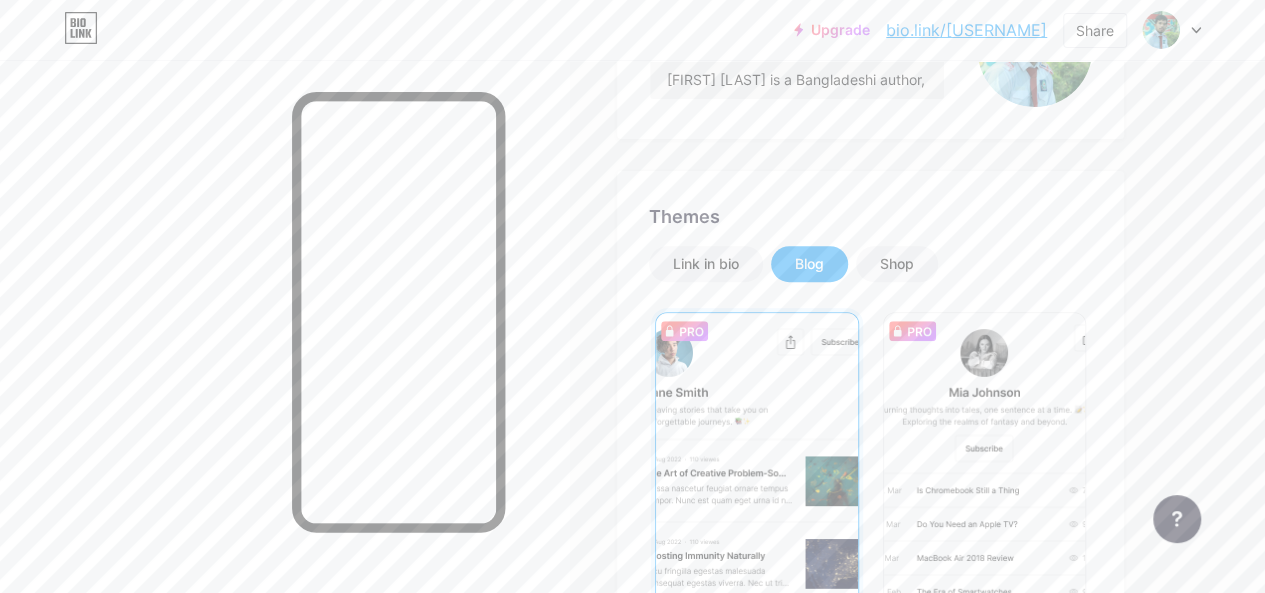 scroll, scrollTop: 284, scrollLeft: 0, axis: vertical 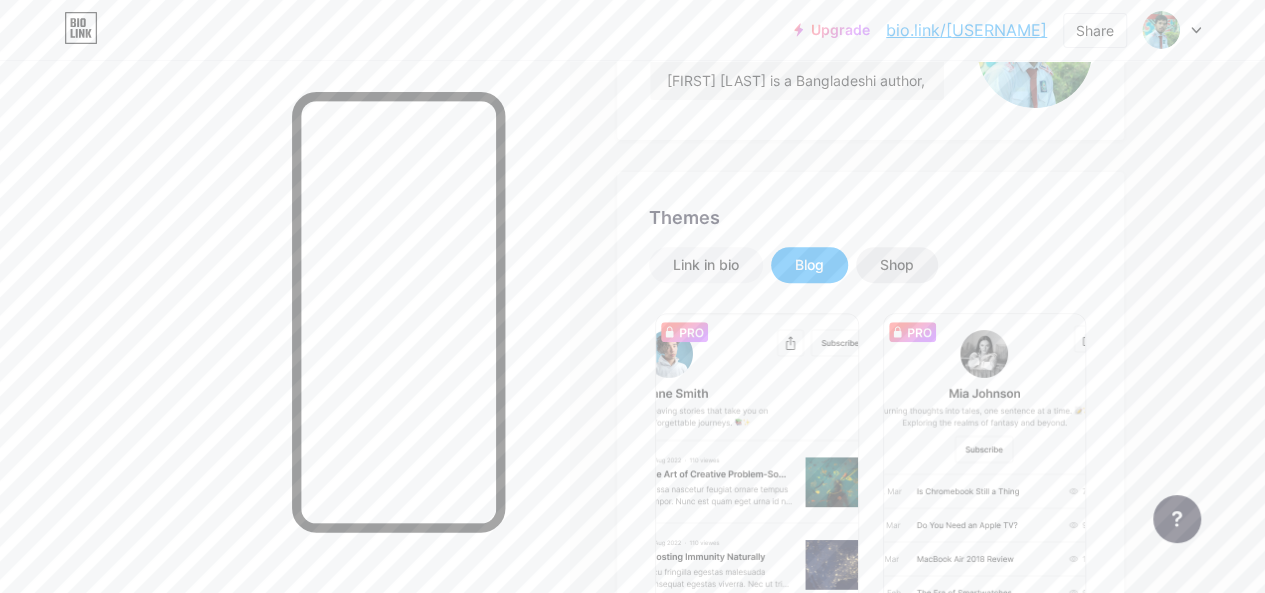 click on "Shop" at bounding box center (897, 265) 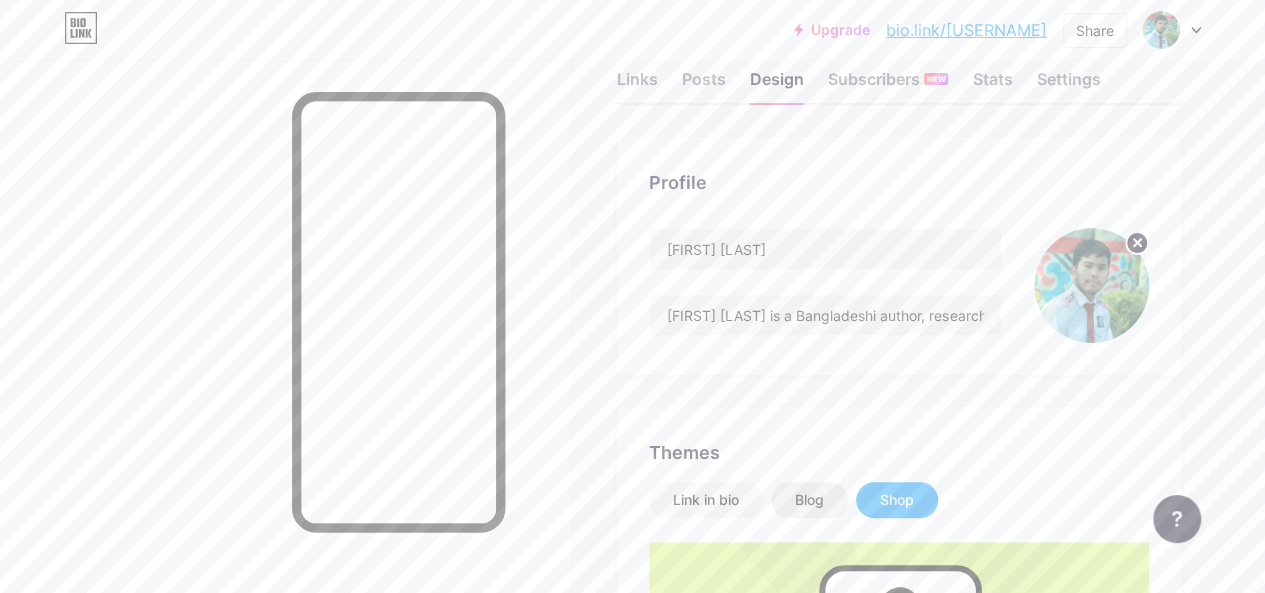 scroll, scrollTop: 0, scrollLeft: 0, axis: both 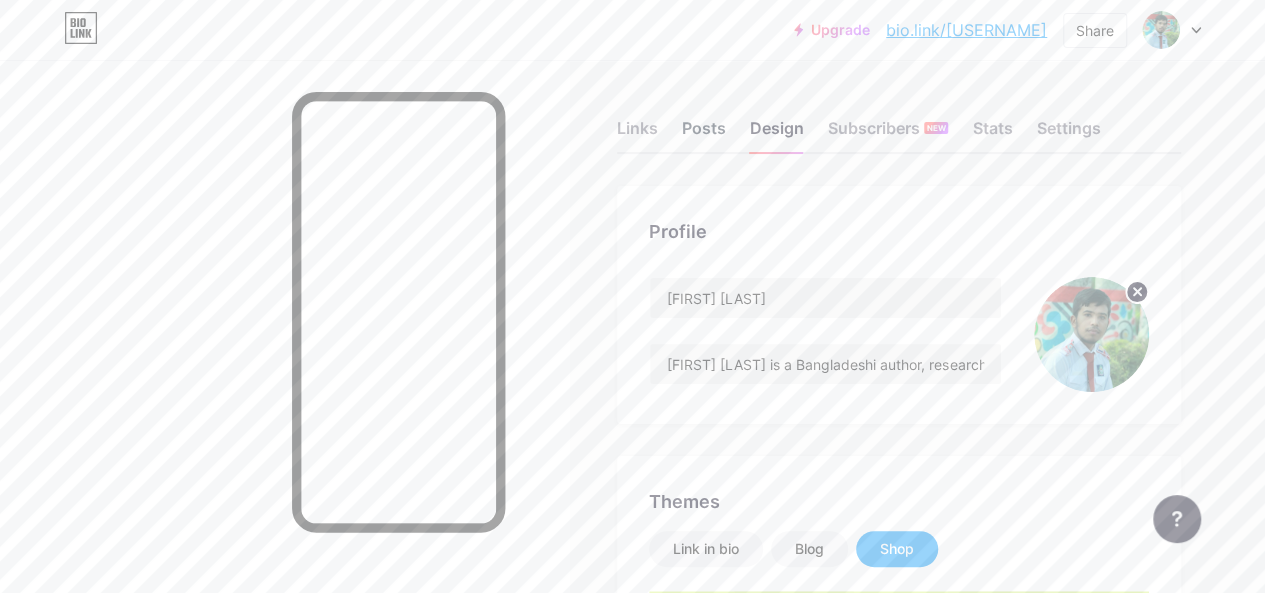 click on "Posts" at bounding box center (704, 134) 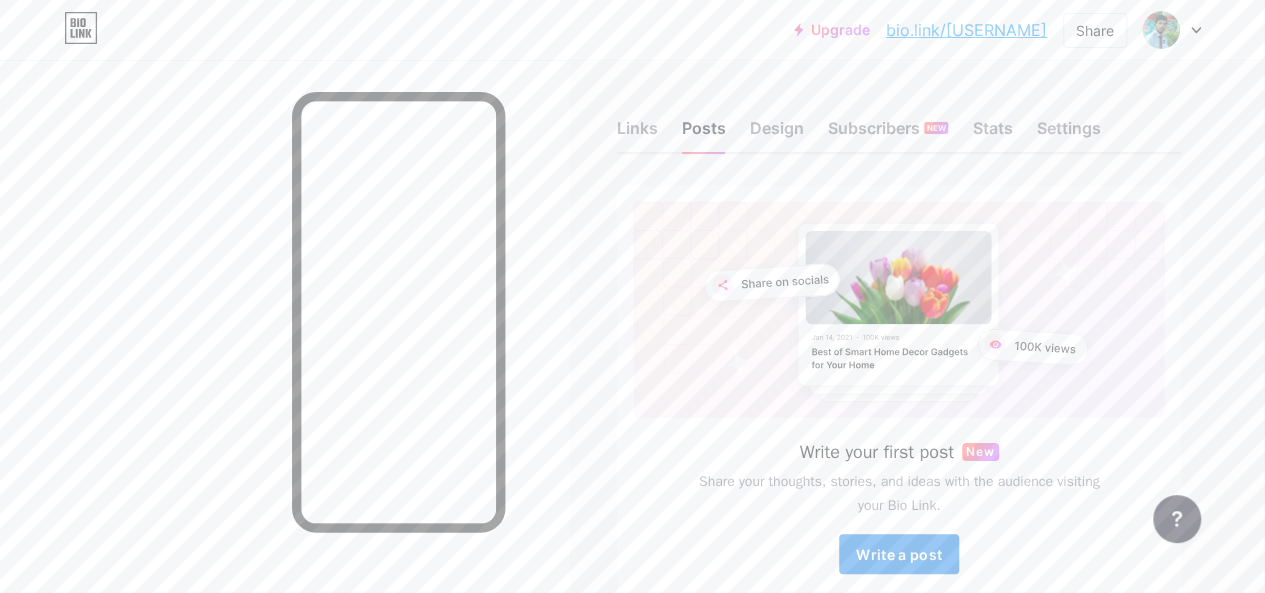 click on "Write a post" at bounding box center (899, 554) 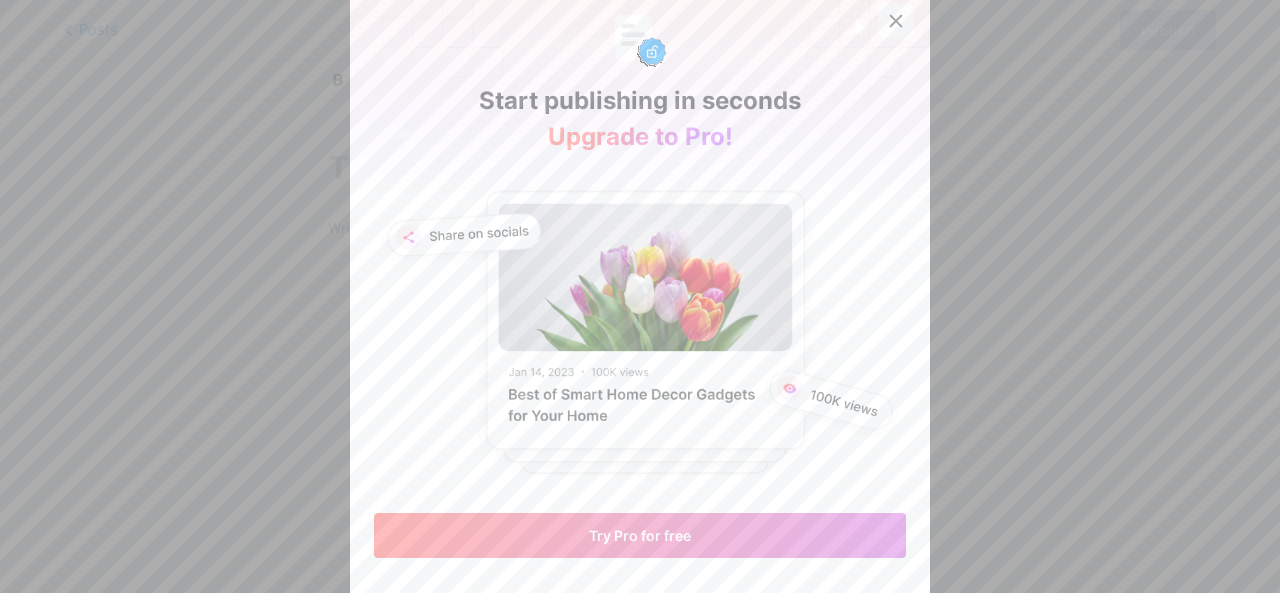 click at bounding box center (896, 21) 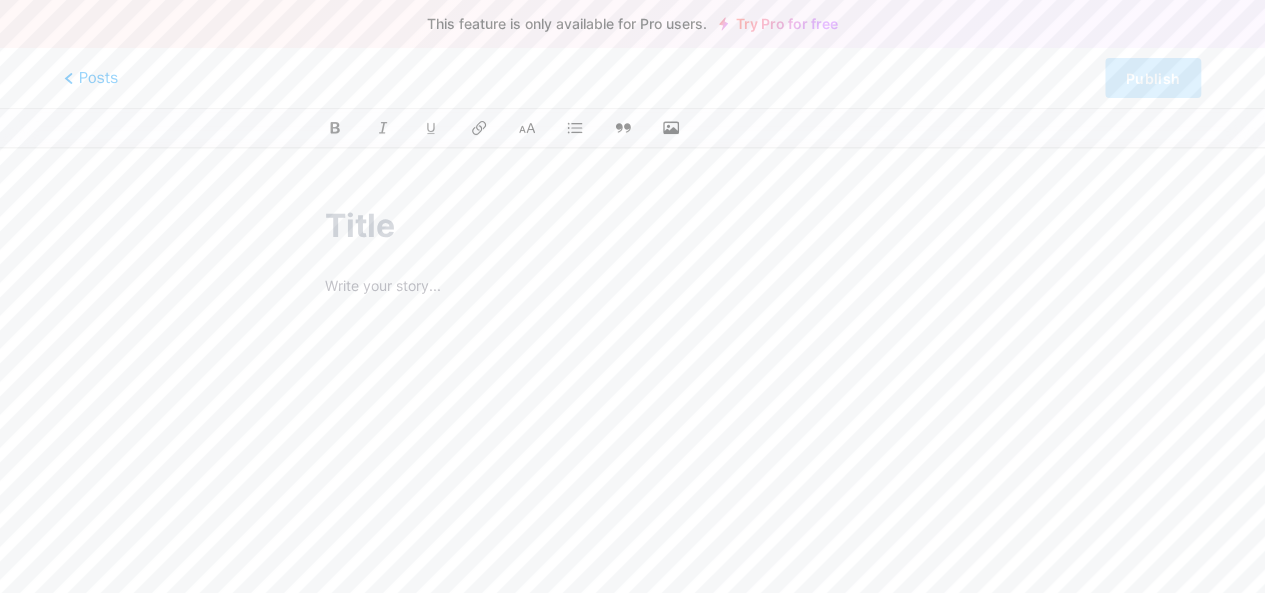 click at bounding box center [632, 226] 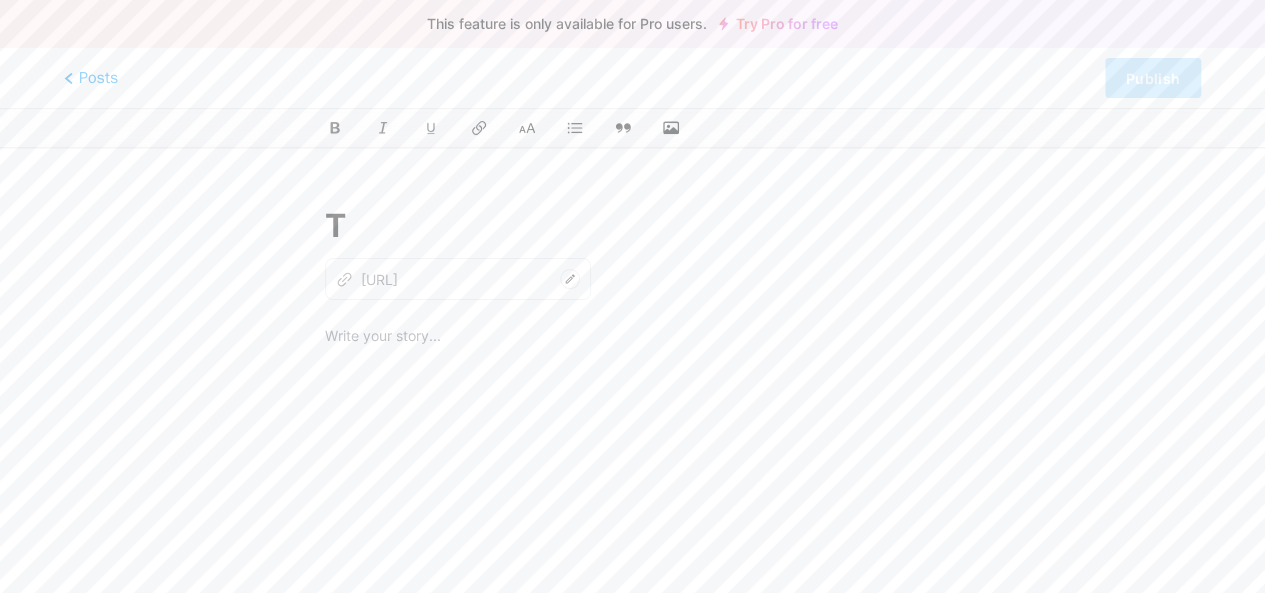 type on "t" 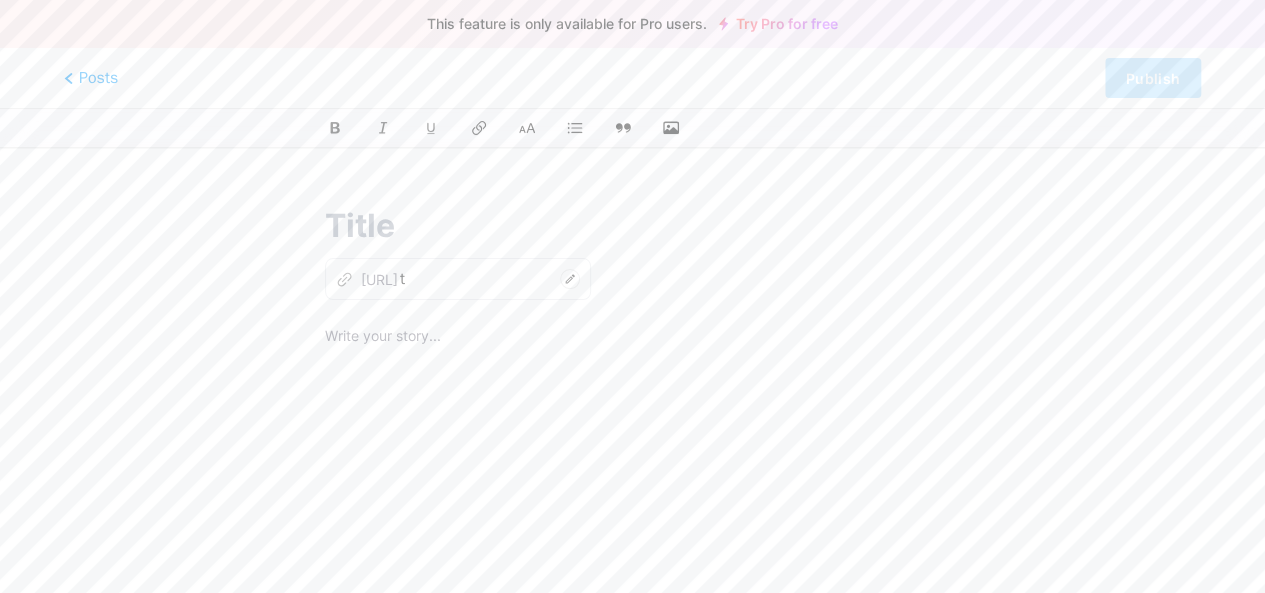 type on "W" 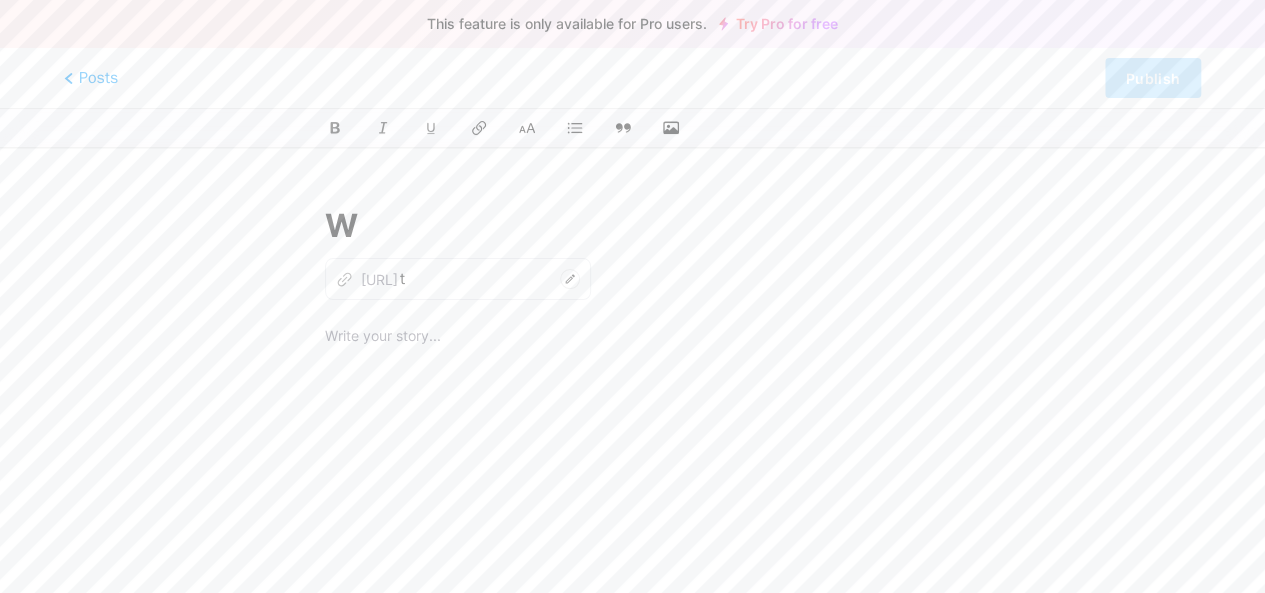 type 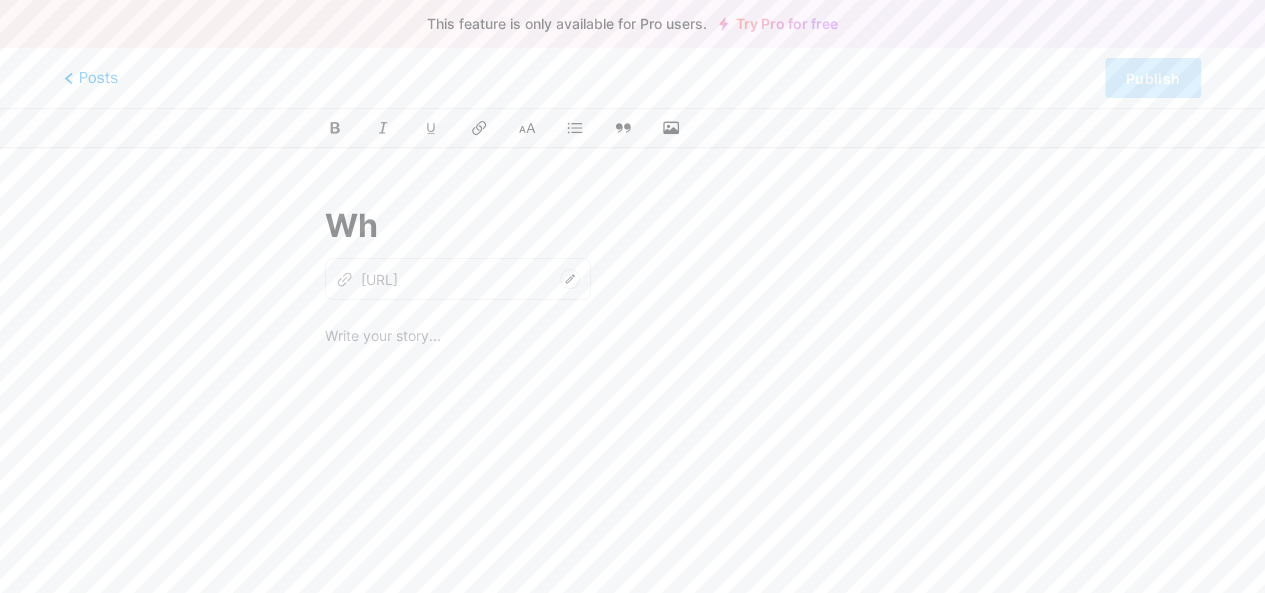 type on "Who" 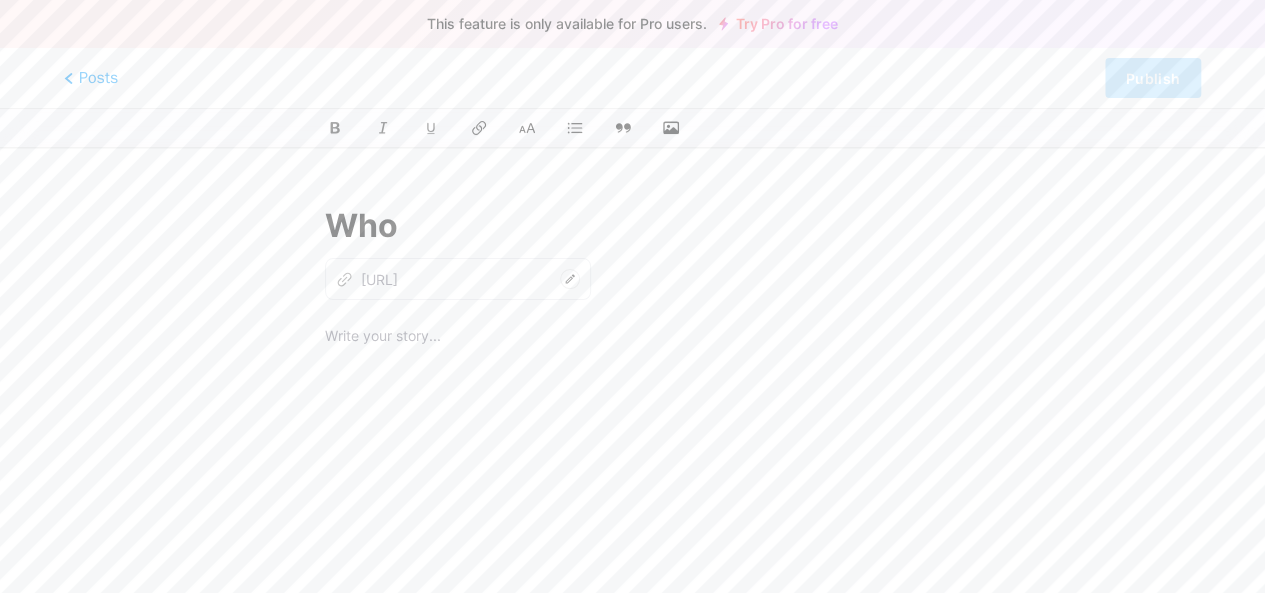 type on "w" 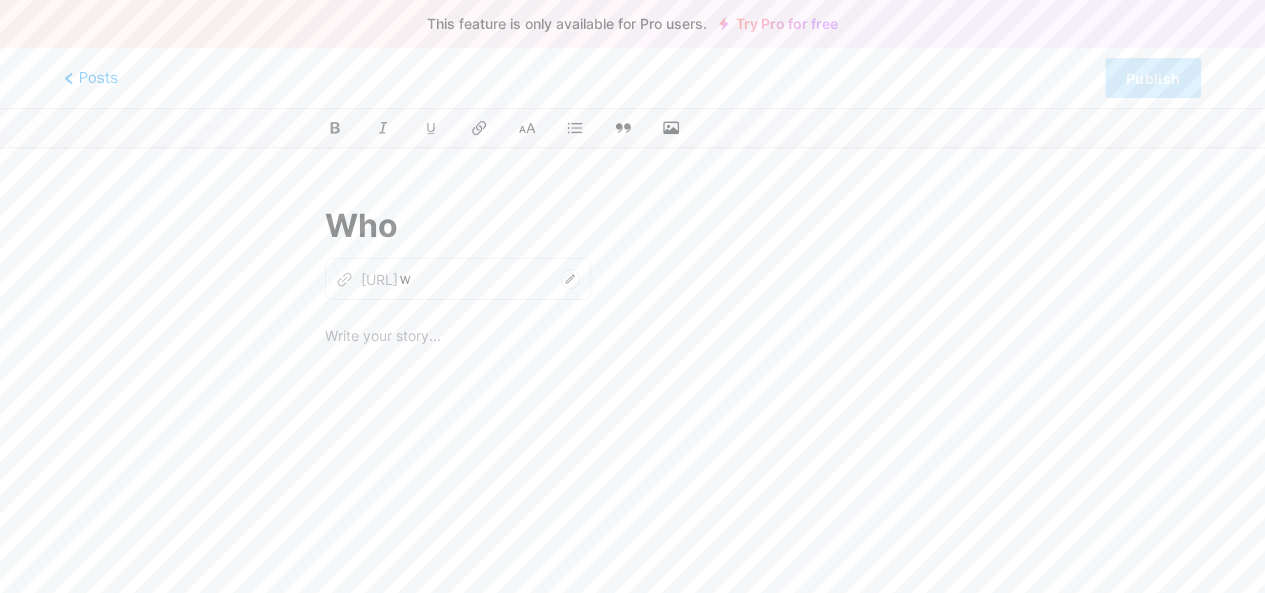 type on "Who" 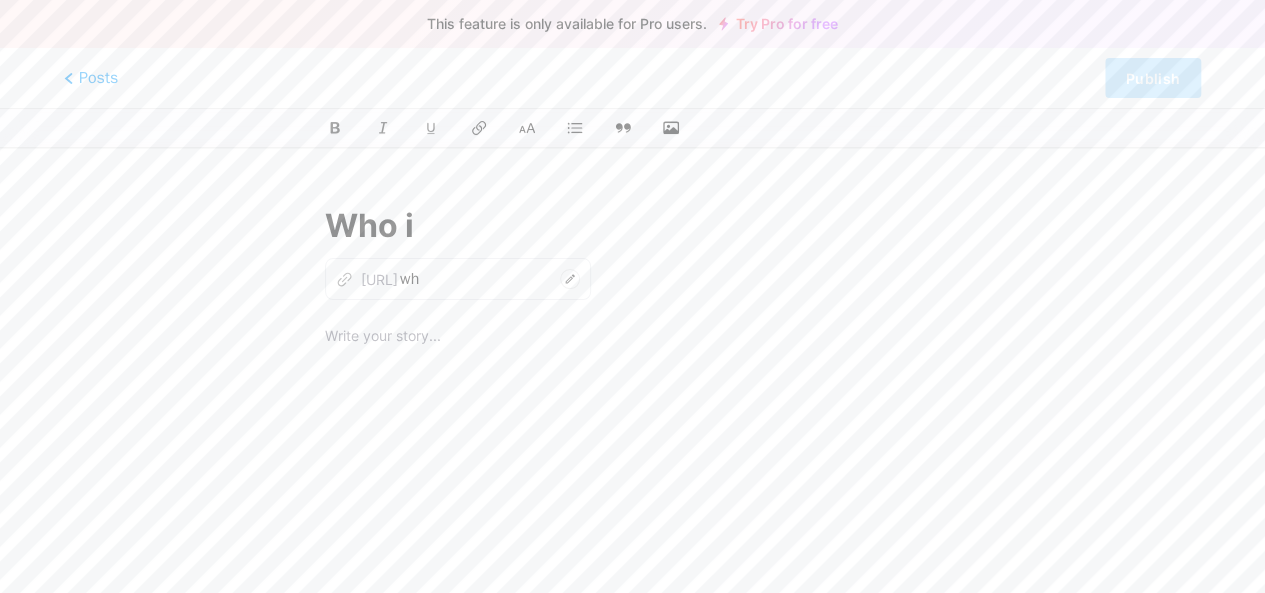 type on "Who is" 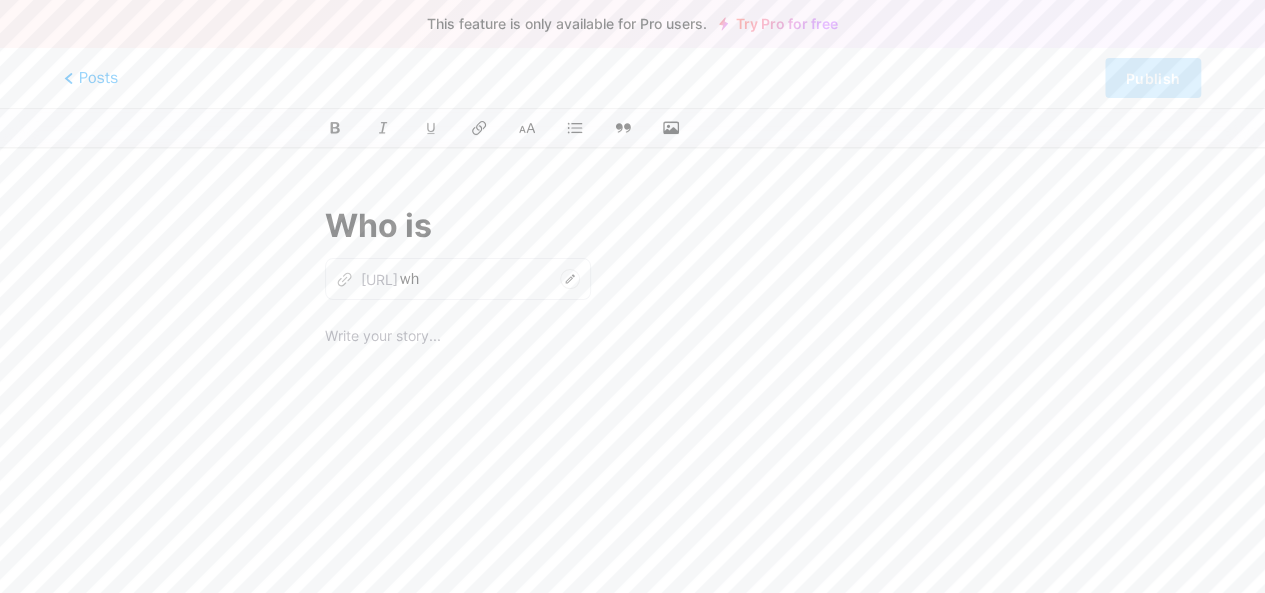 type on "who" 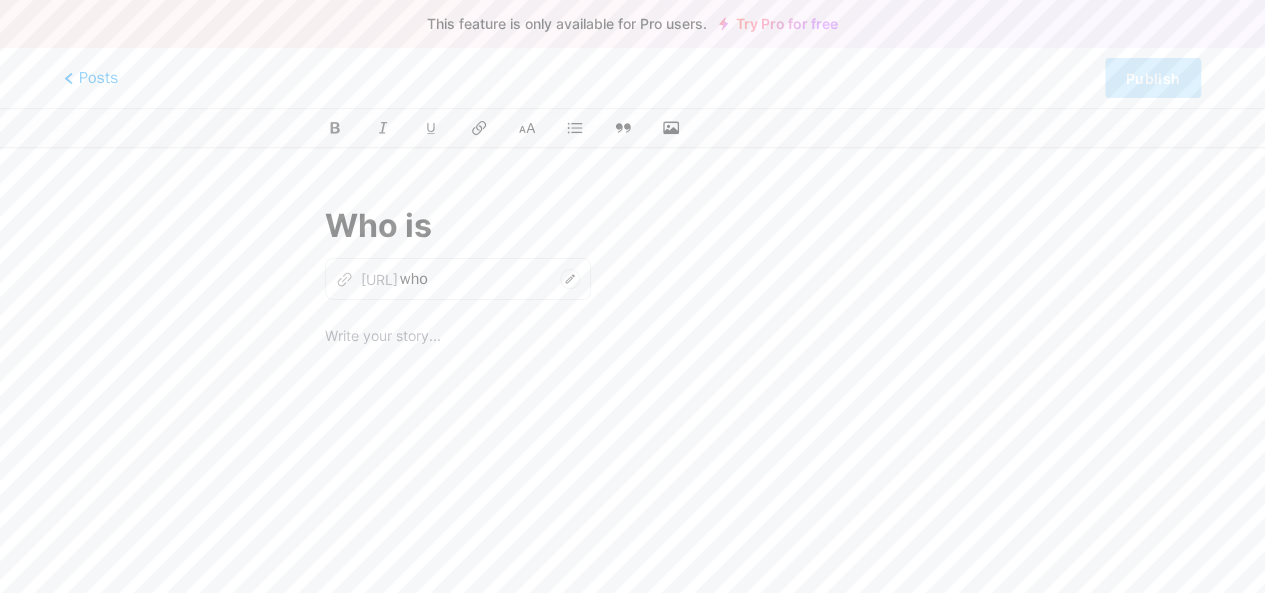 type on "Who is" 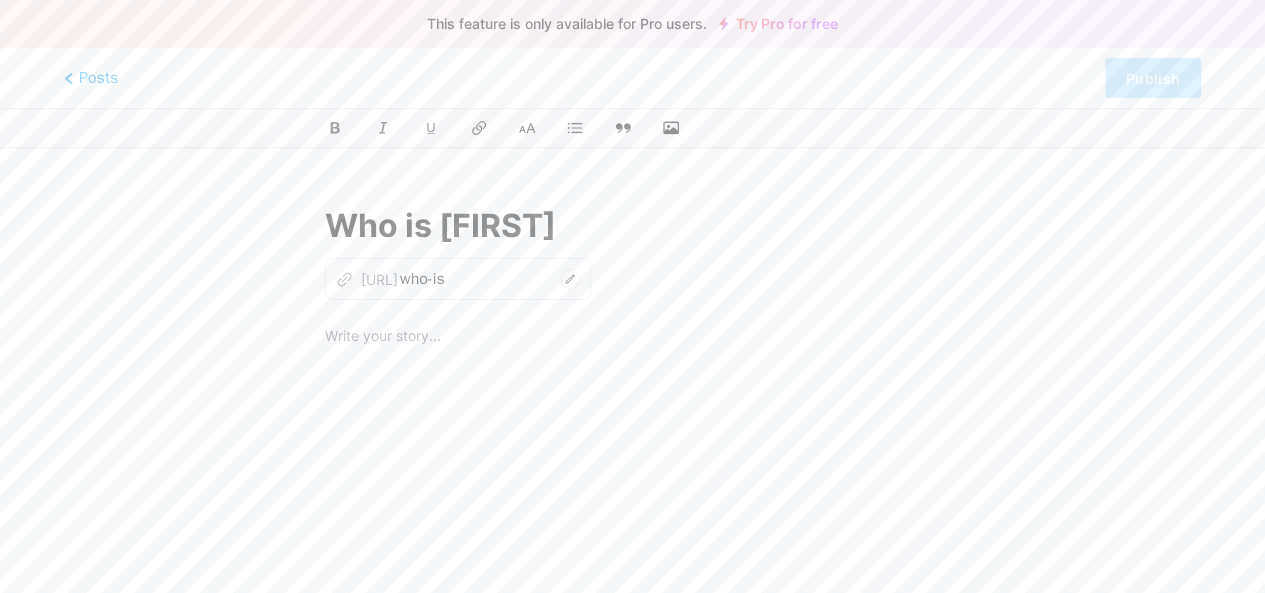 type on "Who is Md. [LAST]" 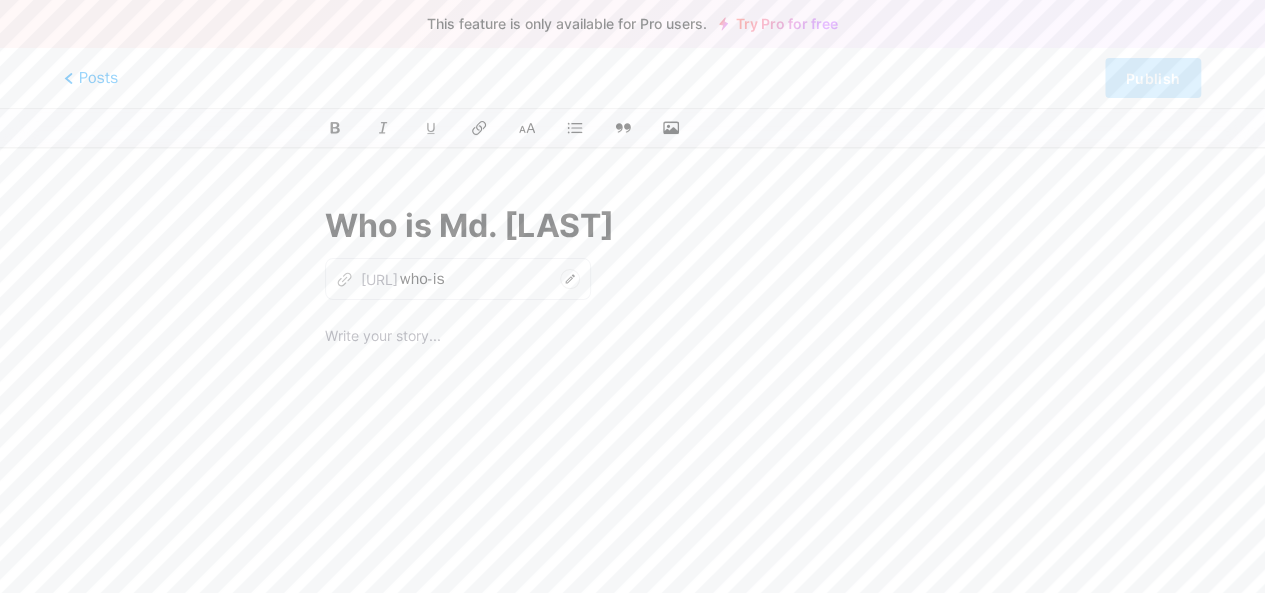 type on "who-is-[FIRST]" 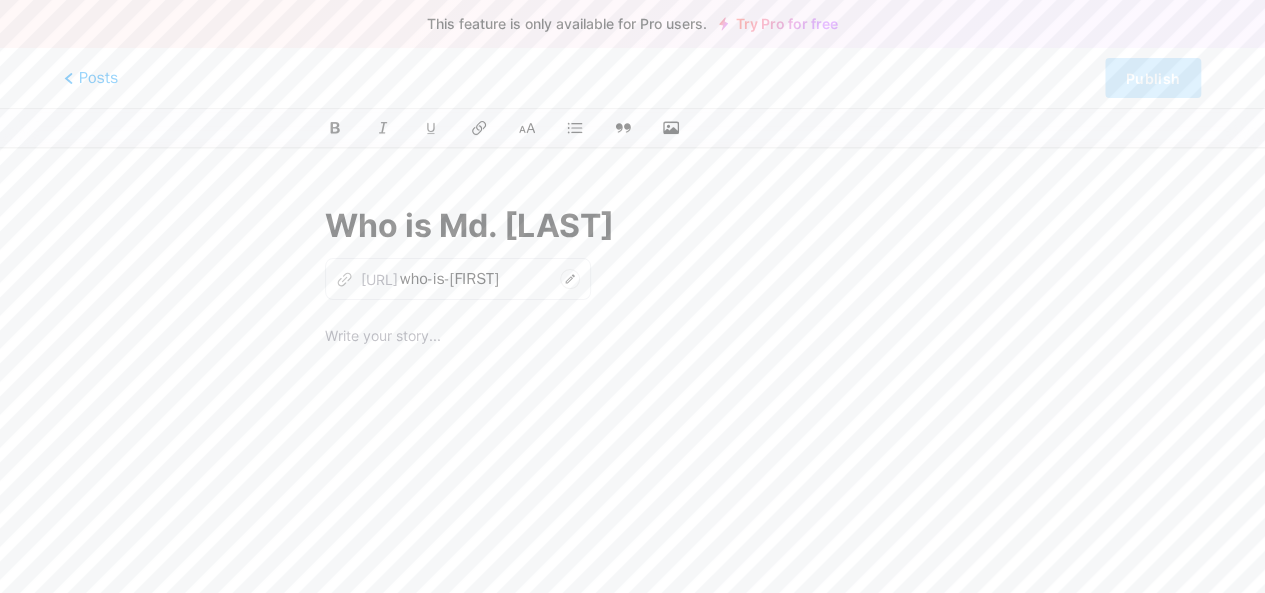 type on "Who is Md. [LAST]" 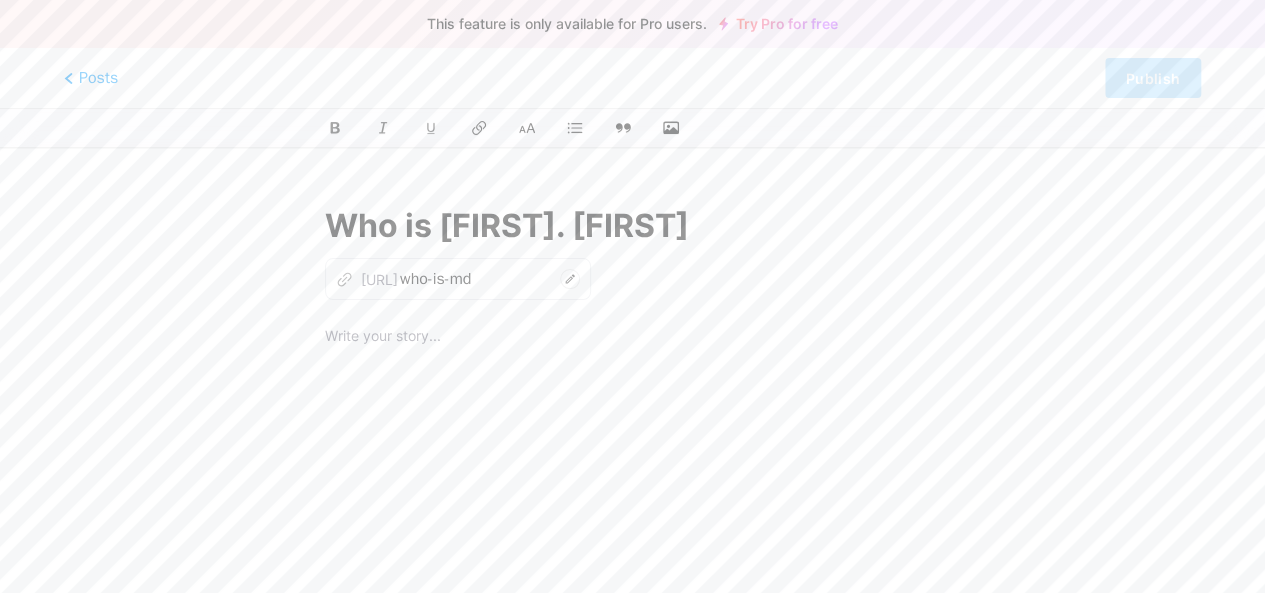 type on "Who is [FIRST]" 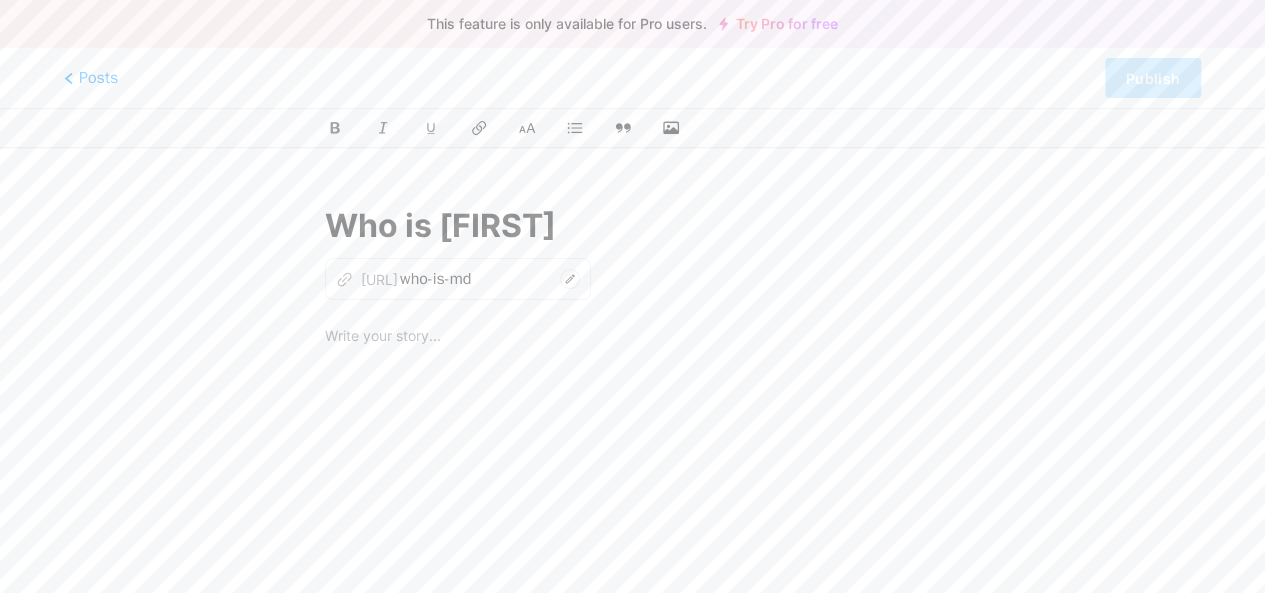 type on "who-is-md-a" 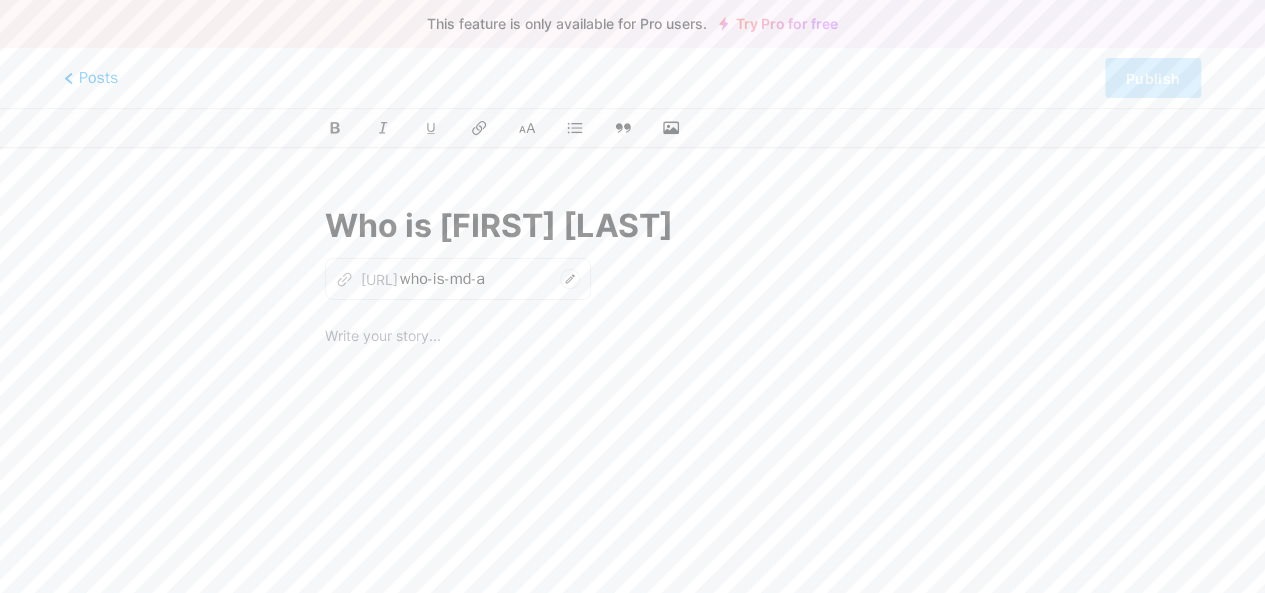 type on "Who is [FIRST] Ha" 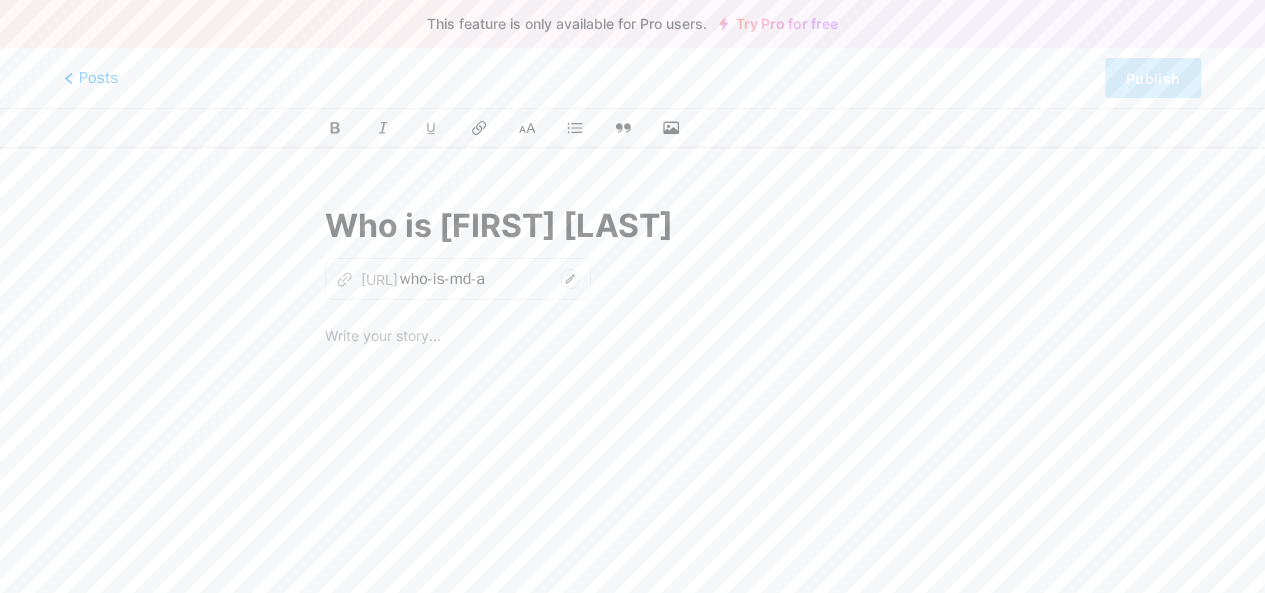 type on "who-is-[FIRST]" 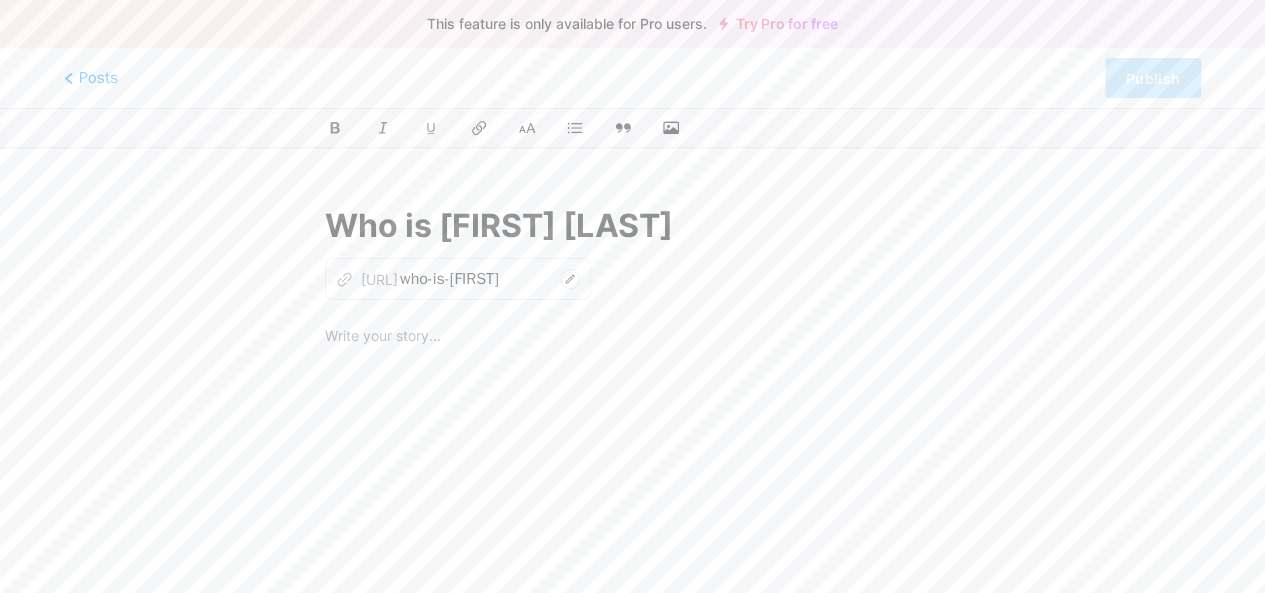 type on "Who is [FIRST] [LAST]" 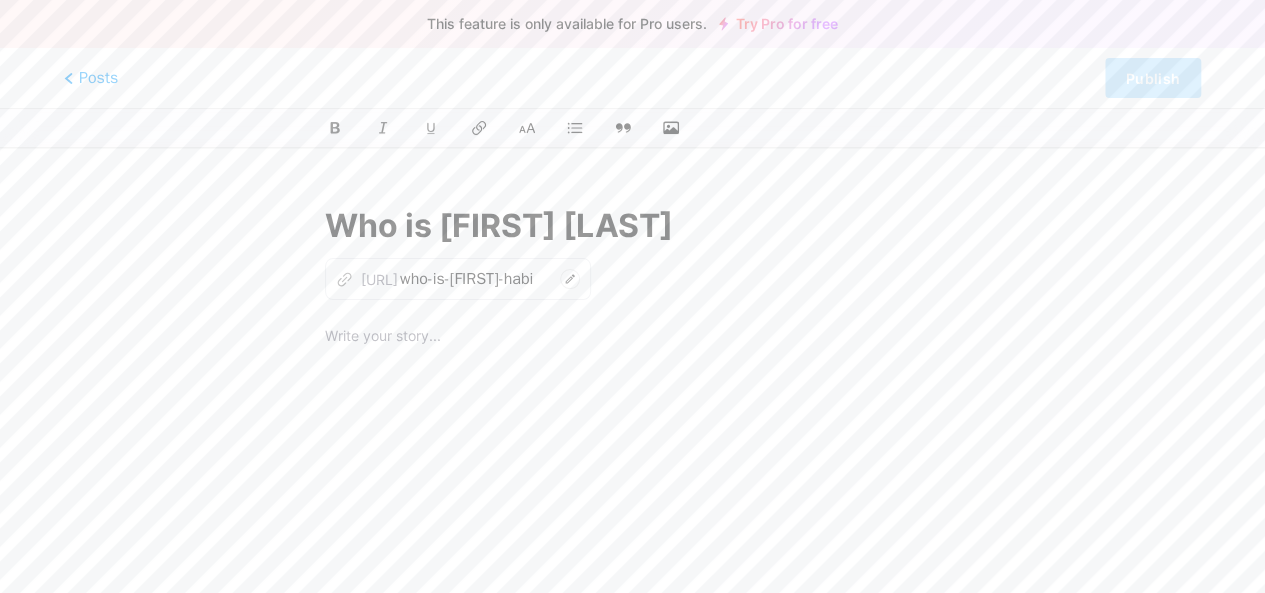 type on "Who is [FIRST] [LAST]" 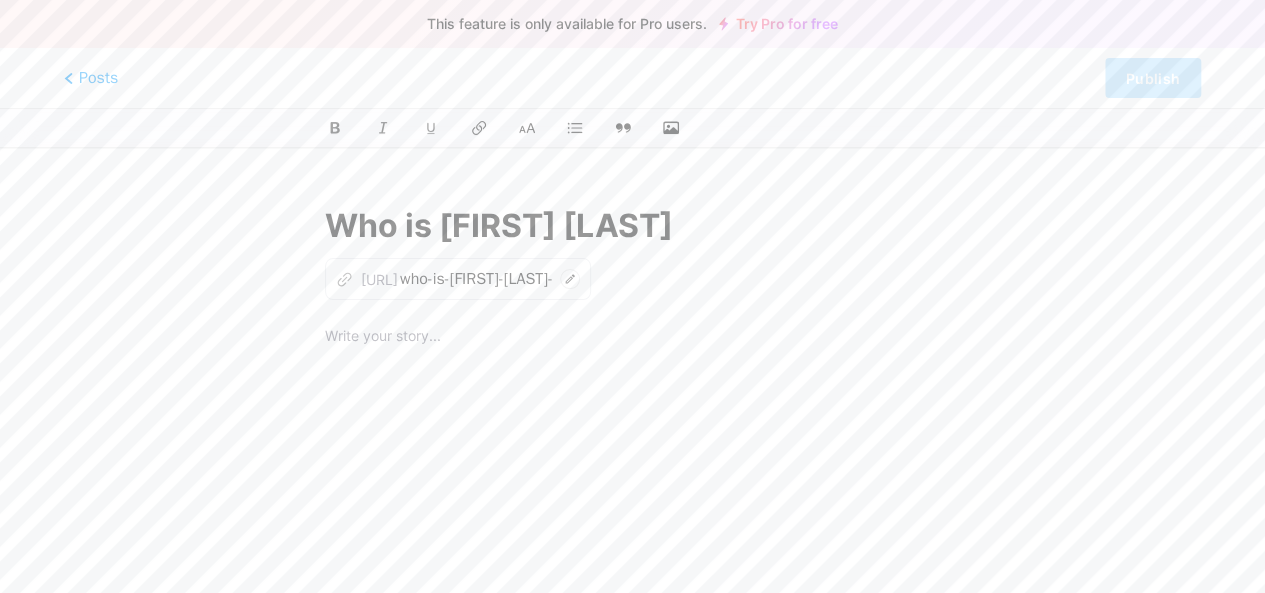 type on "who-is-md-ahasan-habib-rifat" 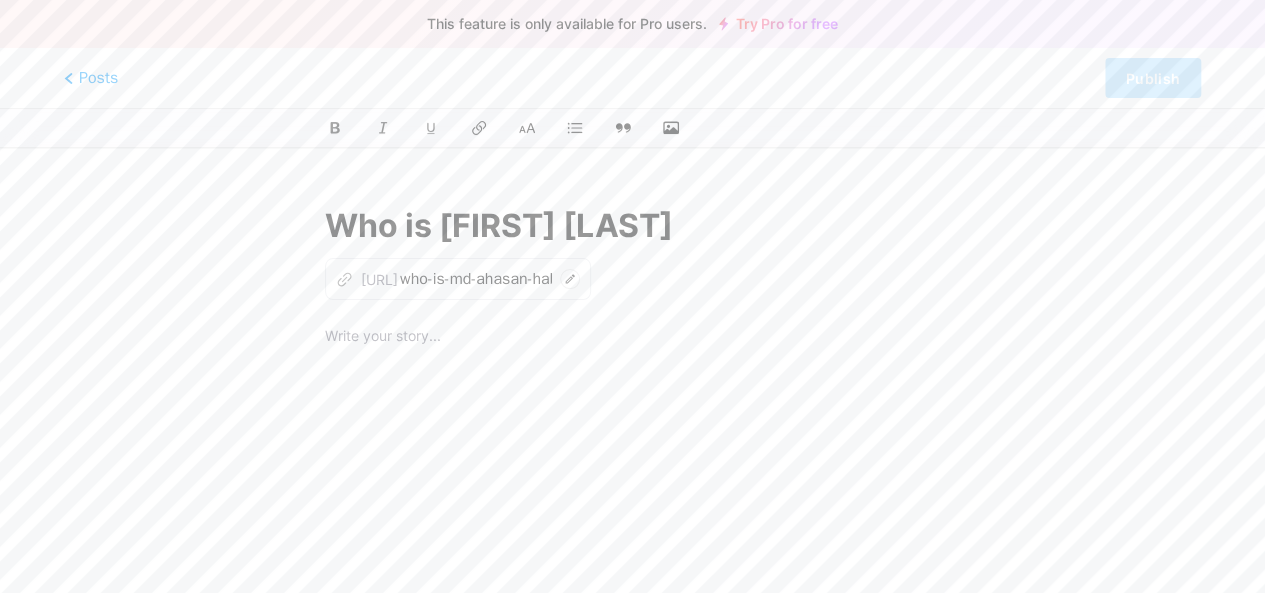 type on "Who is [FIRST] [LAST]" 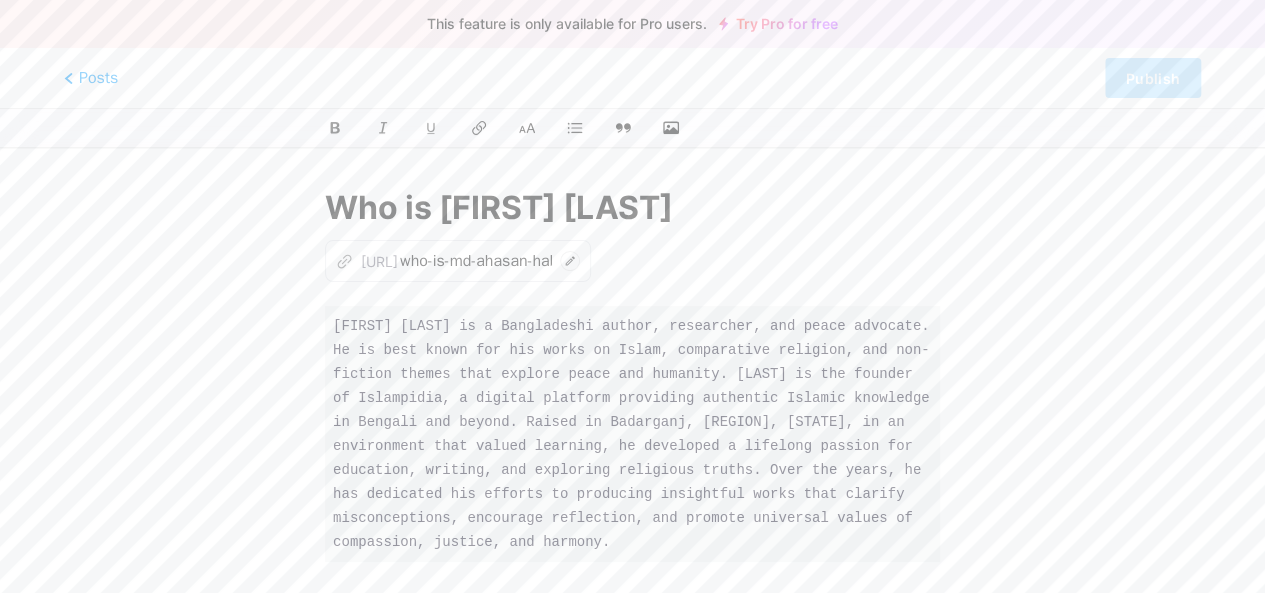 scroll, scrollTop: 17, scrollLeft: 0, axis: vertical 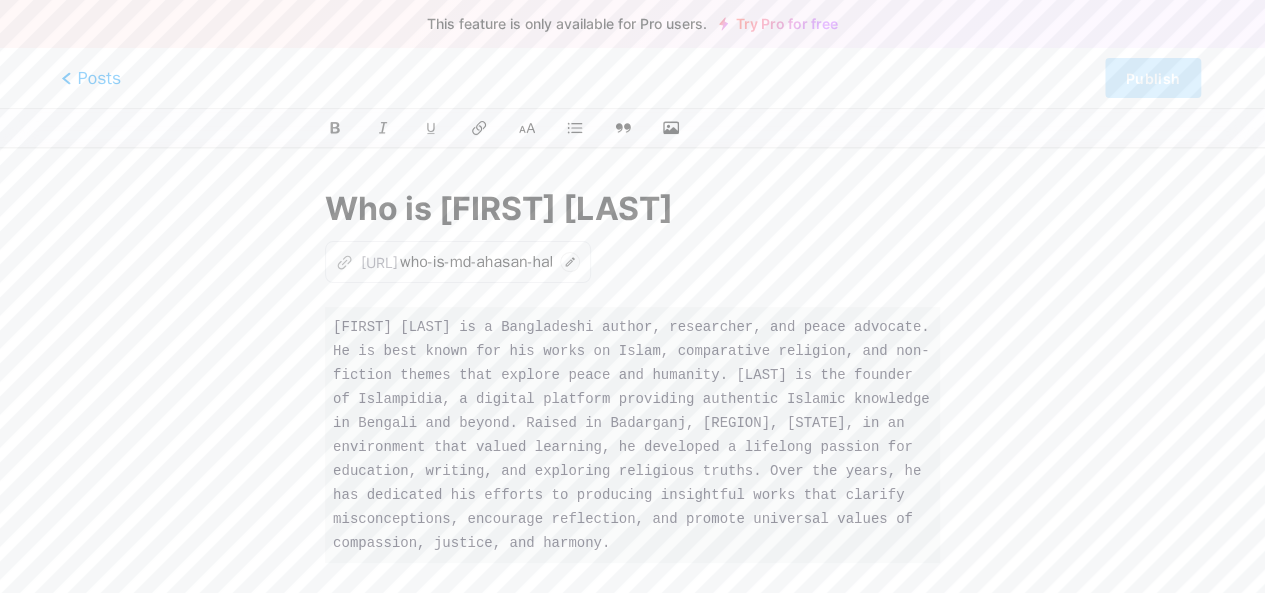 click 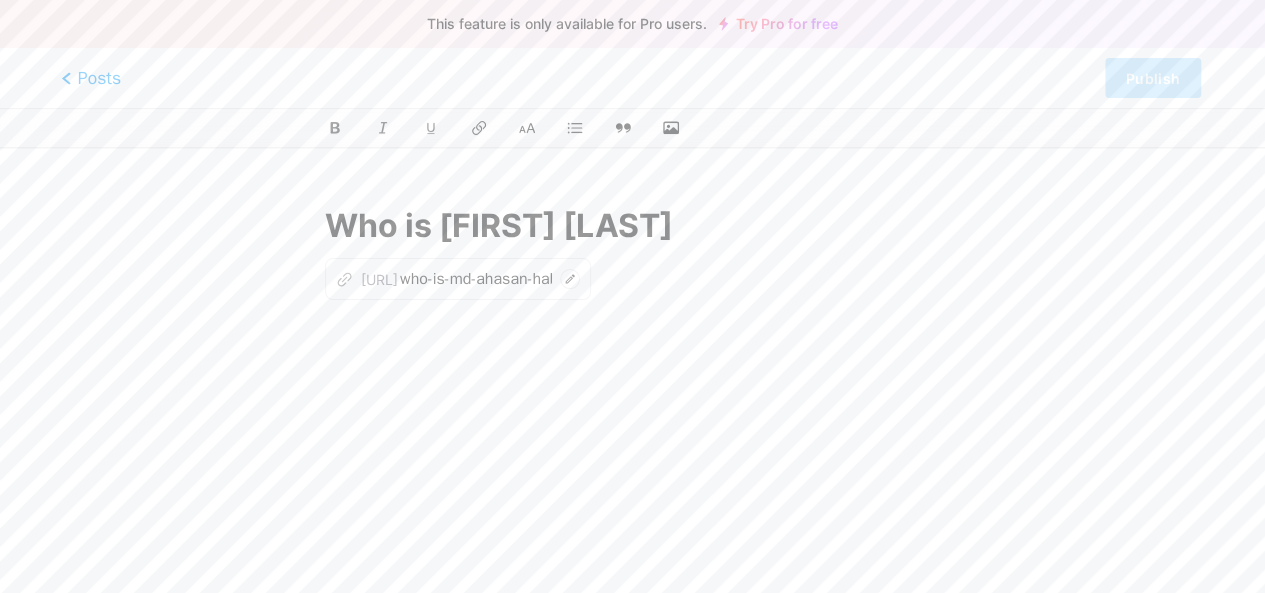 scroll, scrollTop: 0, scrollLeft: 0, axis: both 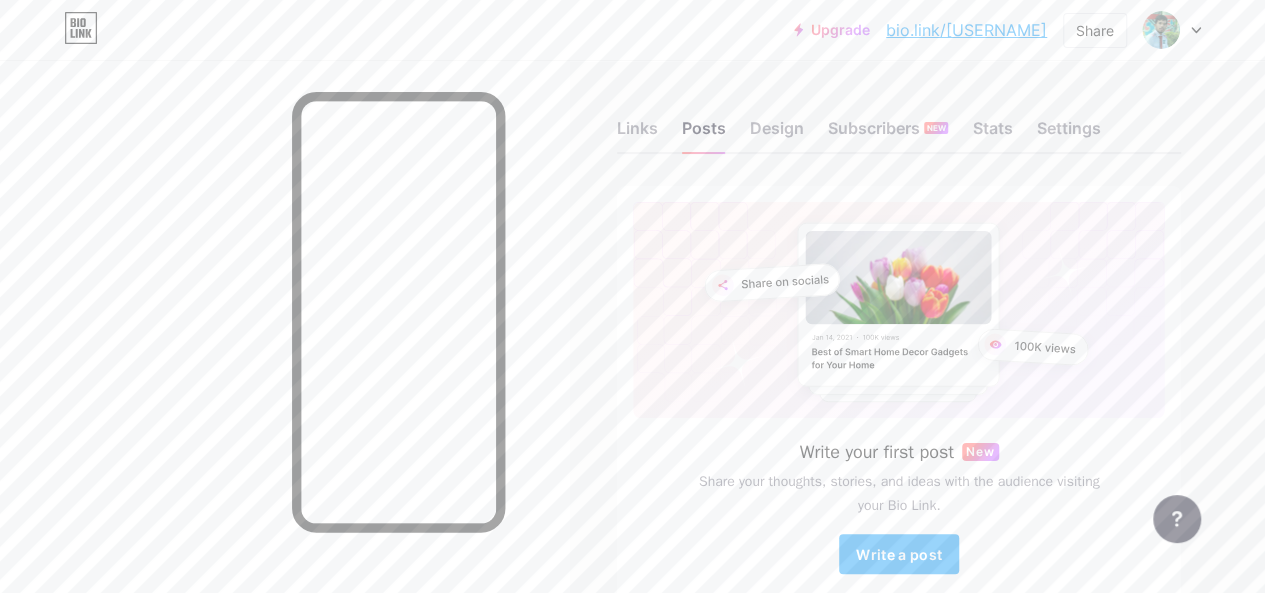click on "bio.link/[USERNAME]" at bounding box center (966, 30) 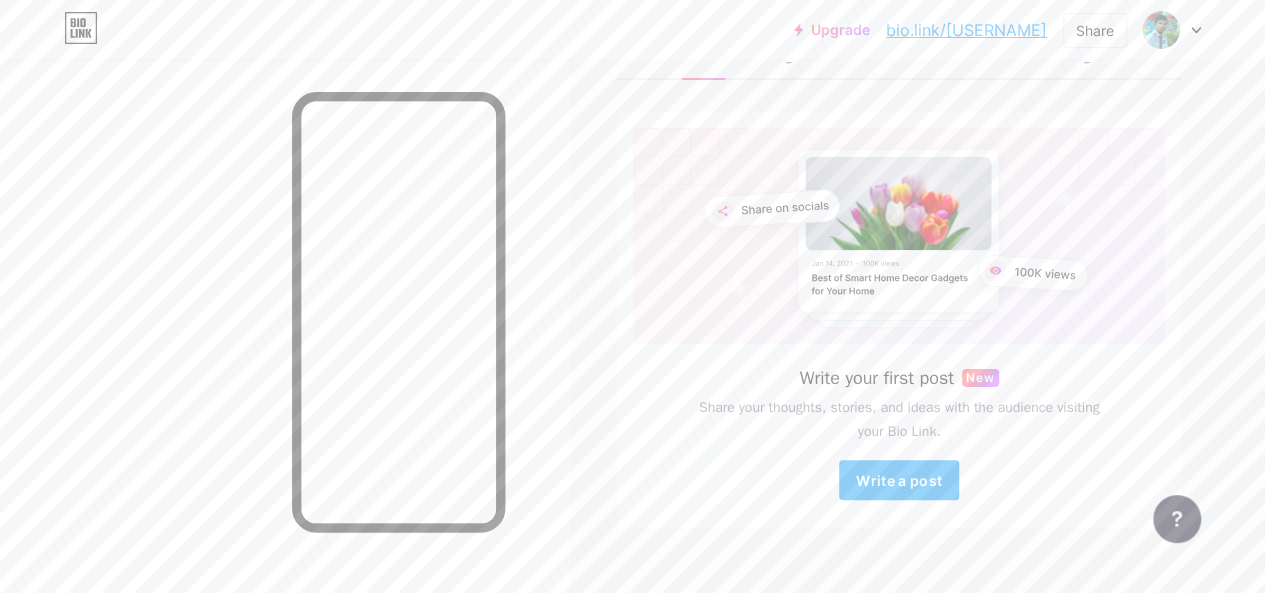 scroll, scrollTop: 0, scrollLeft: 0, axis: both 